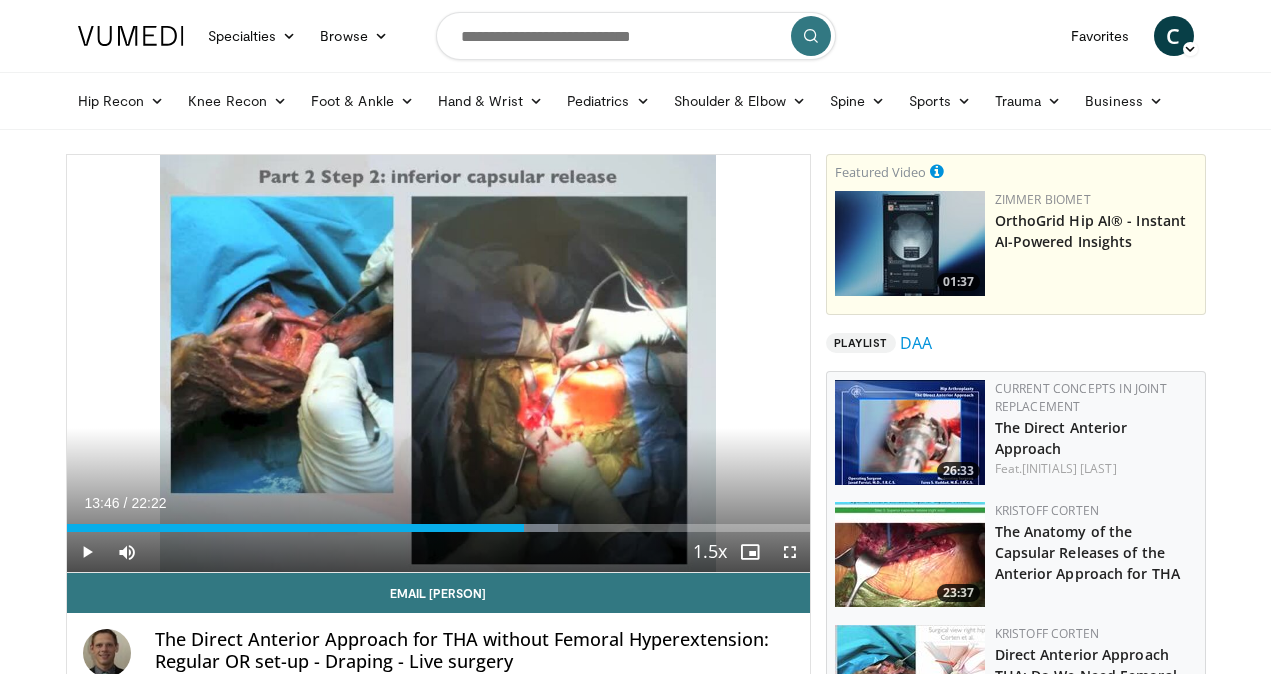 scroll, scrollTop: 61, scrollLeft: 0, axis: vertical 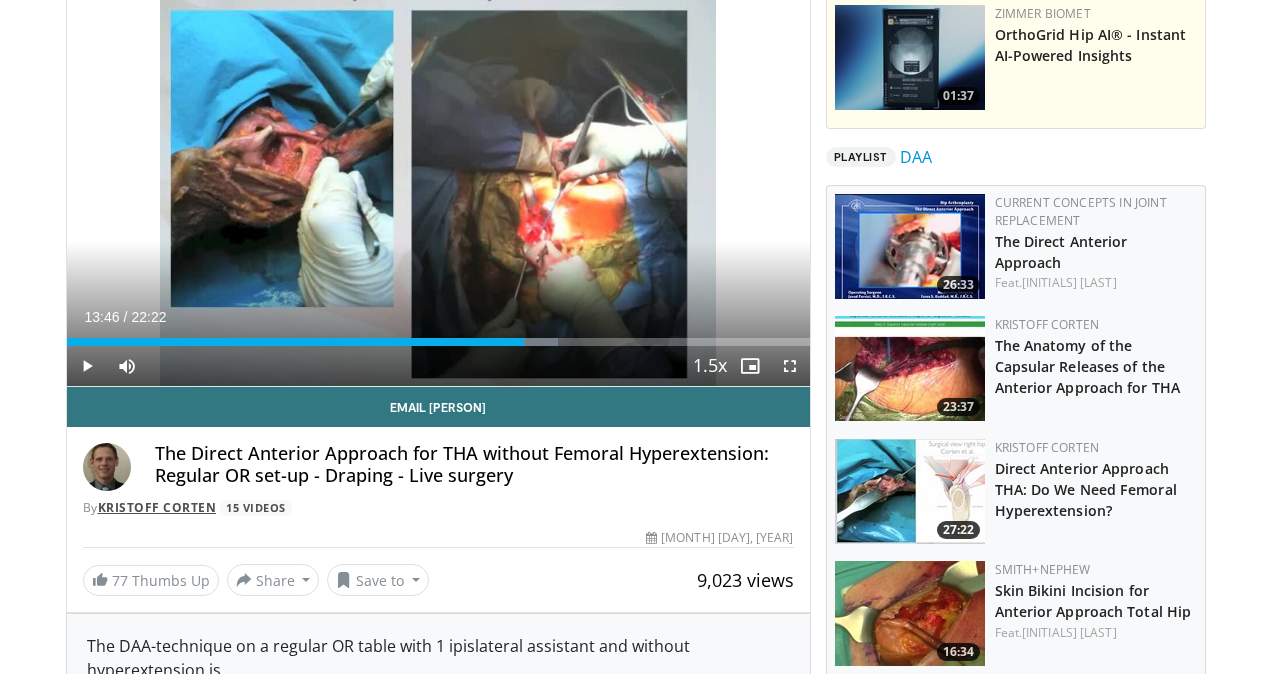 click on "Kristoff Corten" at bounding box center [157, 507] 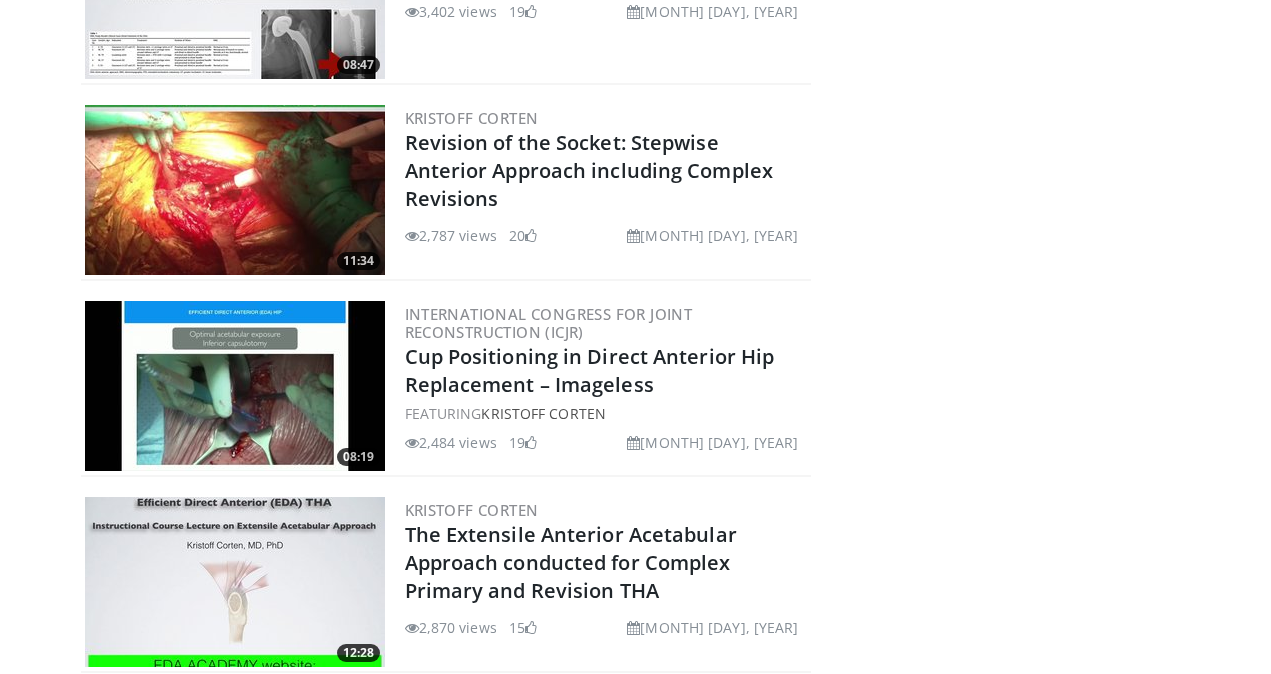 scroll, scrollTop: 1537, scrollLeft: 0, axis: vertical 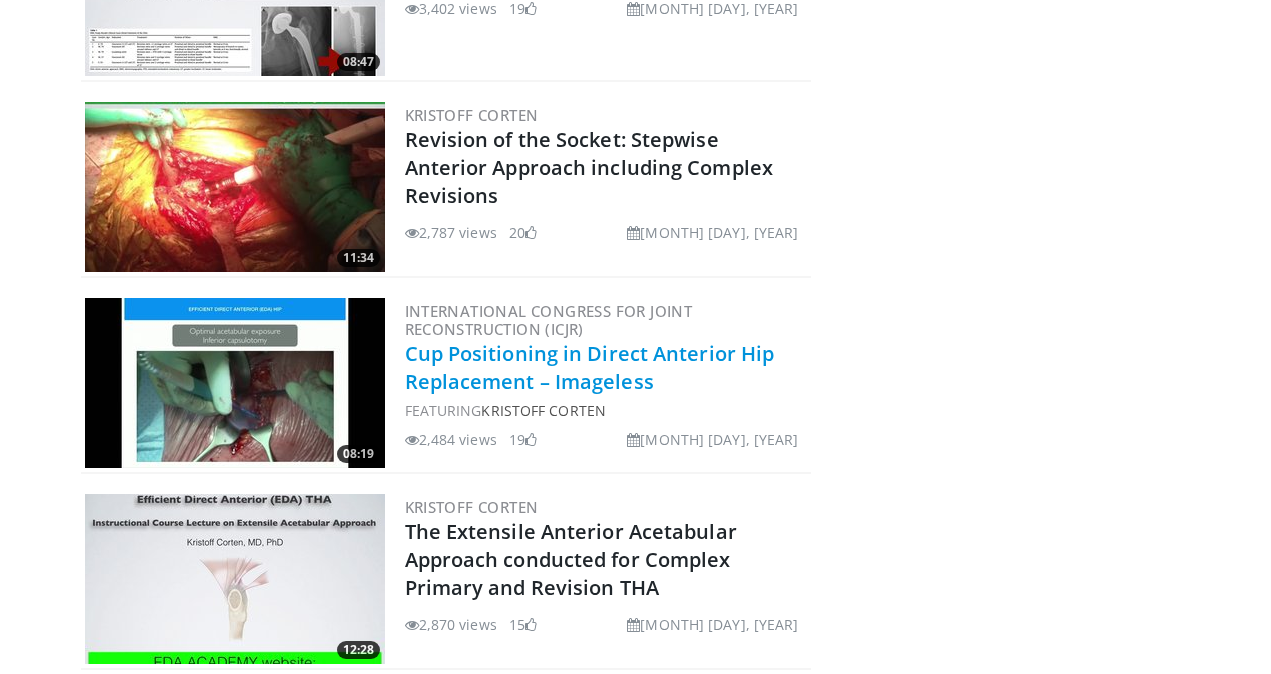 click on "Cup Positioning in Direct Anterior Hip Replacement – Imageless" at bounding box center [590, 367] 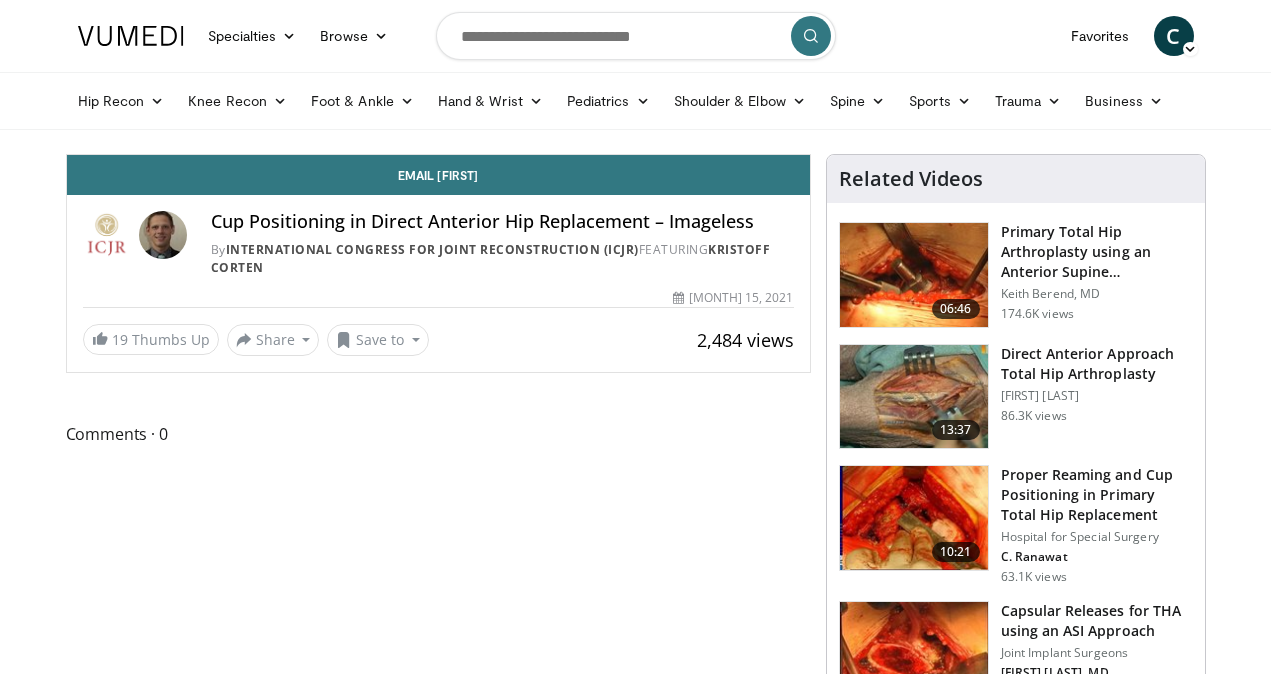 scroll, scrollTop: 0, scrollLeft: 0, axis: both 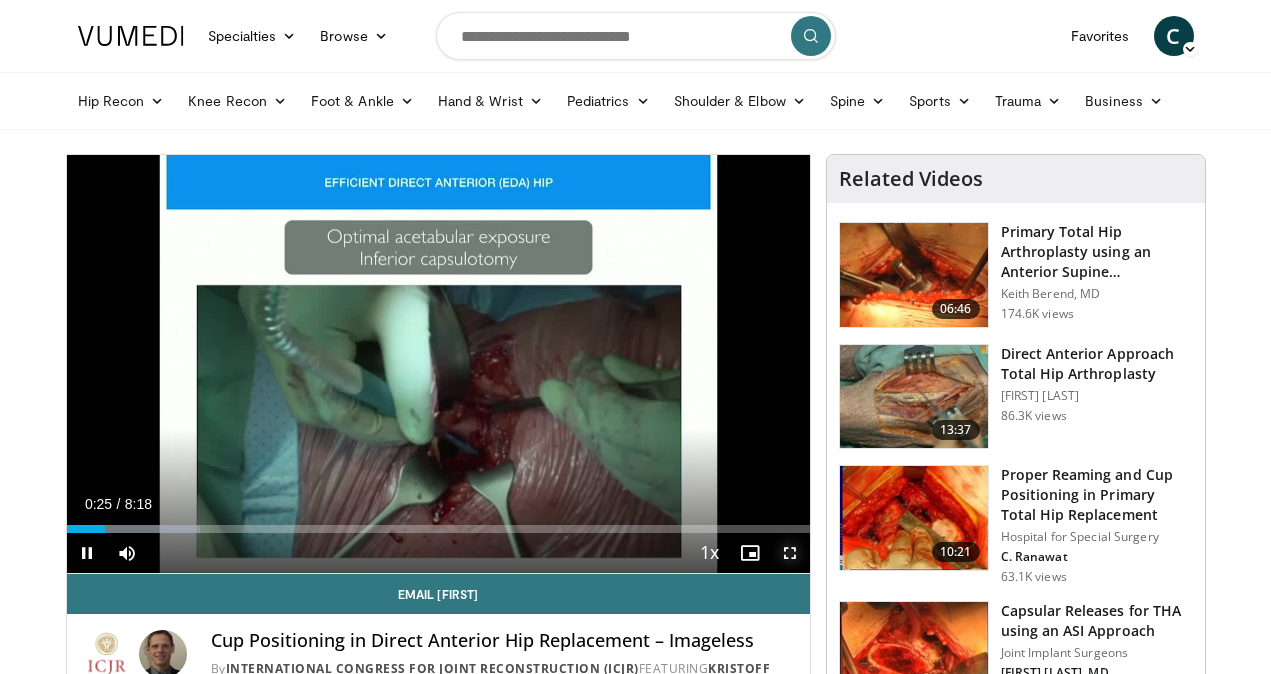 click at bounding box center [790, 553] 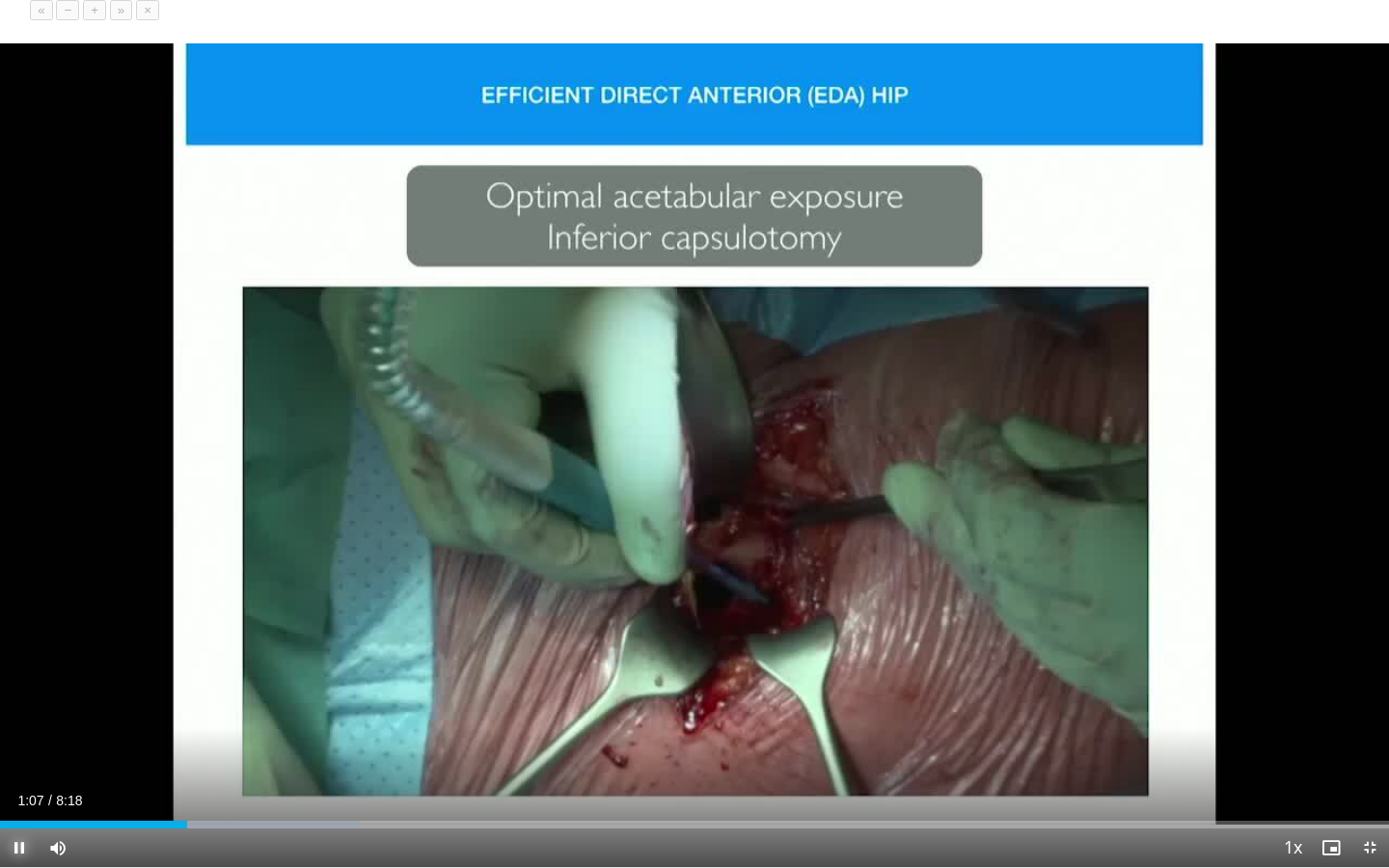 click at bounding box center [19, 848] 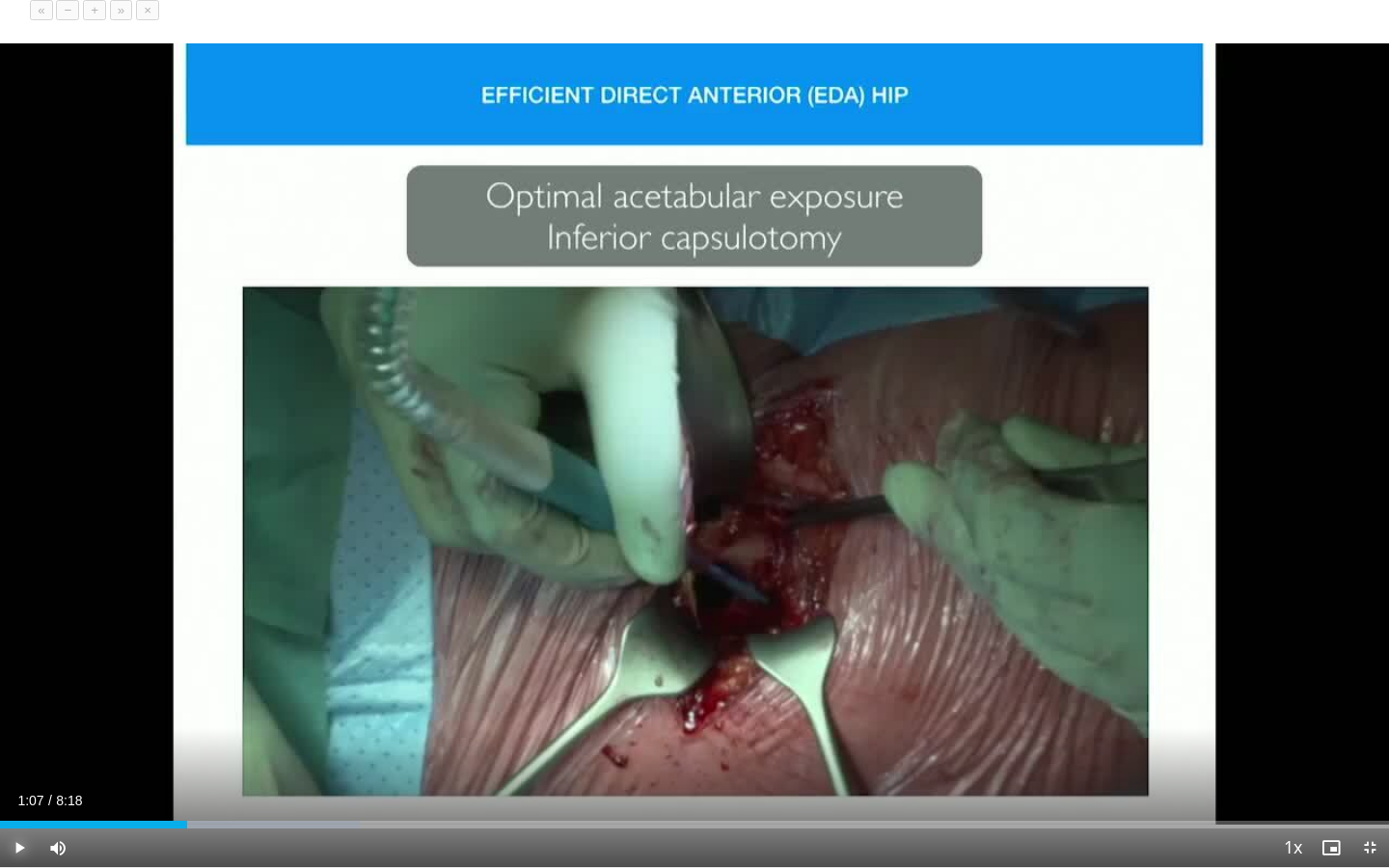 click at bounding box center [19, 848] 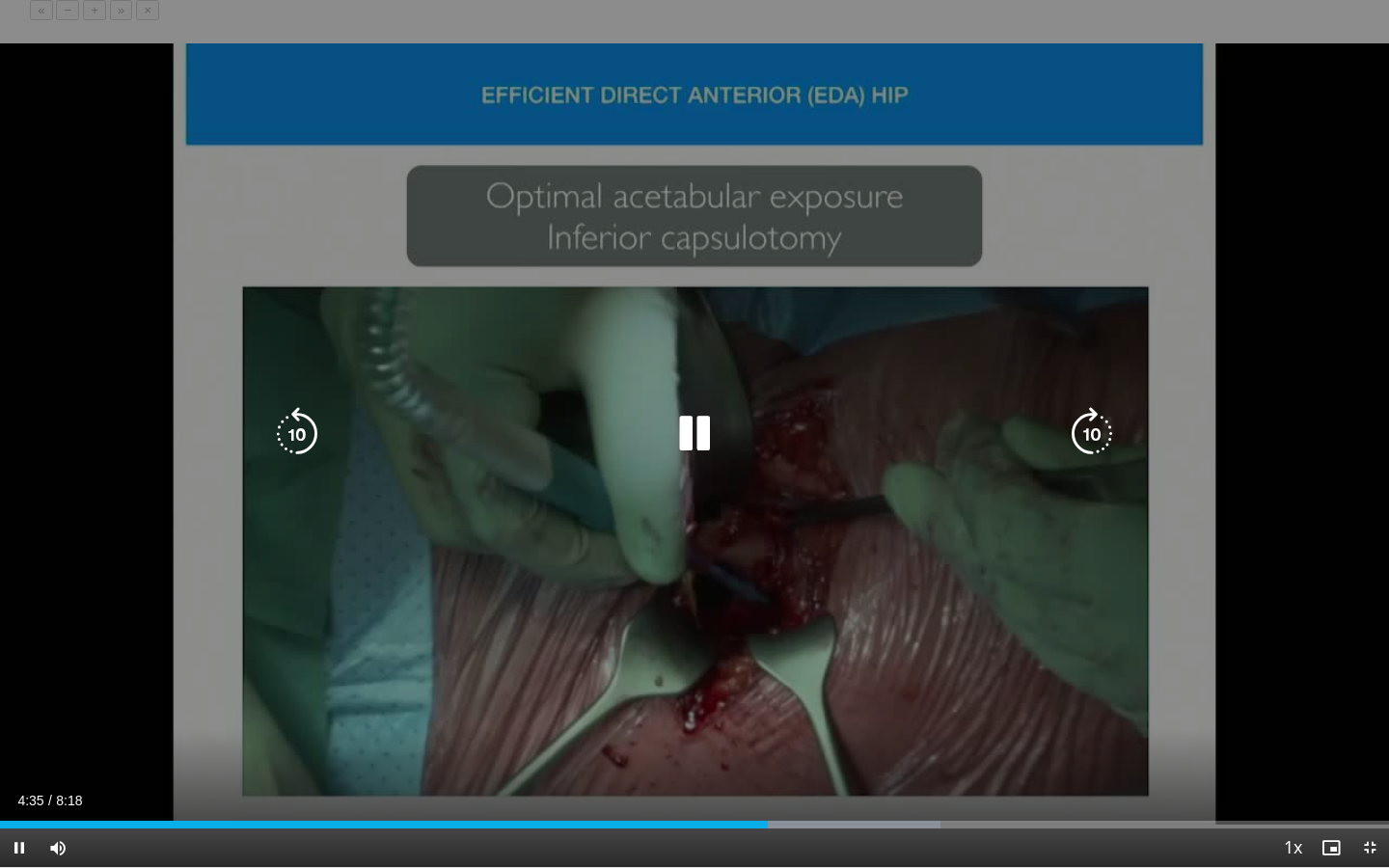 click at bounding box center [694, 434] 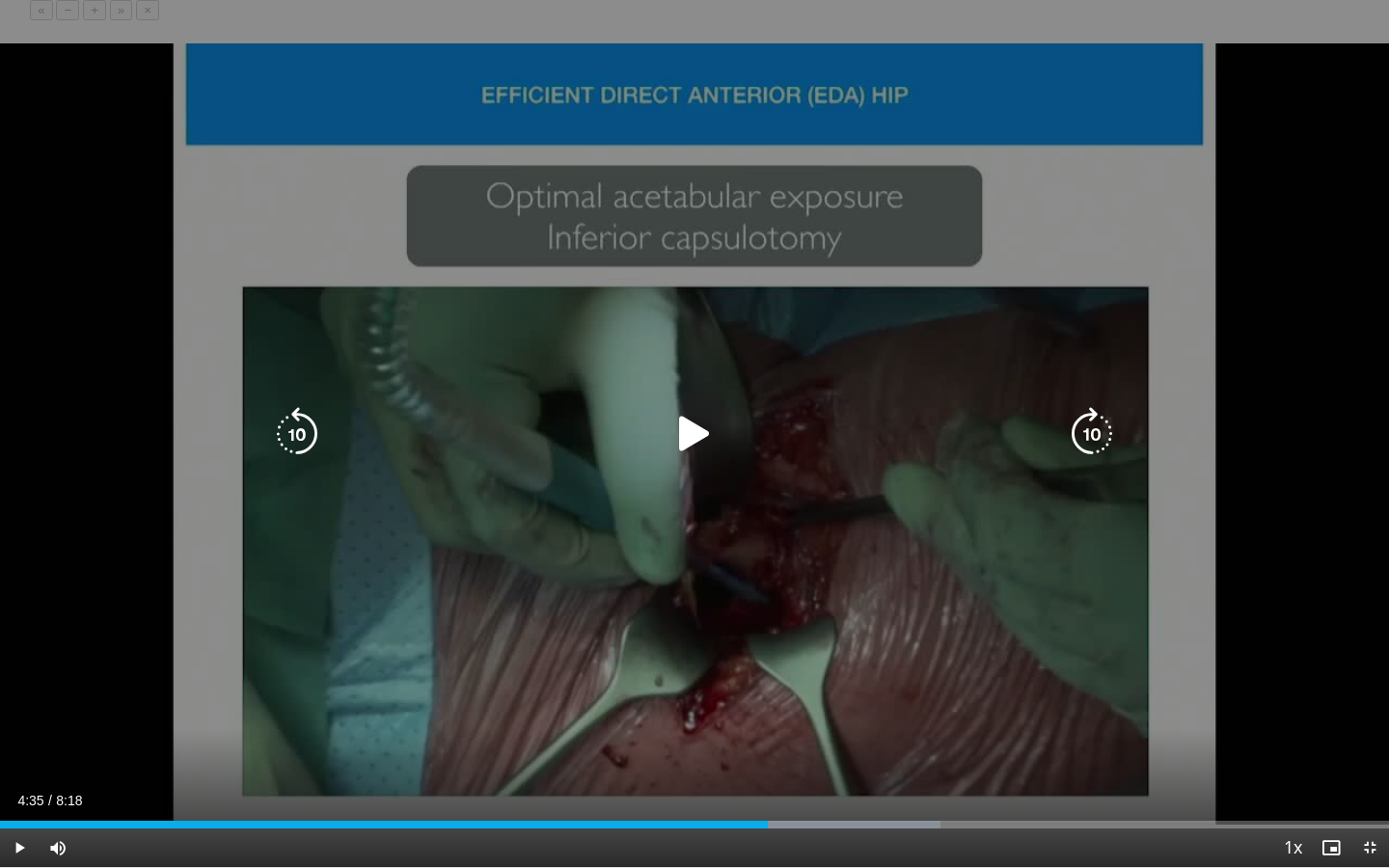 click at bounding box center [694, 434] 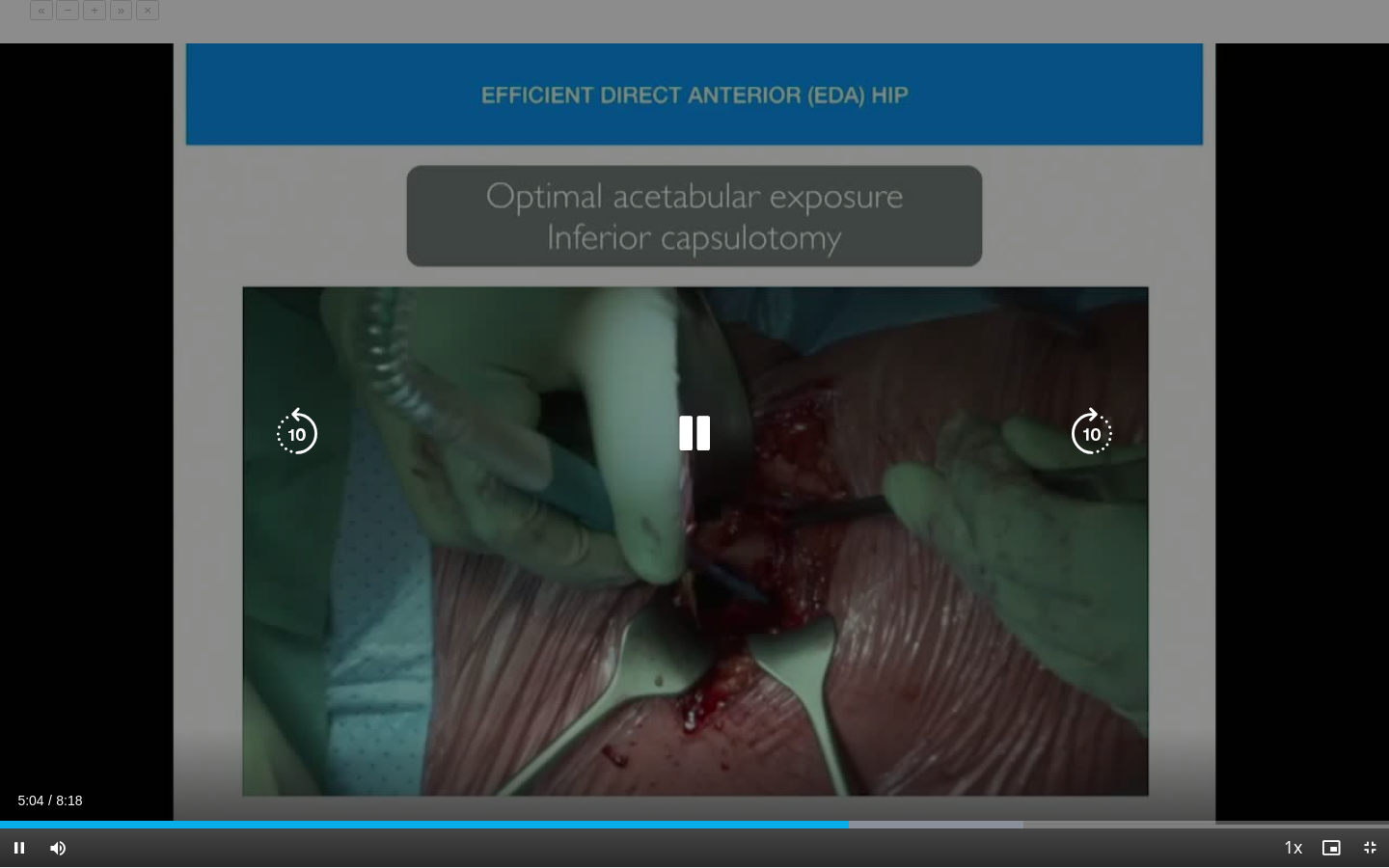 click at bounding box center (694, 434) 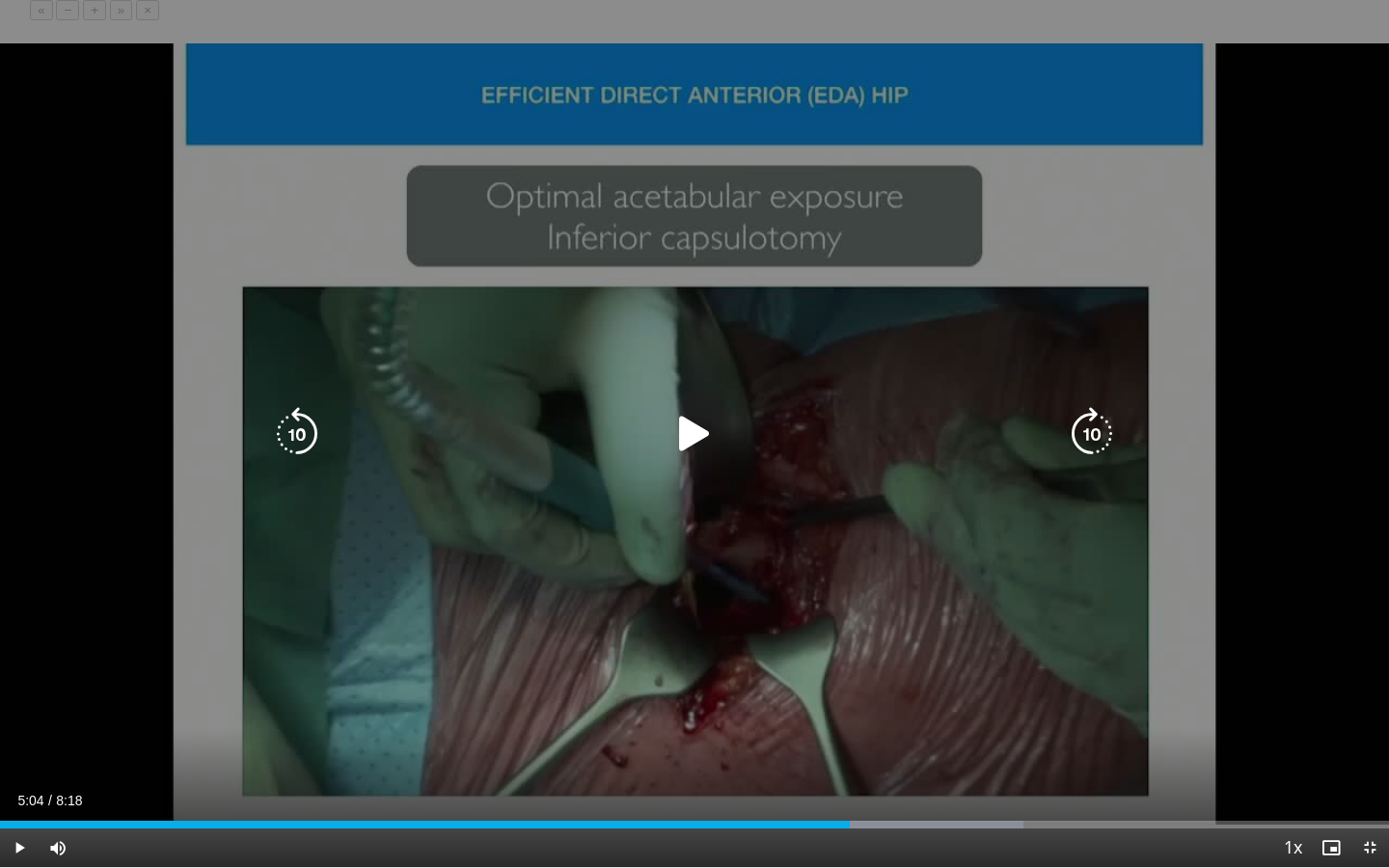click at bounding box center (694, 434) 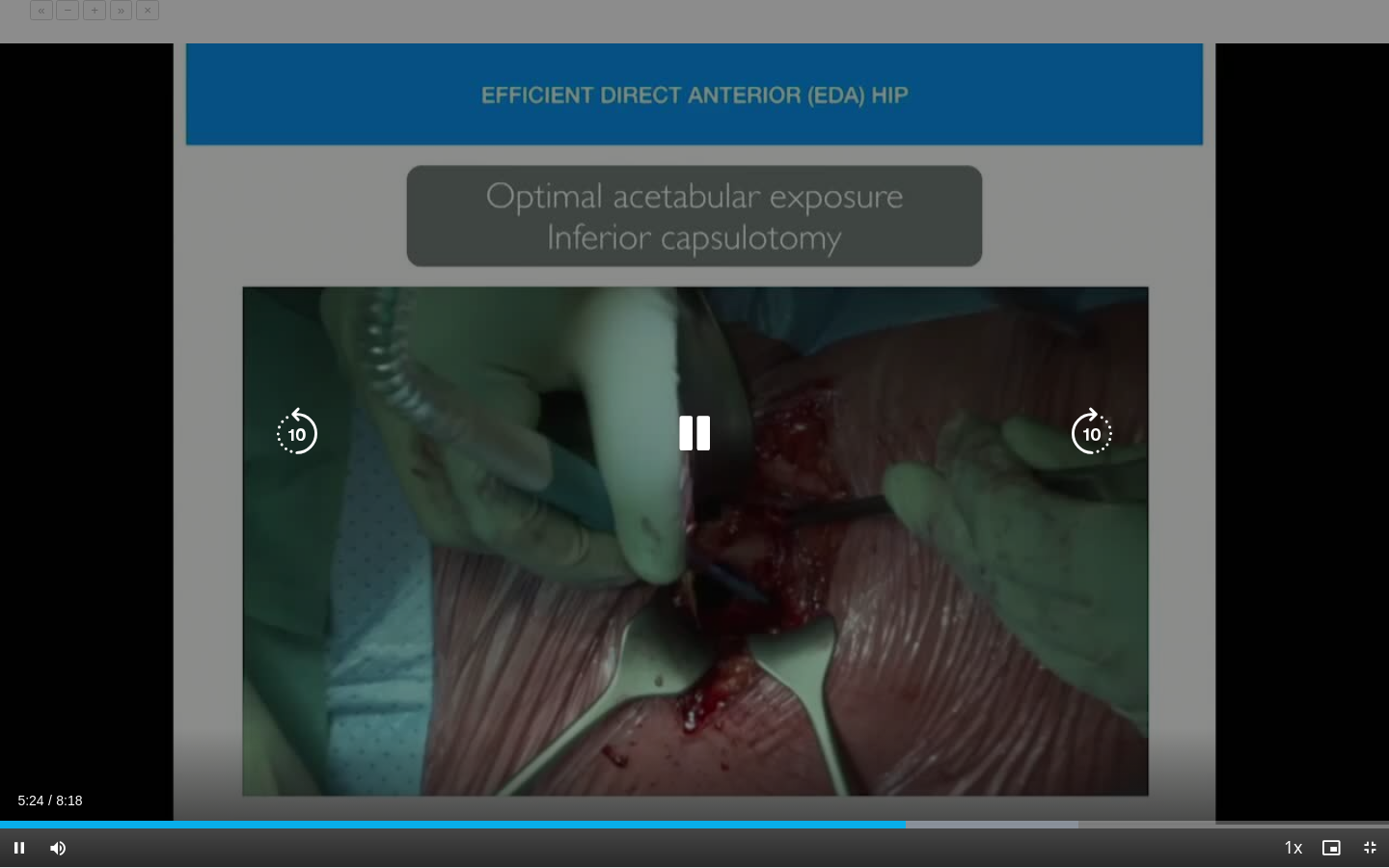 click at bounding box center (694, 434) 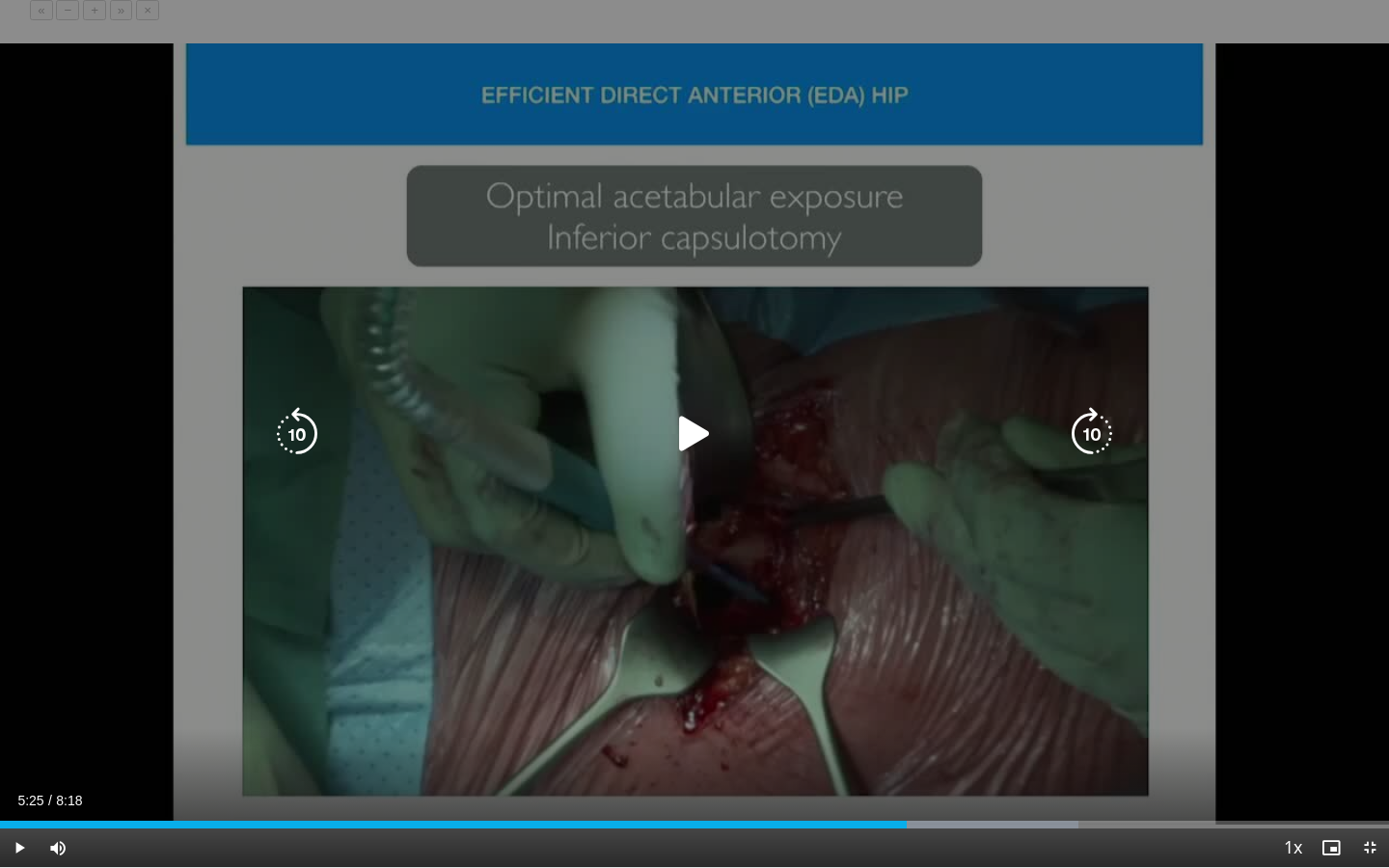 click at bounding box center (694, 434) 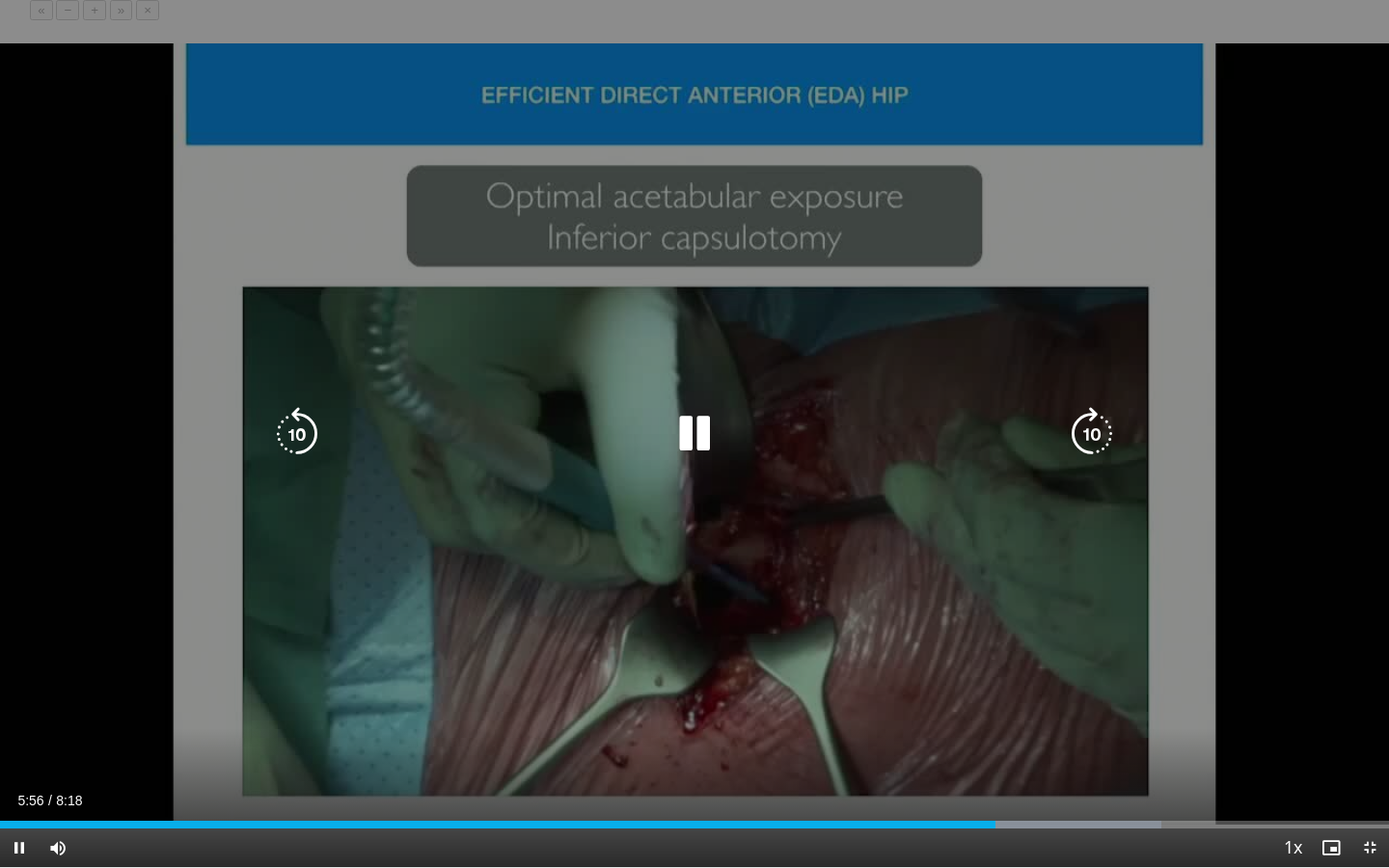 click at bounding box center [297, 434] 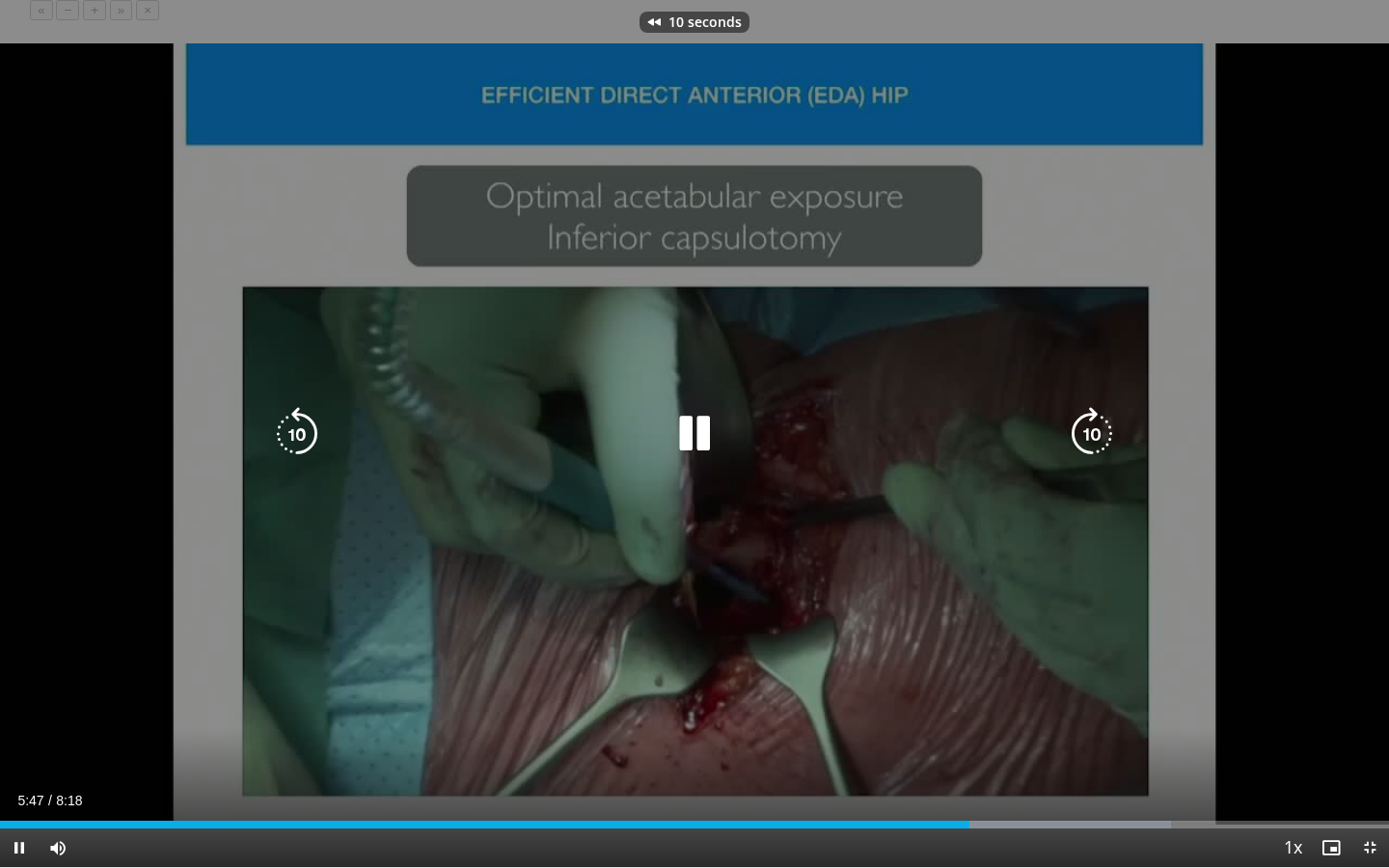 click at bounding box center (297, 434) 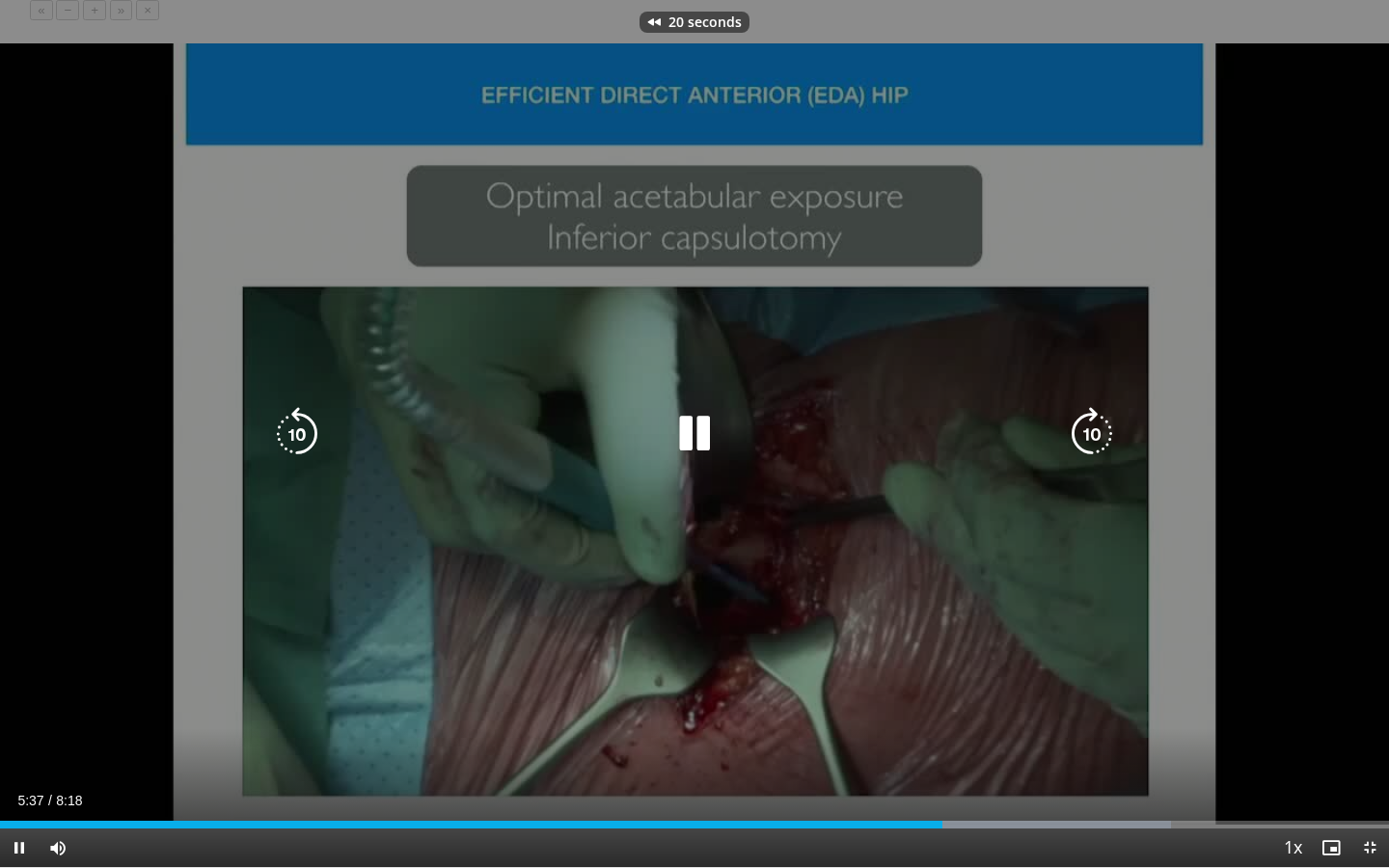 click at bounding box center (297, 434) 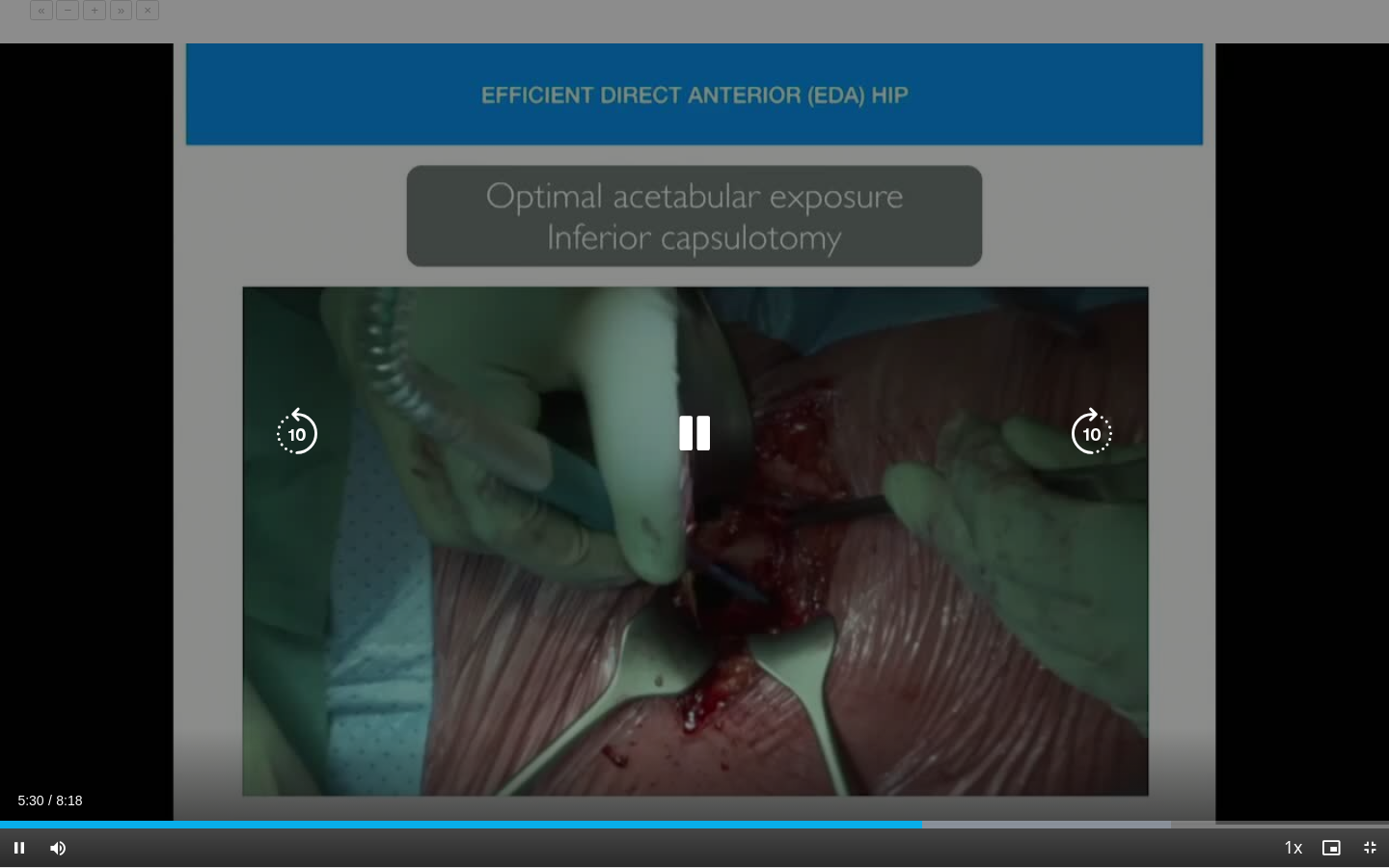 click on "30 seconds
Tap to unmute" at bounding box center [694, 433] 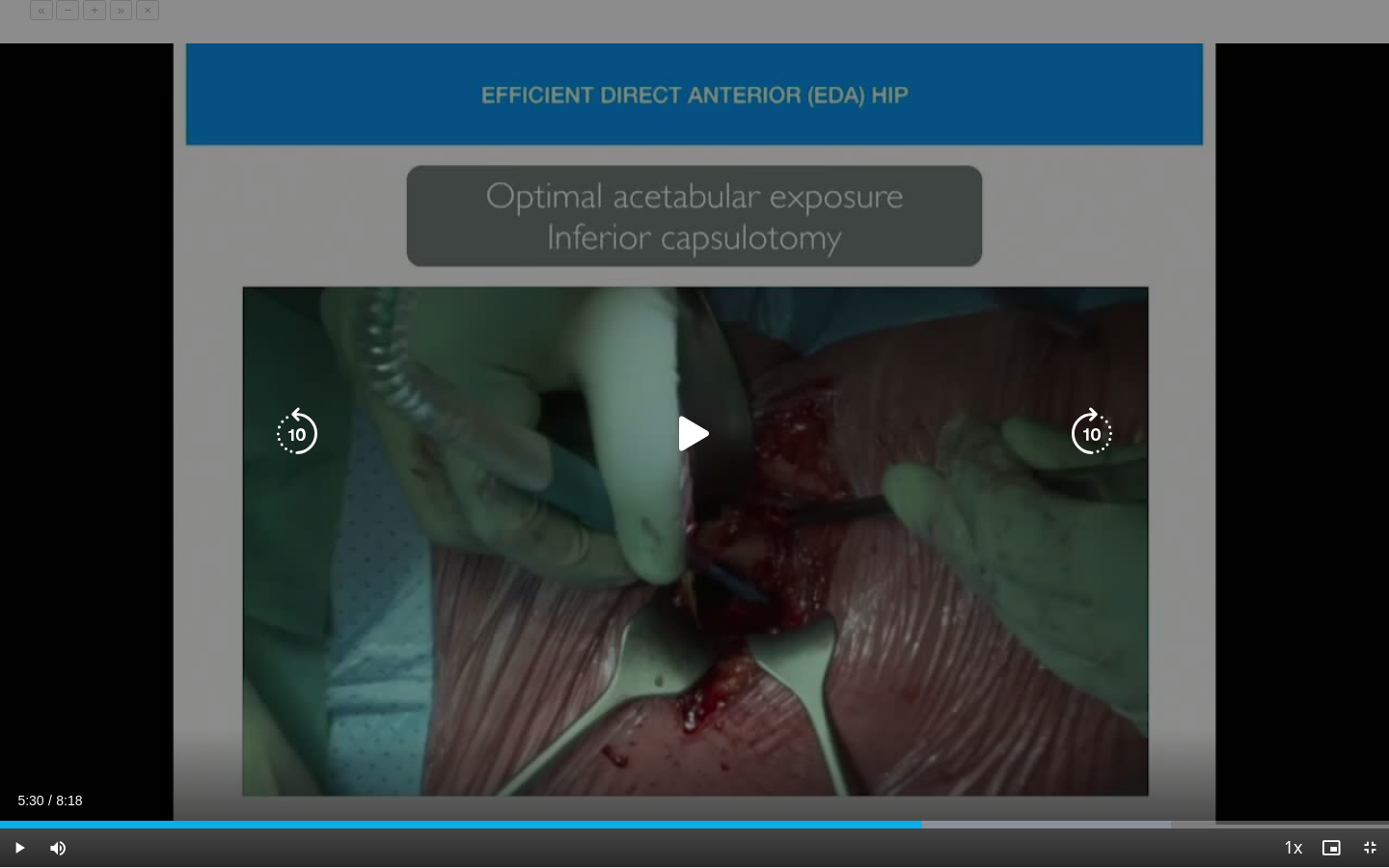 click on "30 seconds
Tap to unmute" at bounding box center [694, 433] 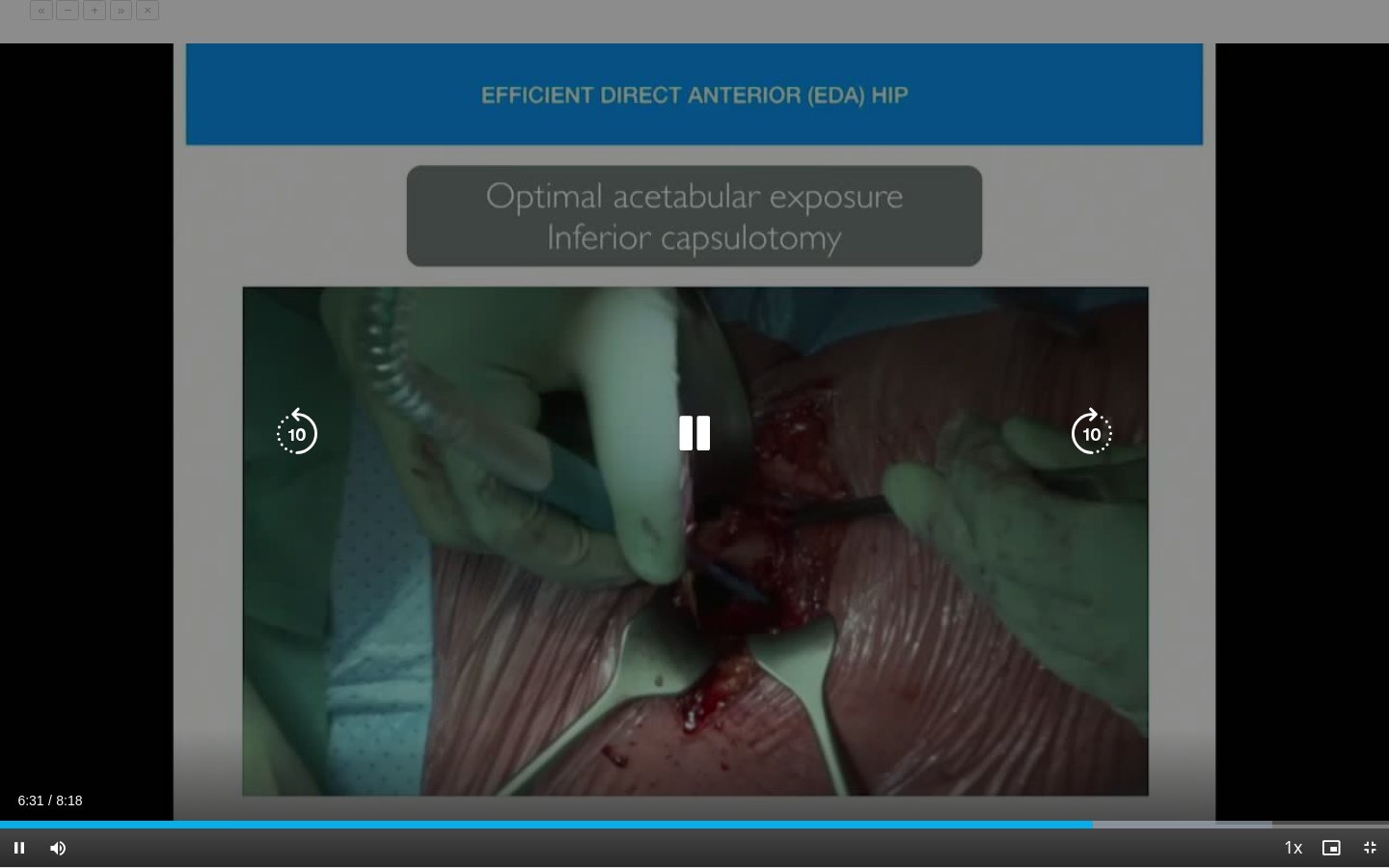 click at bounding box center (297, 434) 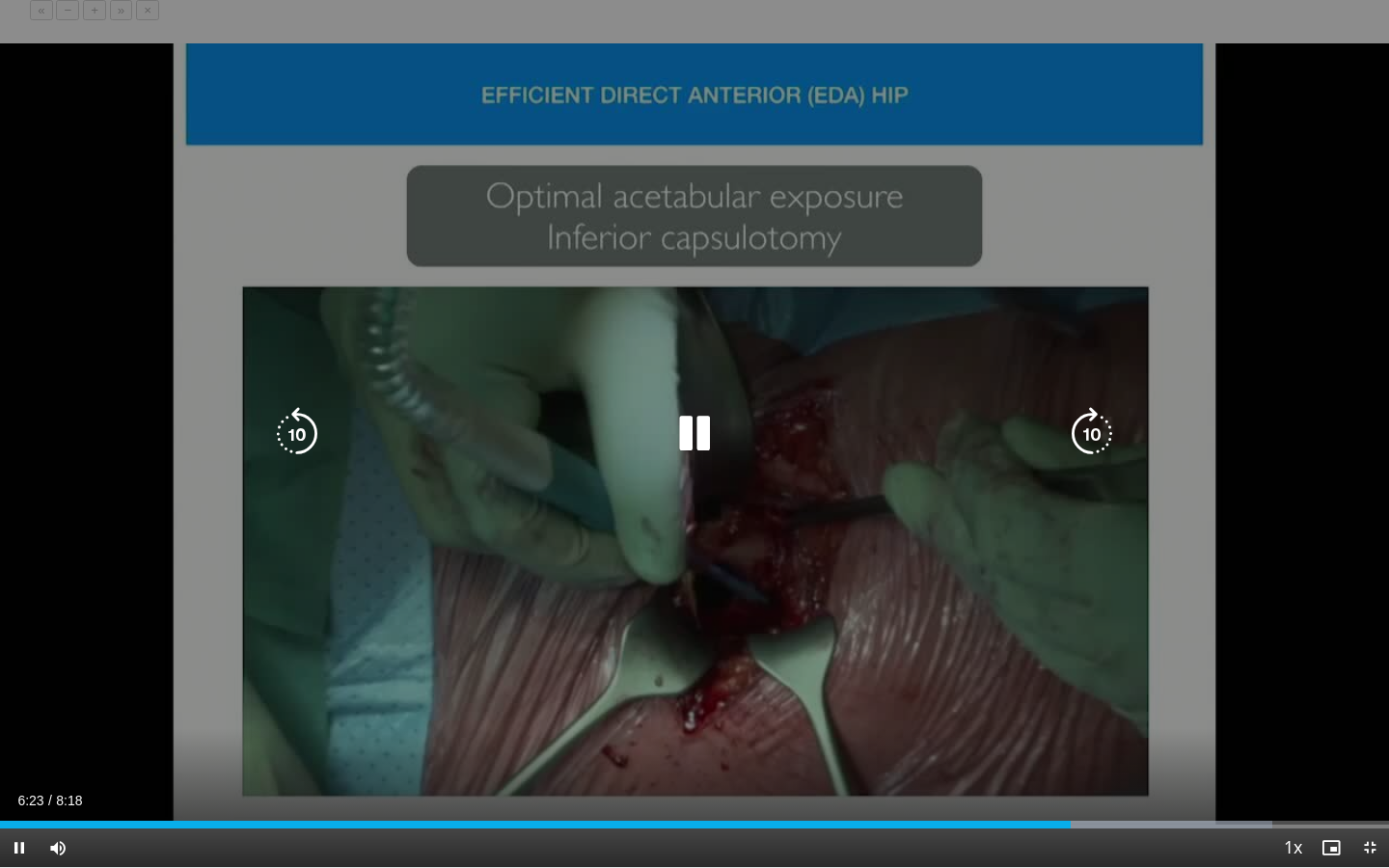 click at bounding box center (297, 434) 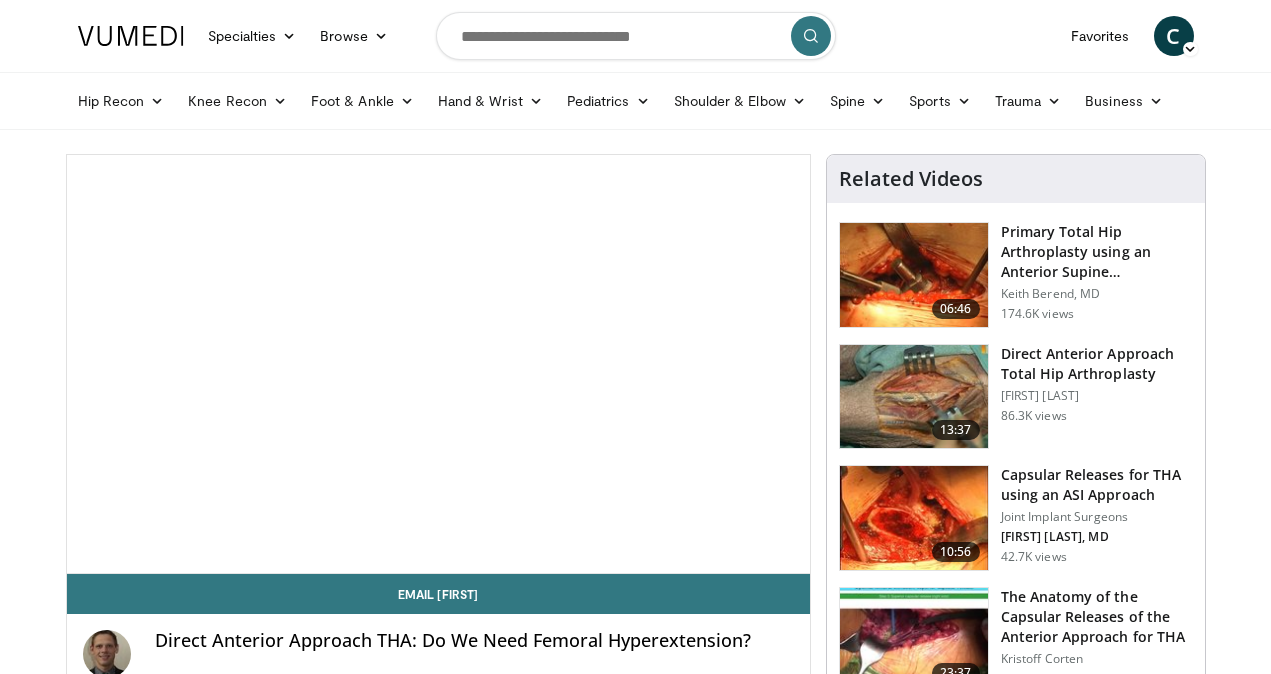 scroll, scrollTop: 0, scrollLeft: 0, axis: both 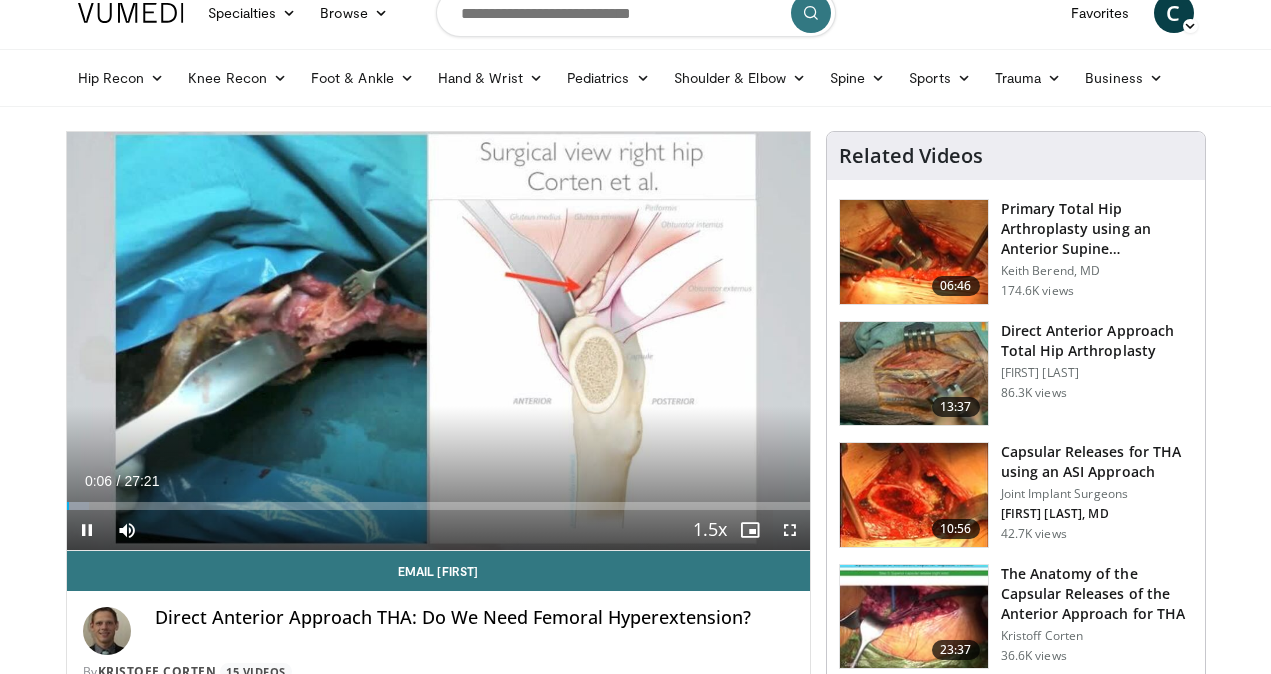 click on "+" at bounding box center [165, 560] 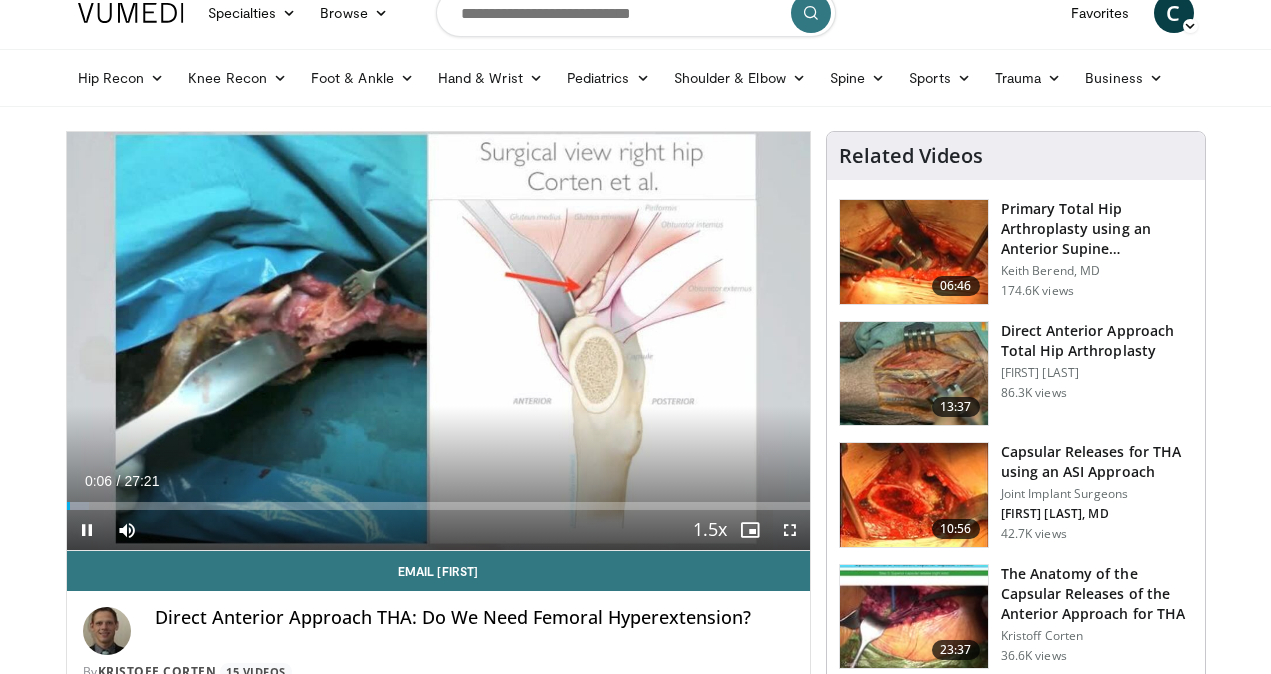 click on "+" at bounding box center (165, 560) 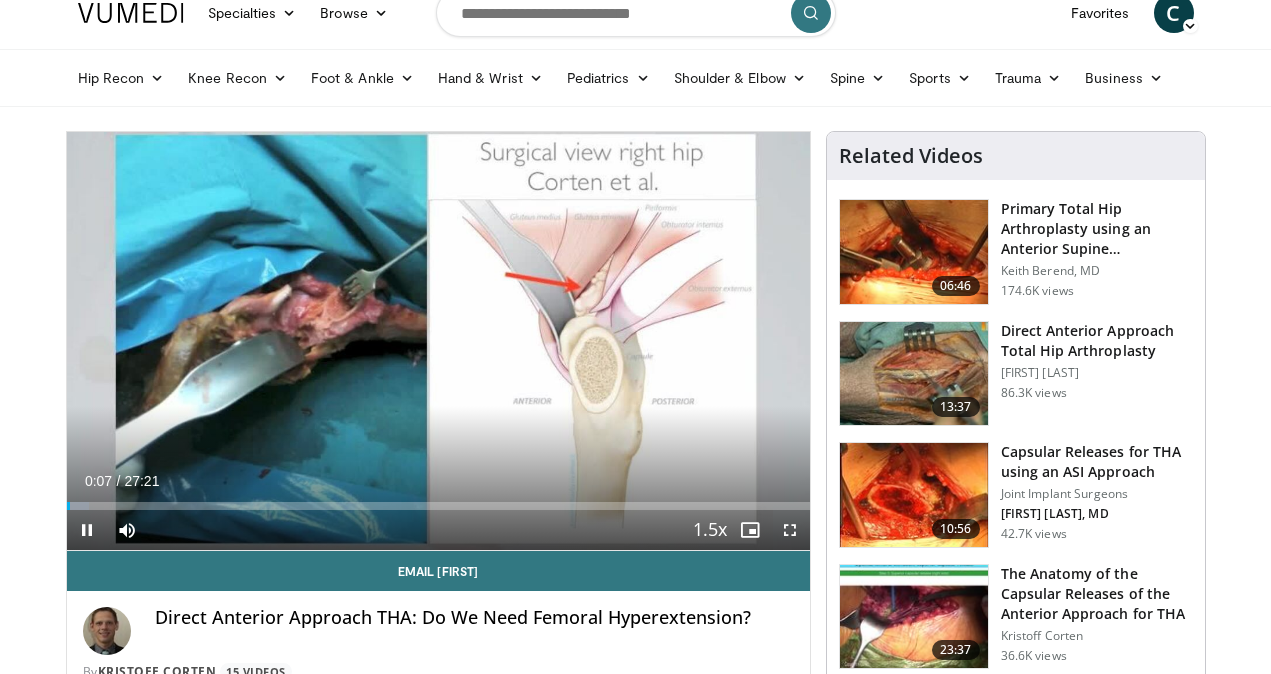 click on "+" at bounding box center (165, 560) 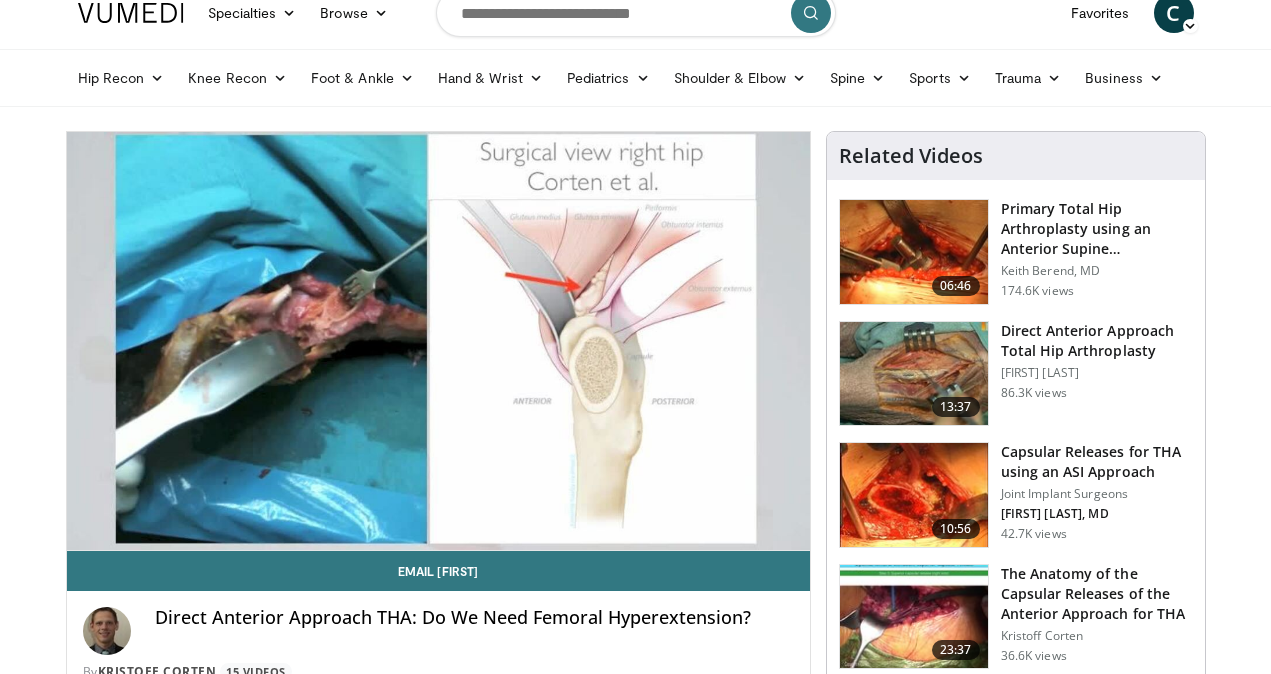 click on "+" at bounding box center (165, 560) 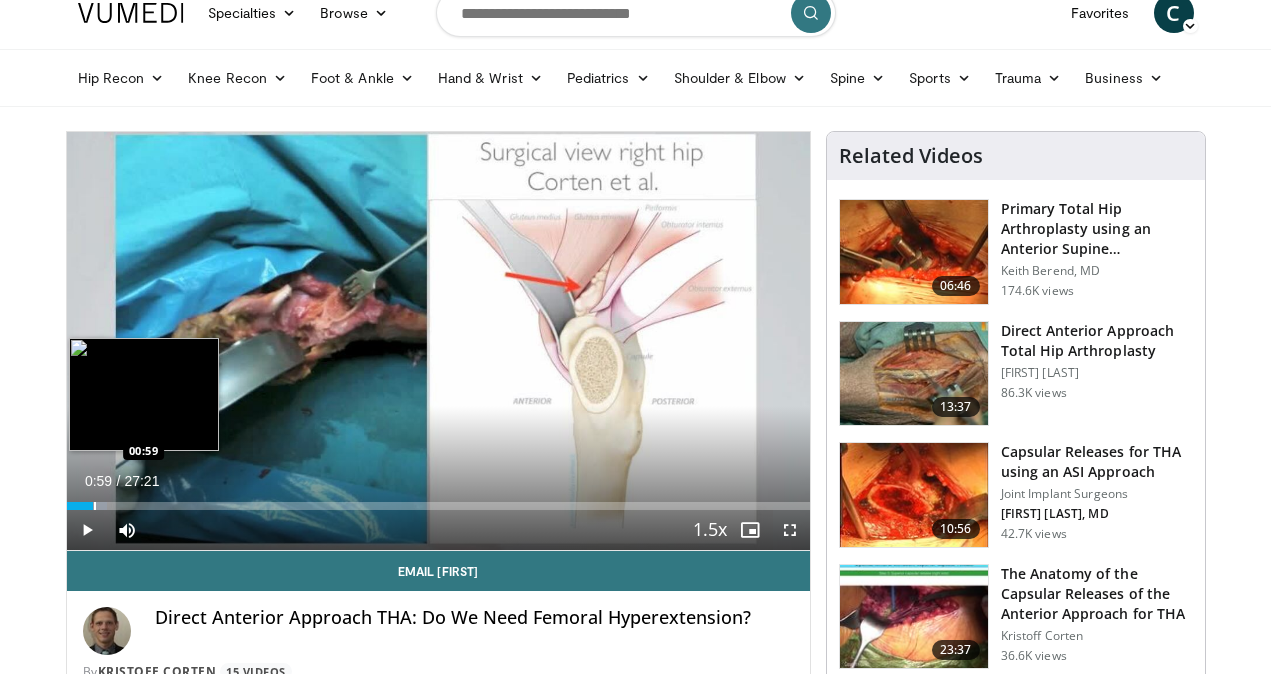 click at bounding box center (95, 506) 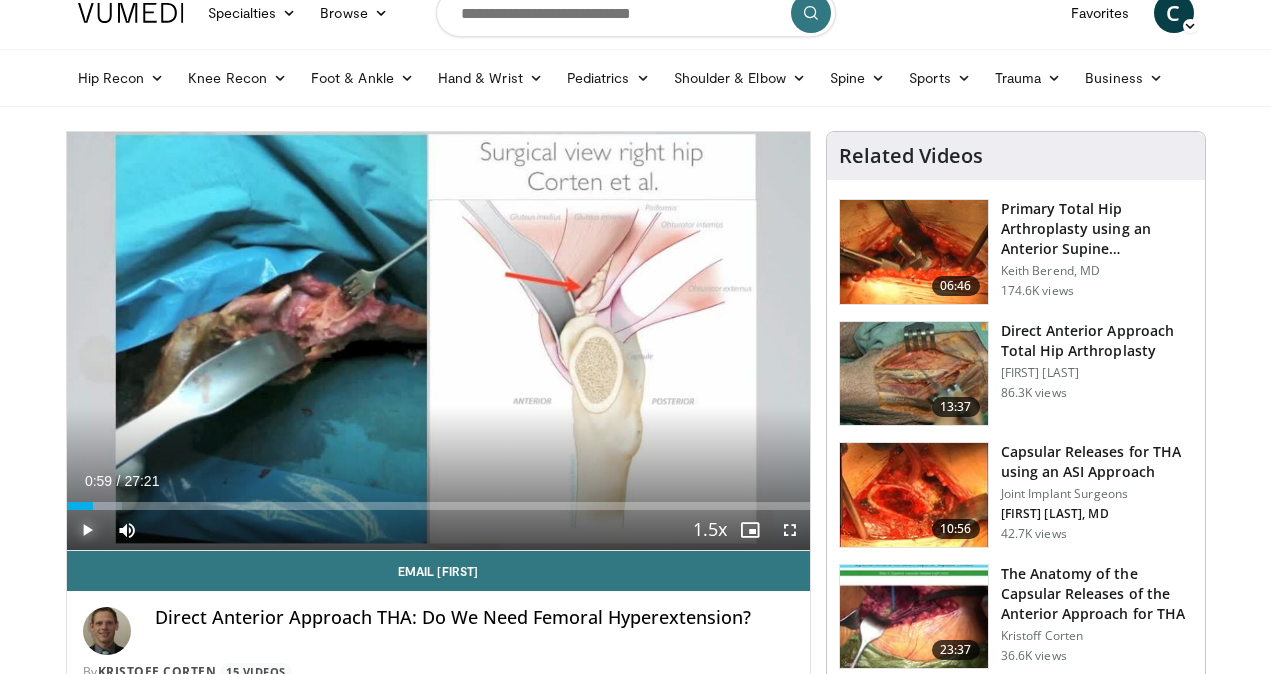 click at bounding box center [87, 530] 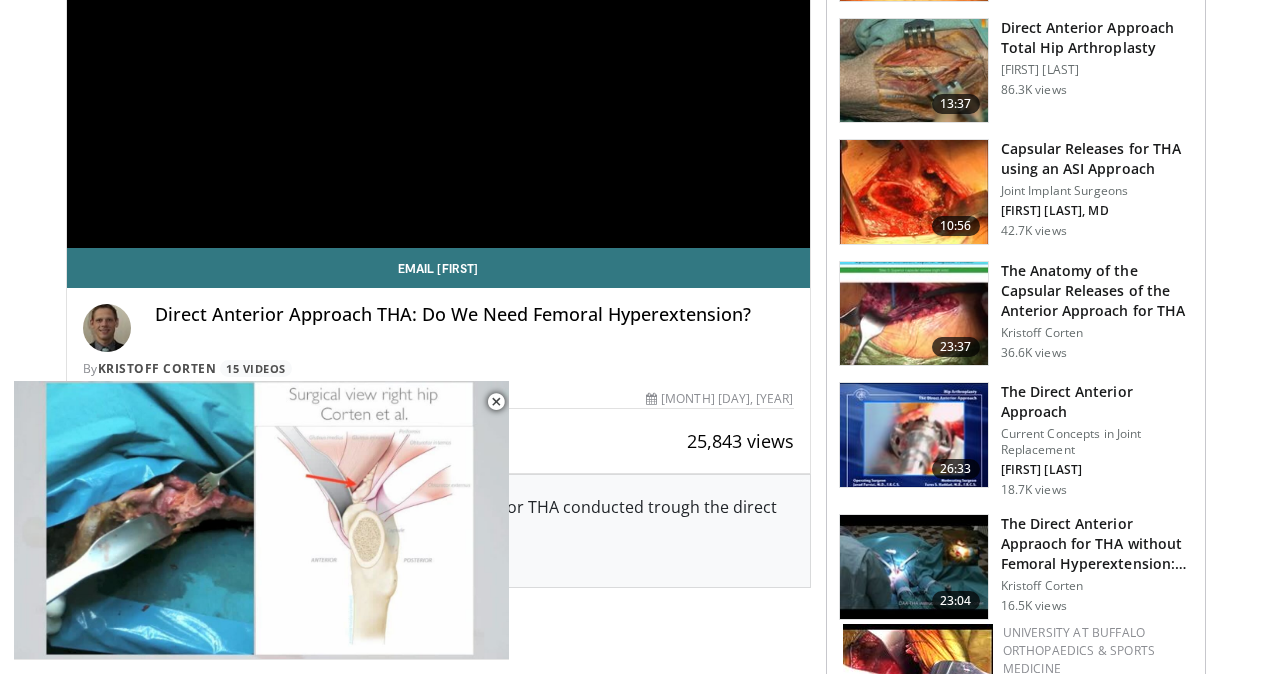 scroll, scrollTop: 0, scrollLeft: 0, axis: both 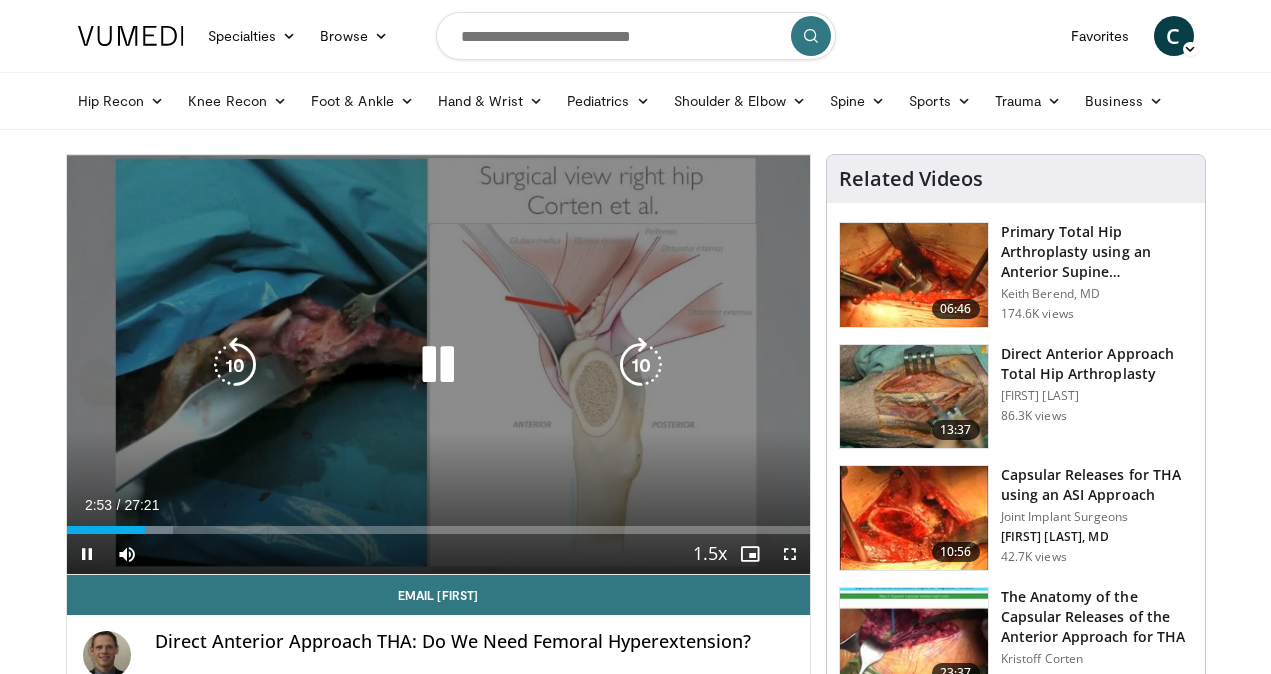 click at bounding box center [641, 365] 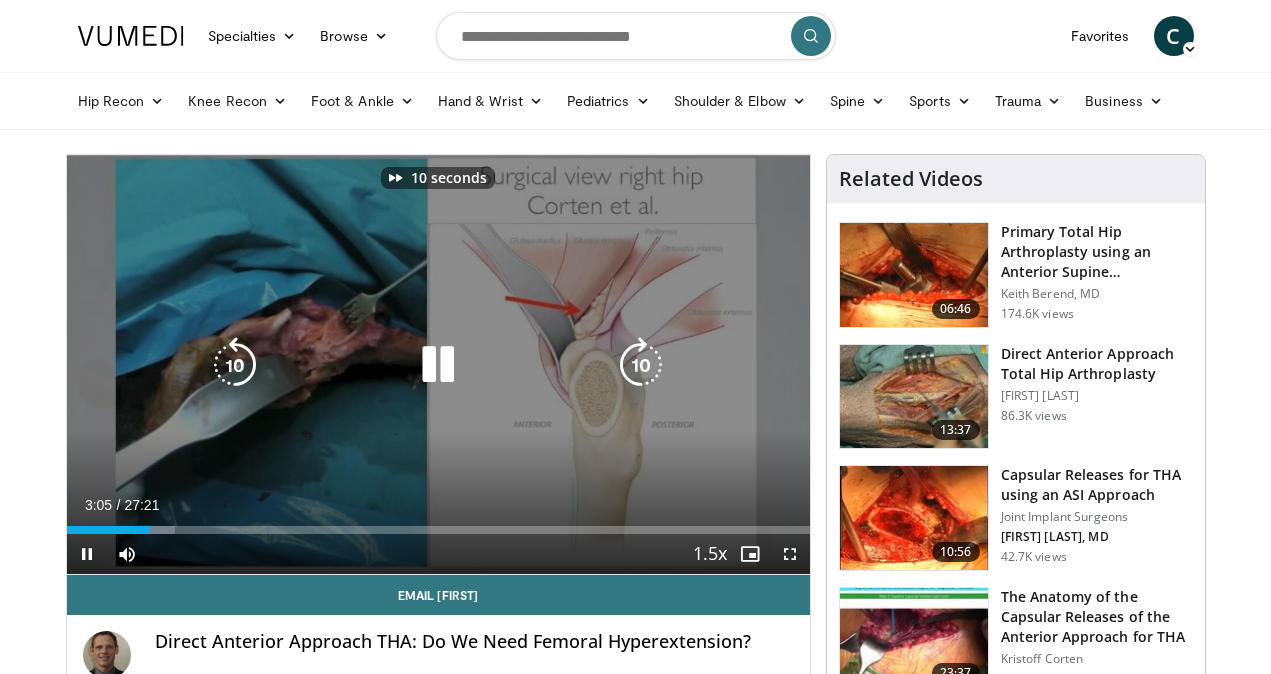 click at bounding box center [641, 365] 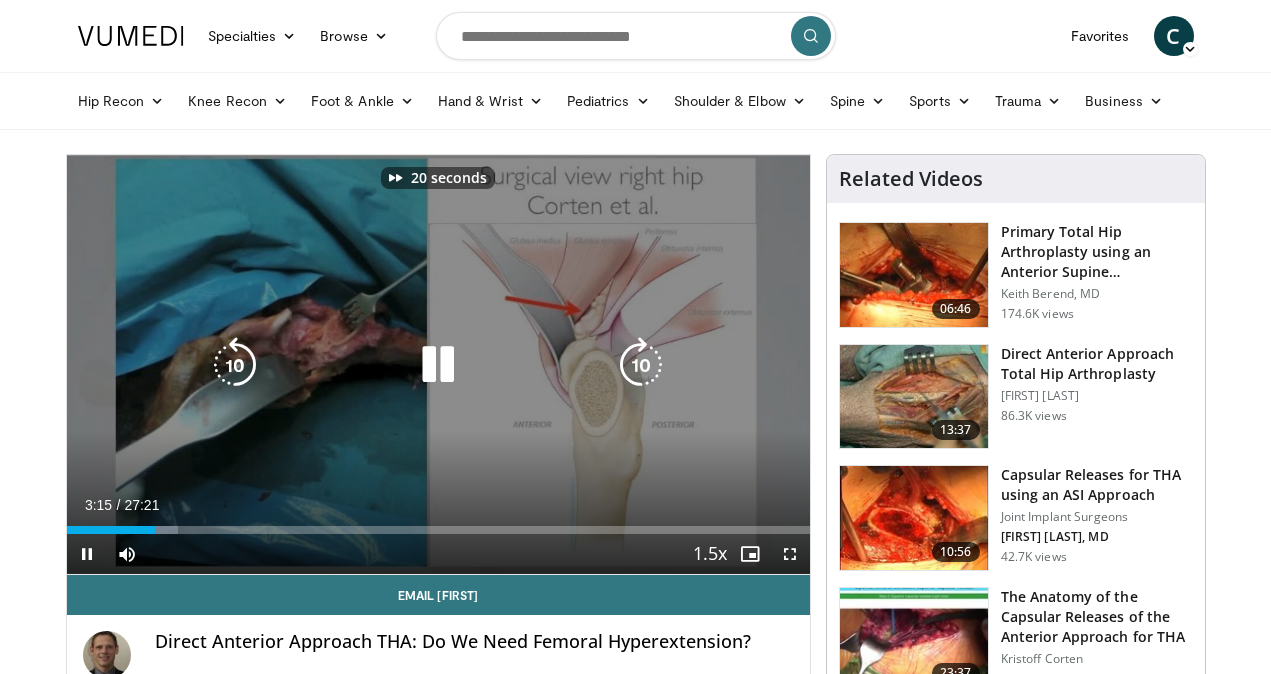 click at bounding box center (641, 365) 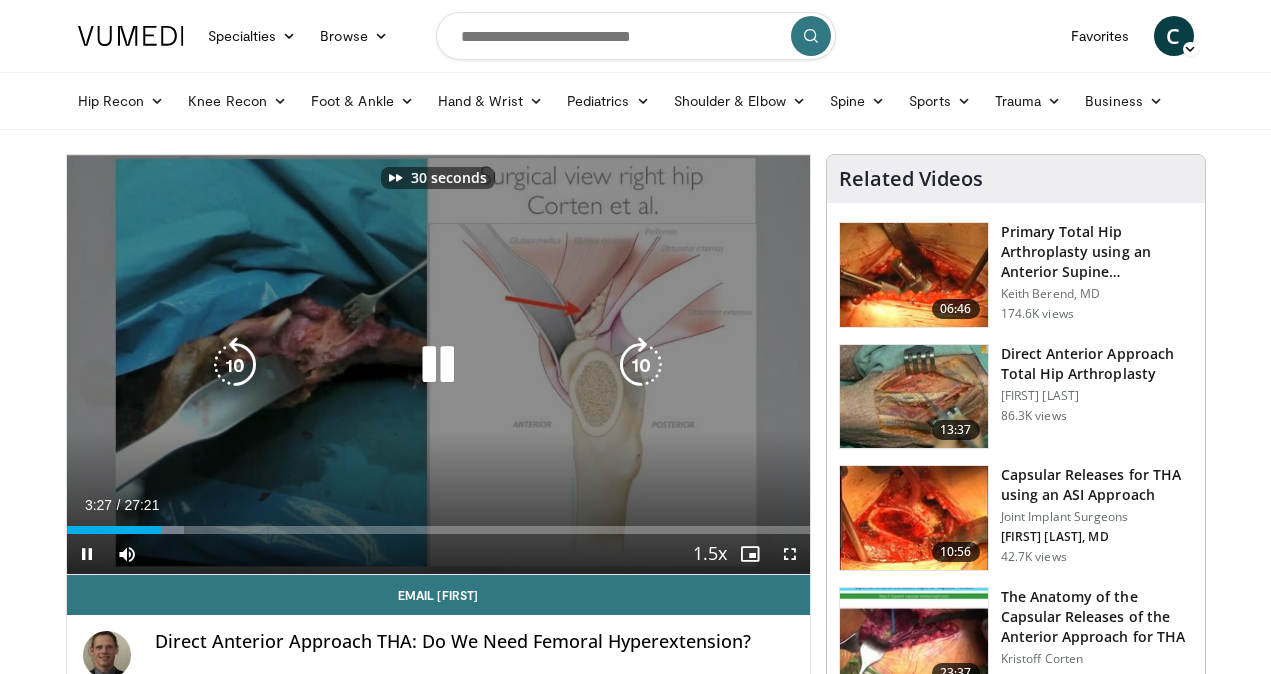 click at bounding box center (641, 365) 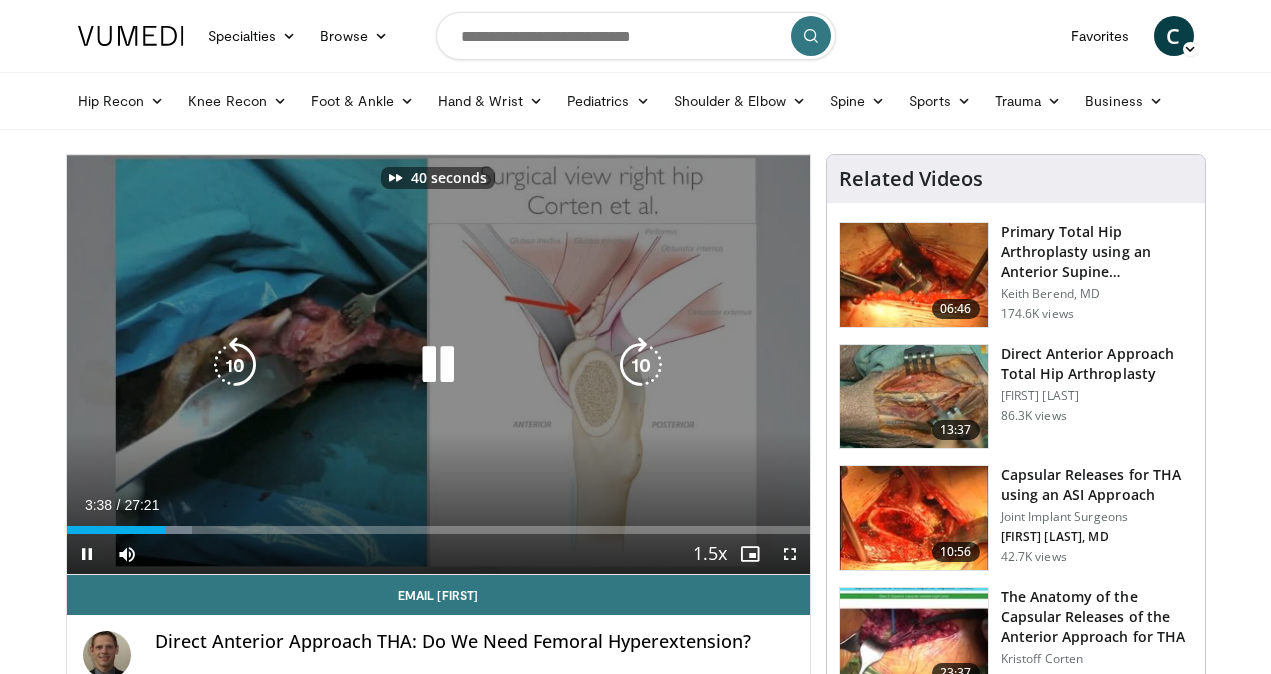 click at bounding box center (641, 365) 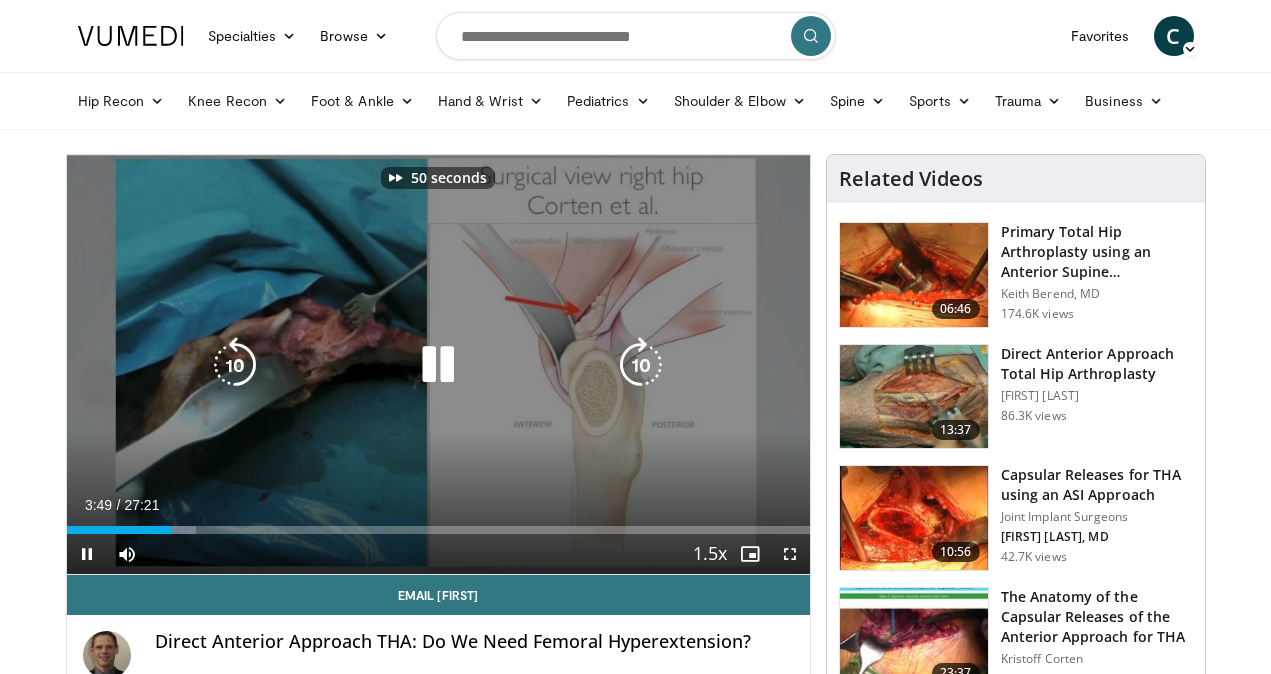 click at bounding box center [641, 365] 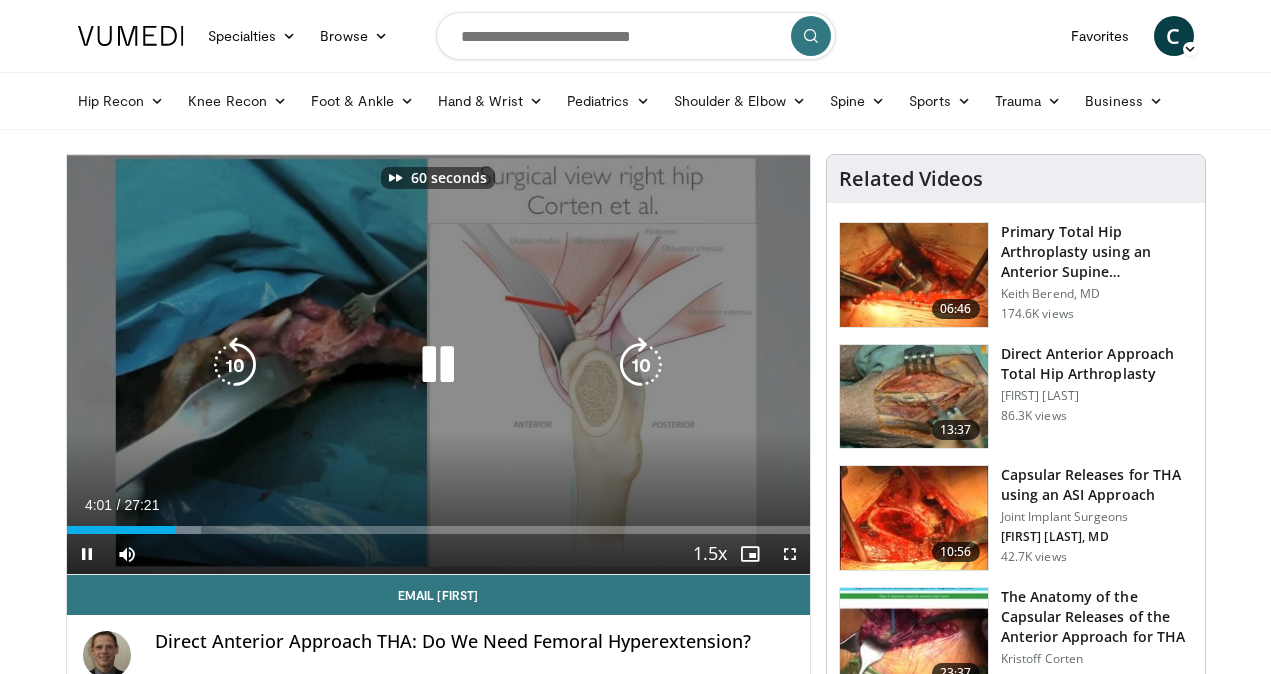 click at bounding box center [641, 365] 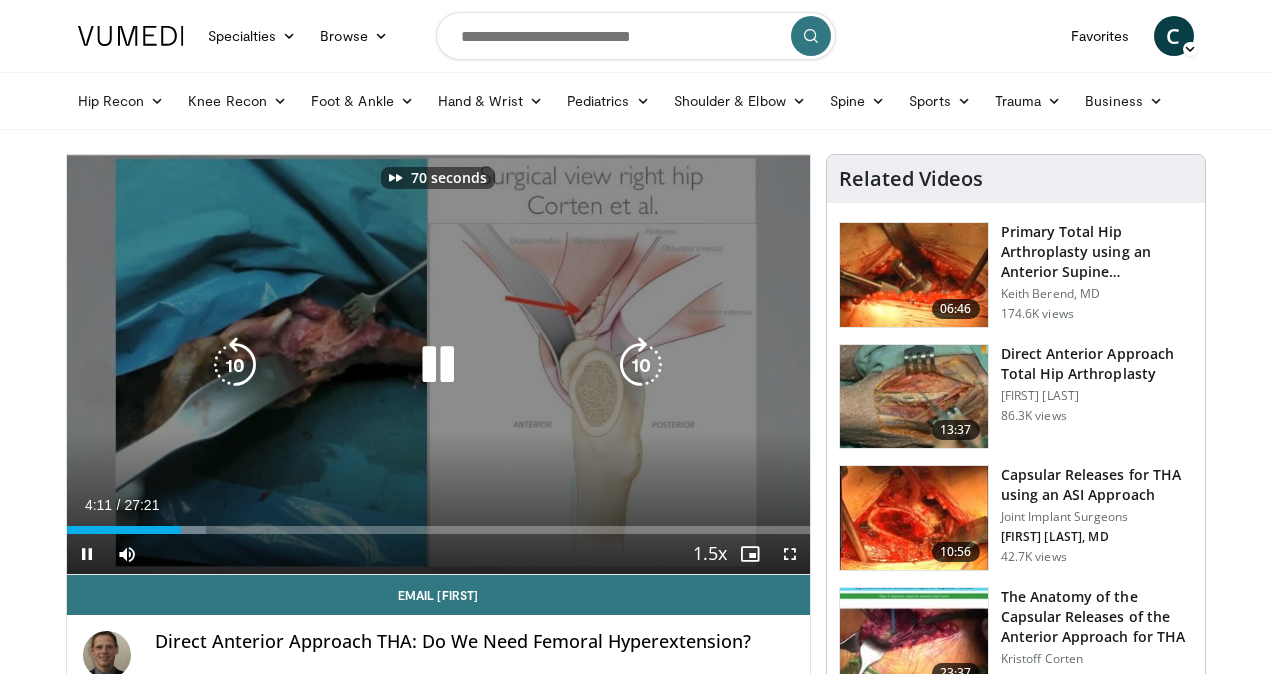 click at bounding box center [641, 365] 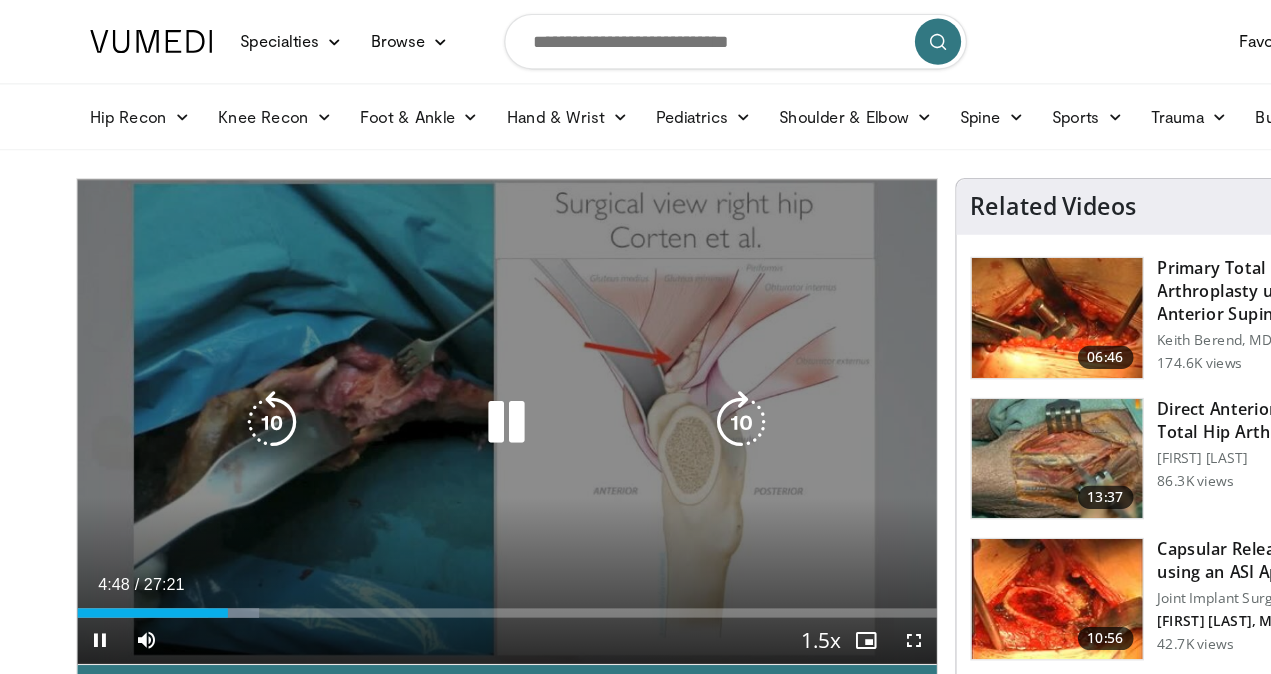 click on "80 seconds
Tap to unmute" at bounding box center (438, 364) 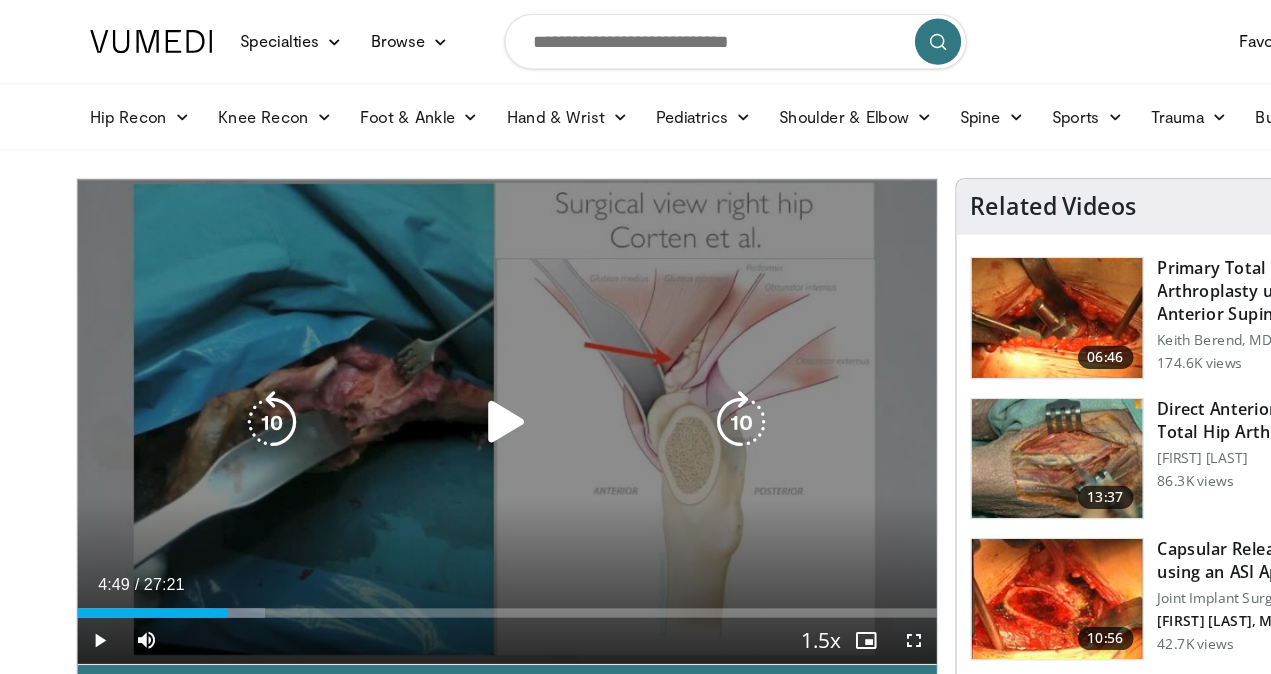 click at bounding box center (438, 365) 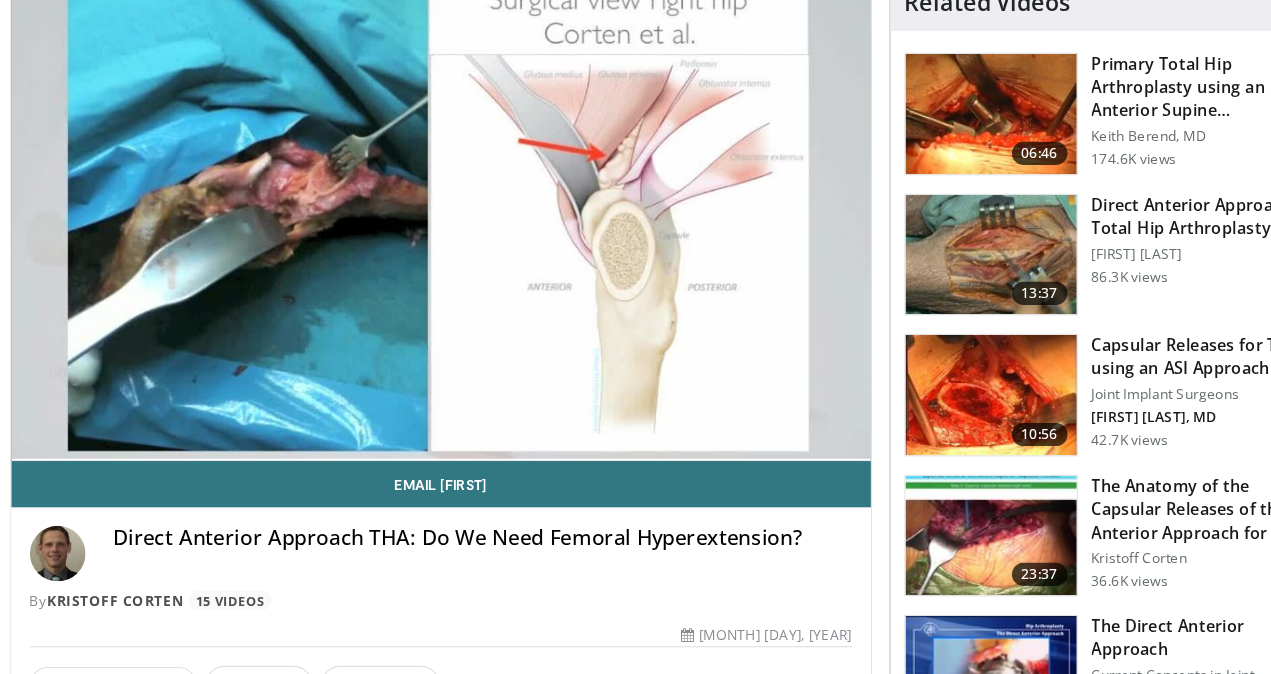 scroll, scrollTop: 100, scrollLeft: 0, axis: vertical 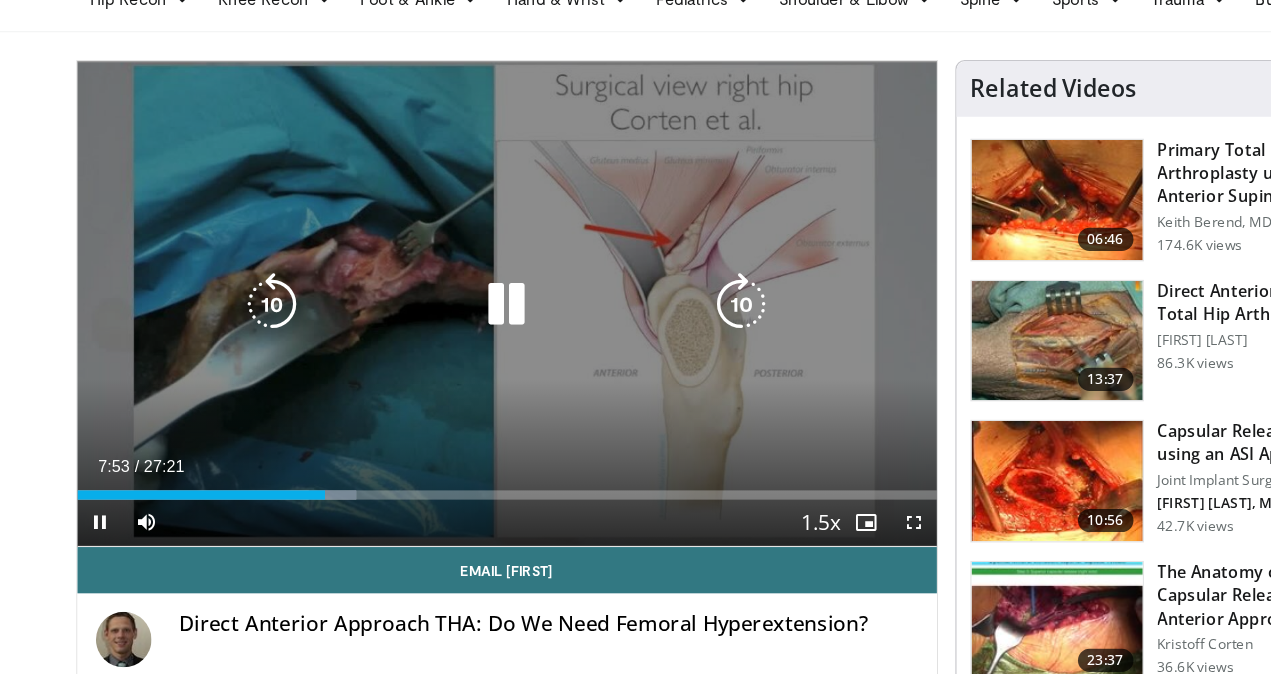 click at bounding box center [235, 265] 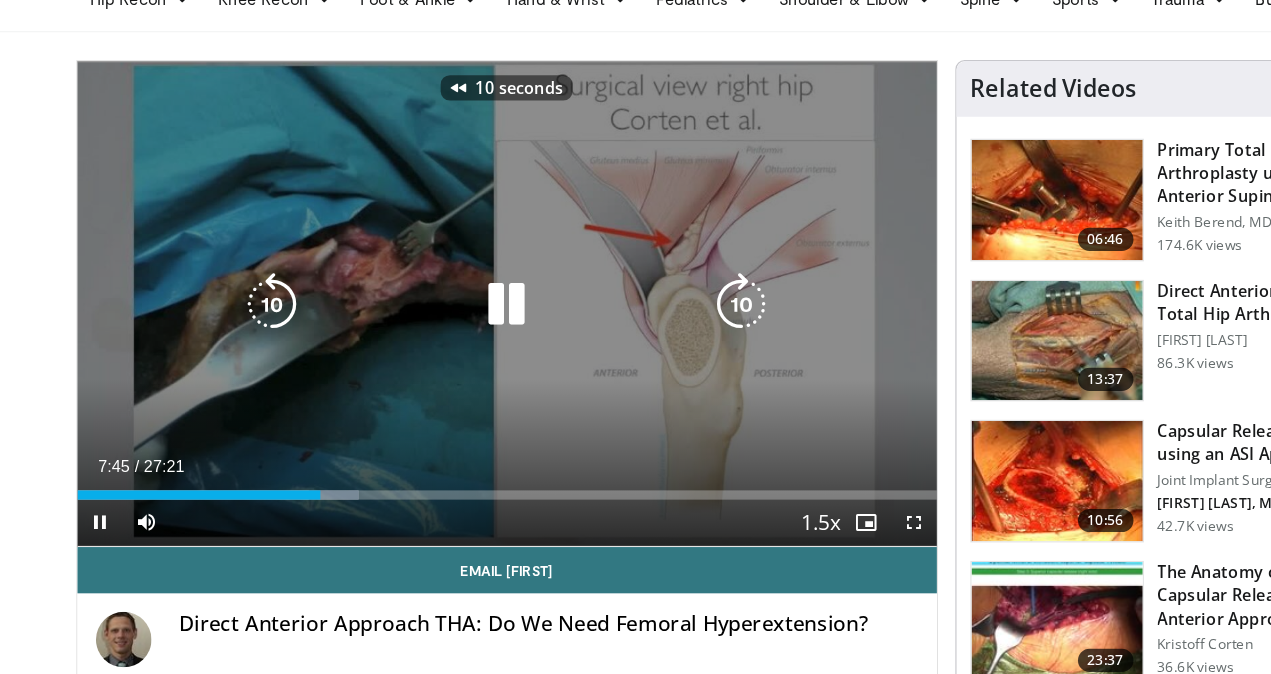 click at bounding box center [235, 265] 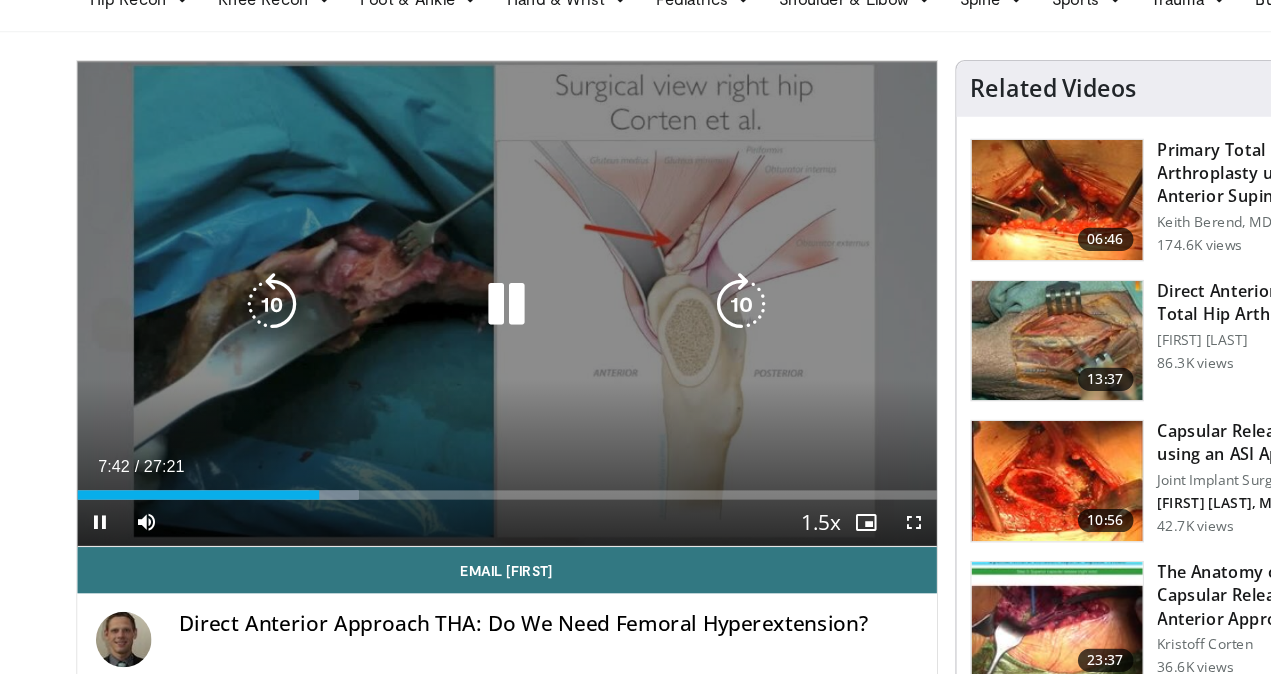 click at bounding box center (438, 265) 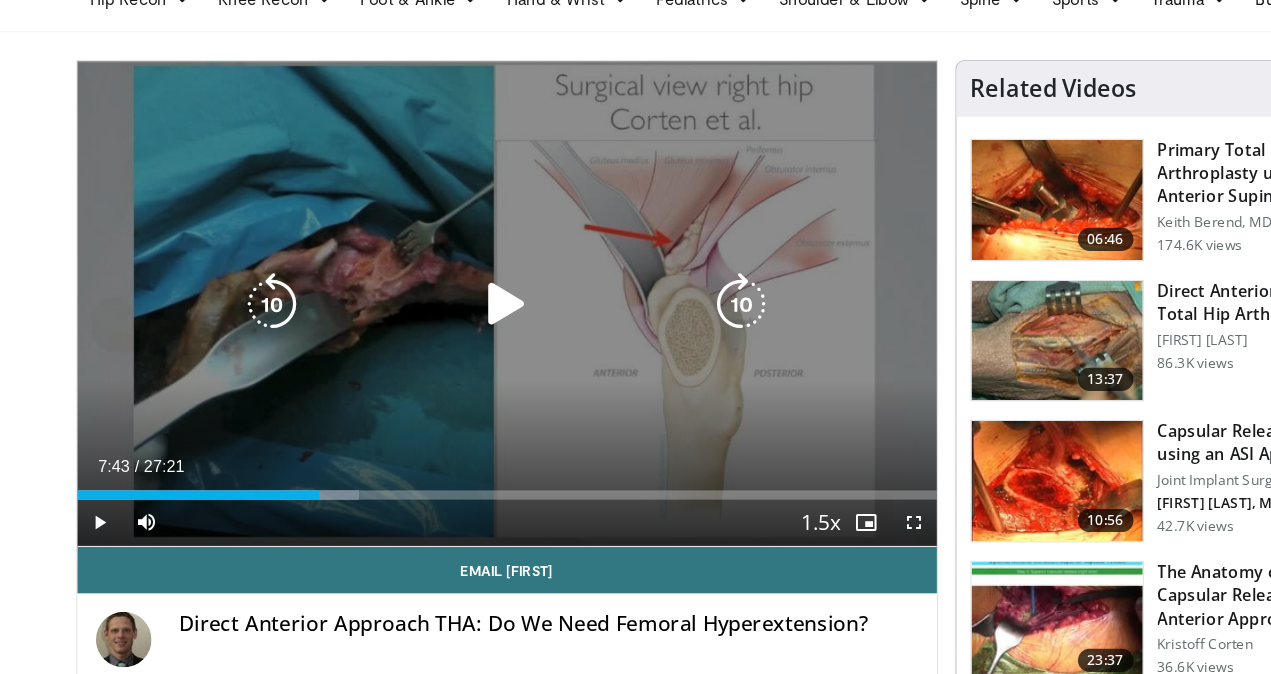 click at bounding box center (438, 265) 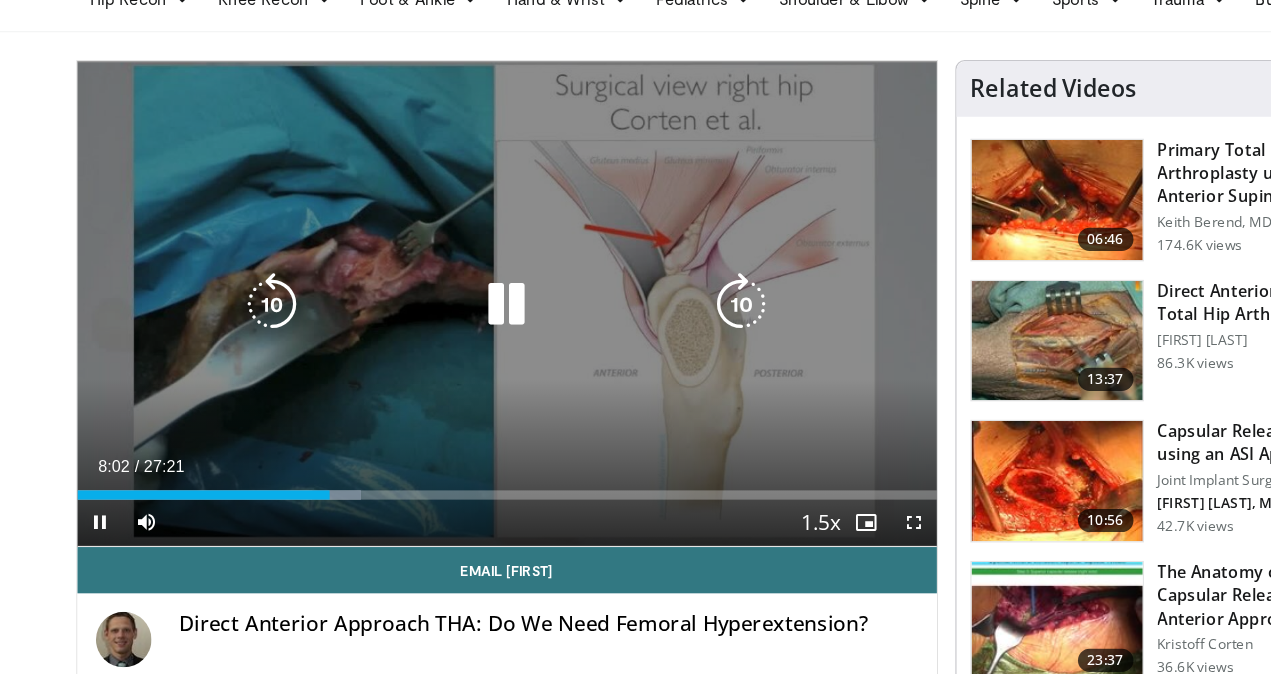 click at bounding box center (235, 265) 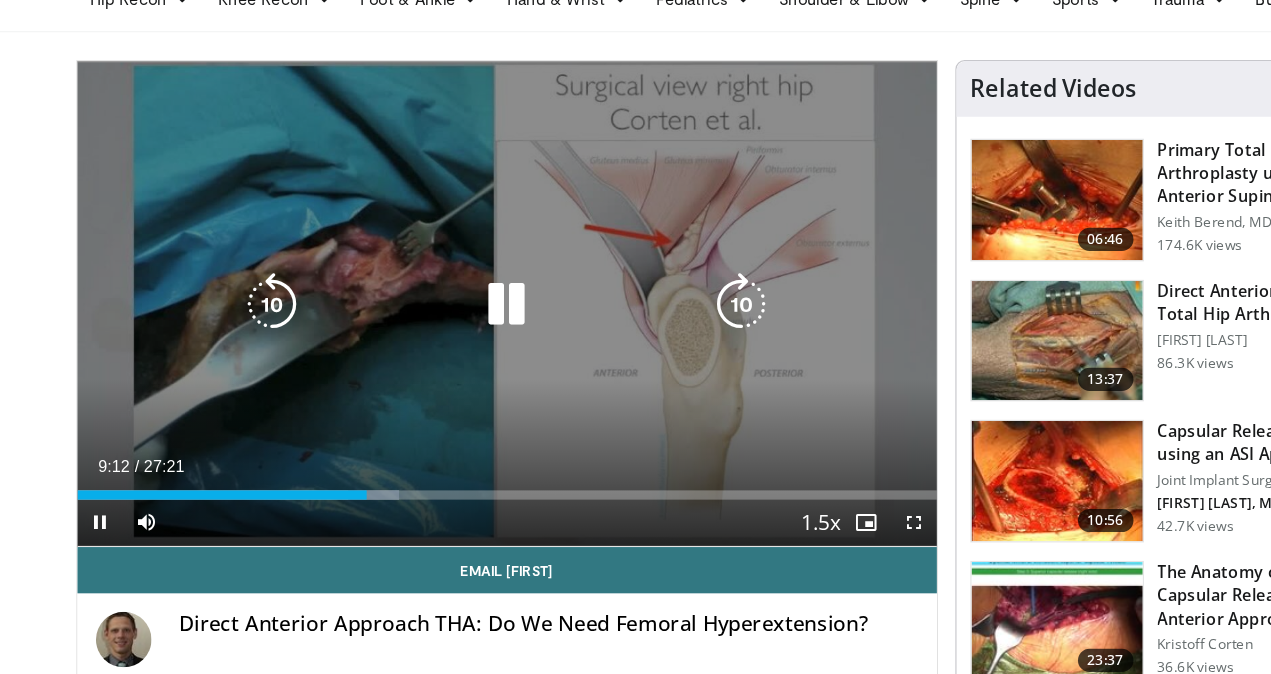 click at bounding box center [438, 265] 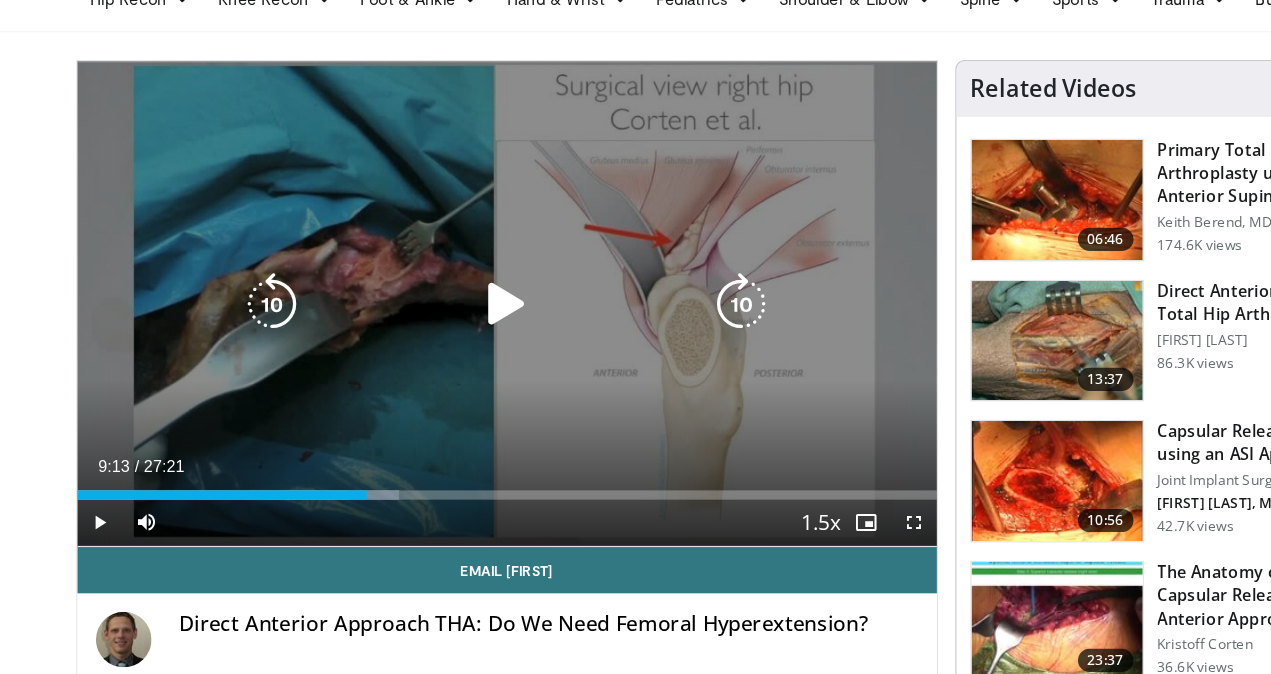 click at bounding box center [438, 265] 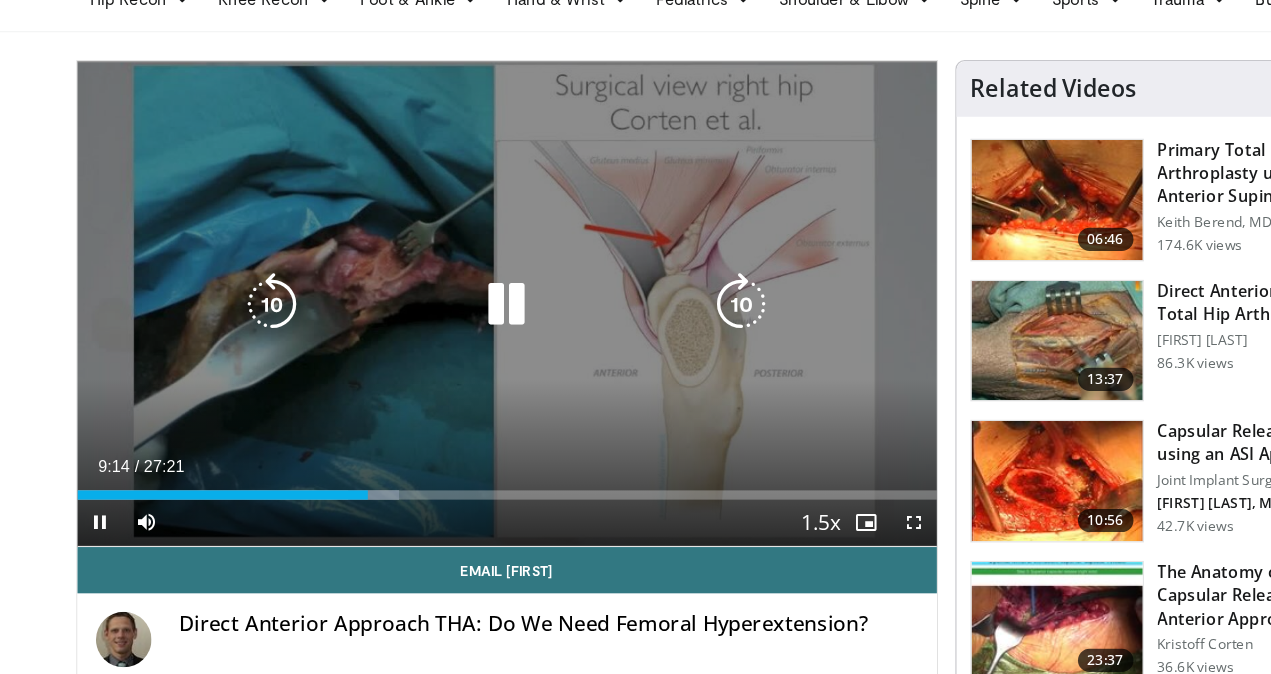 click at bounding box center (438, 265) 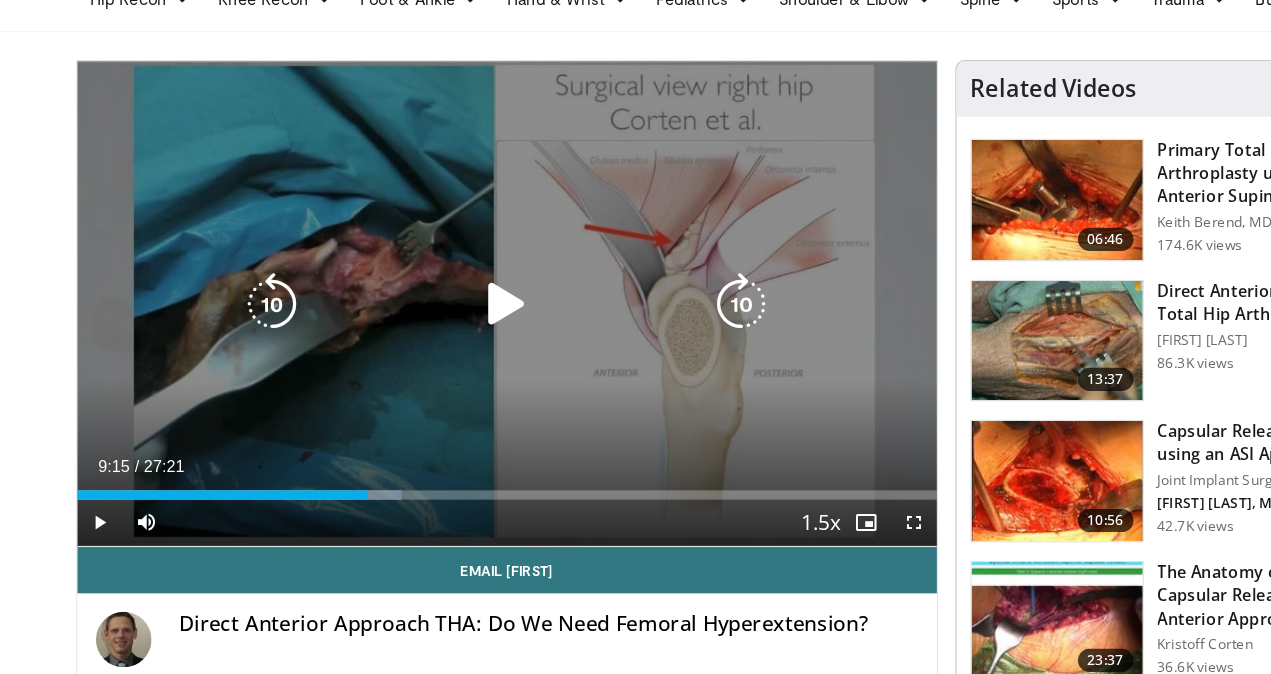 click at bounding box center (438, 265) 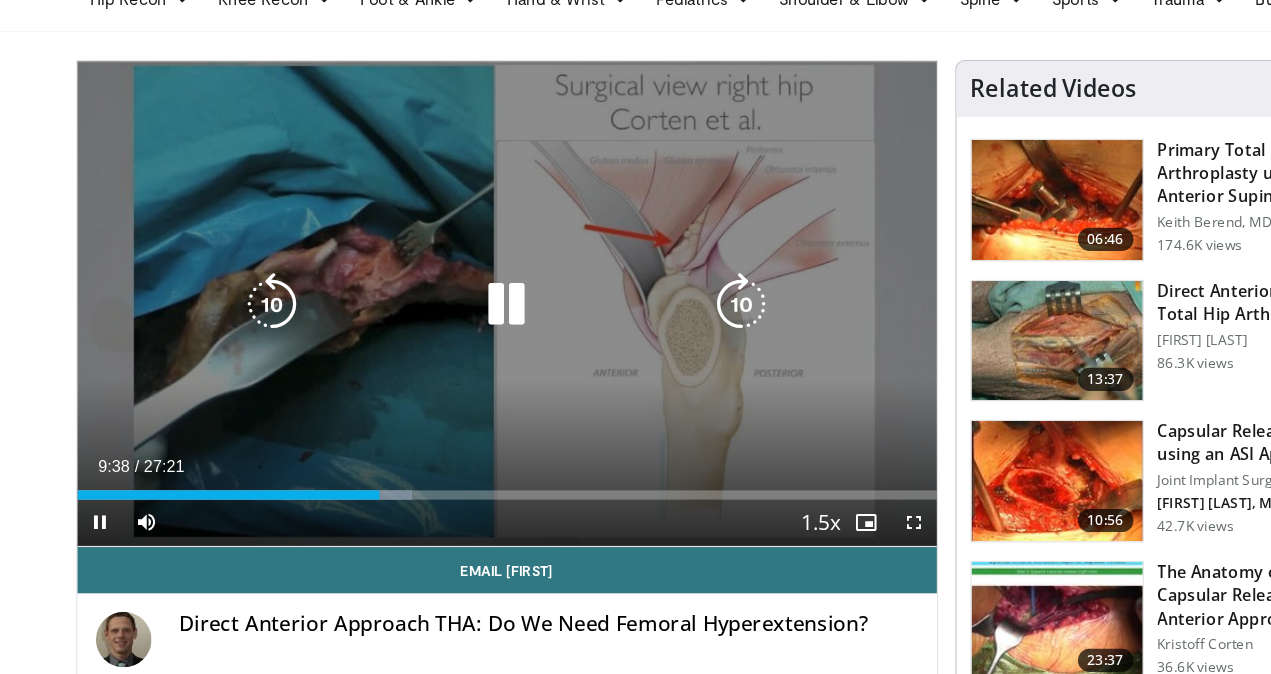 click at bounding box center [235, 265] 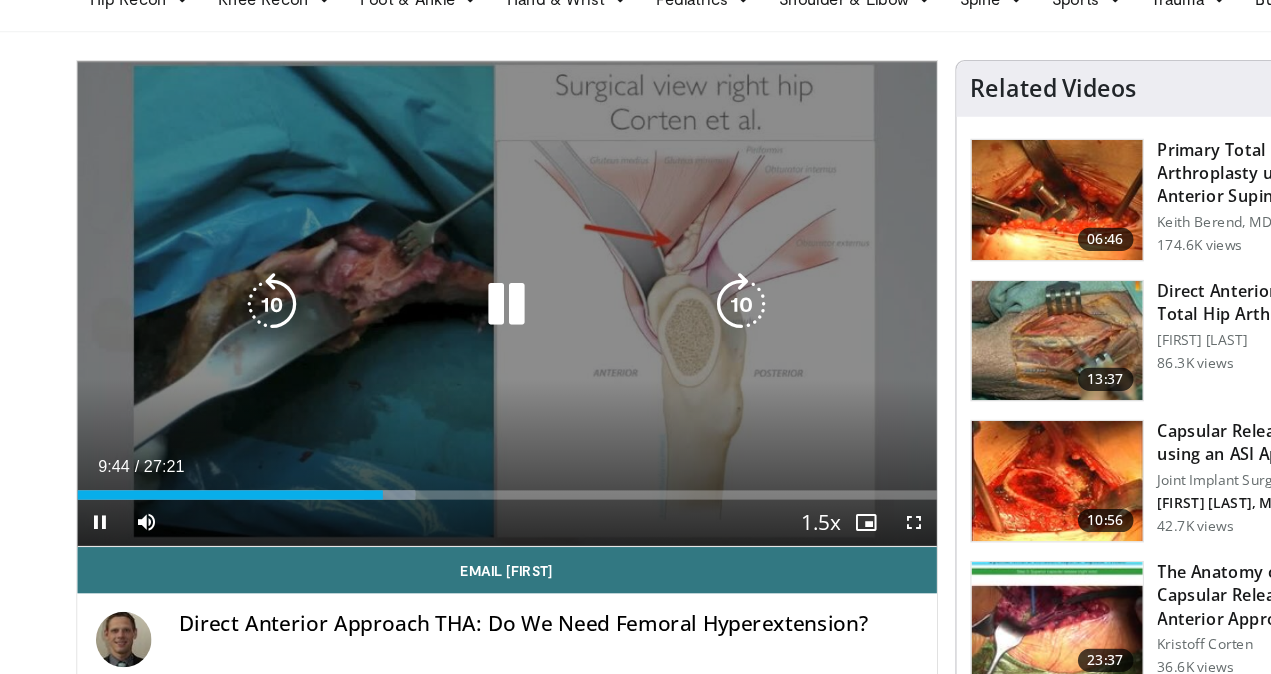 click at bounding box center (438, 265) 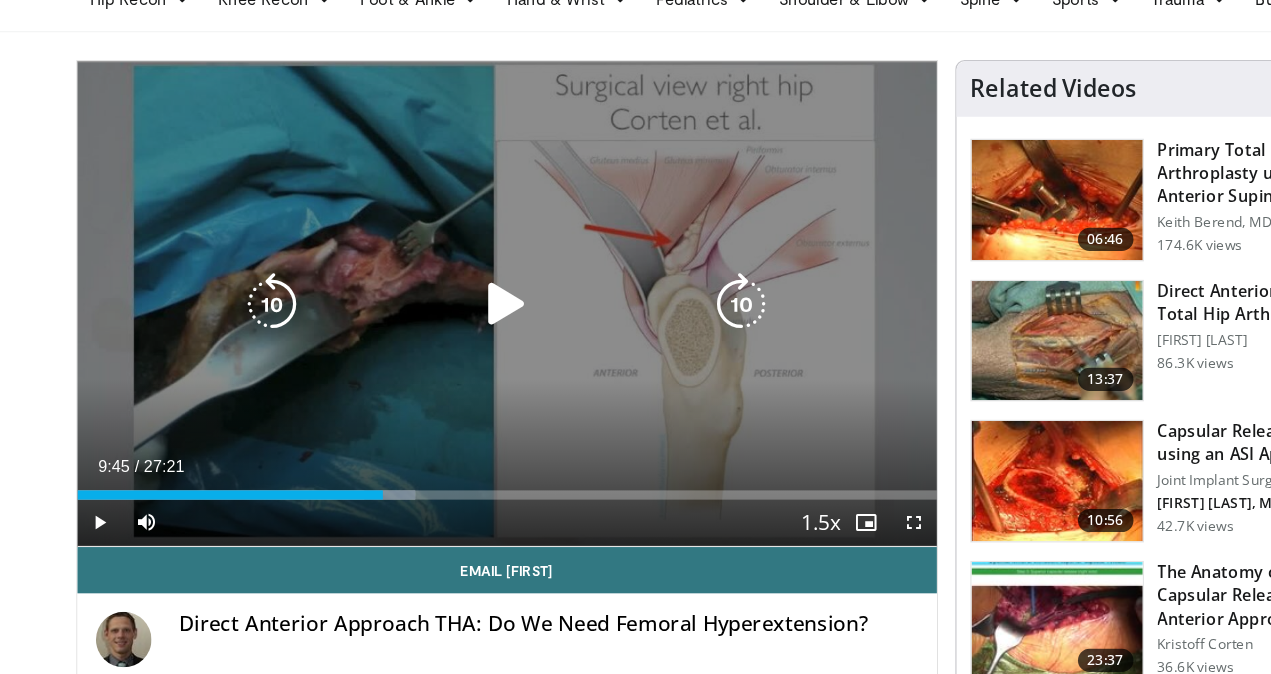 click at bounding box center [438, 265] 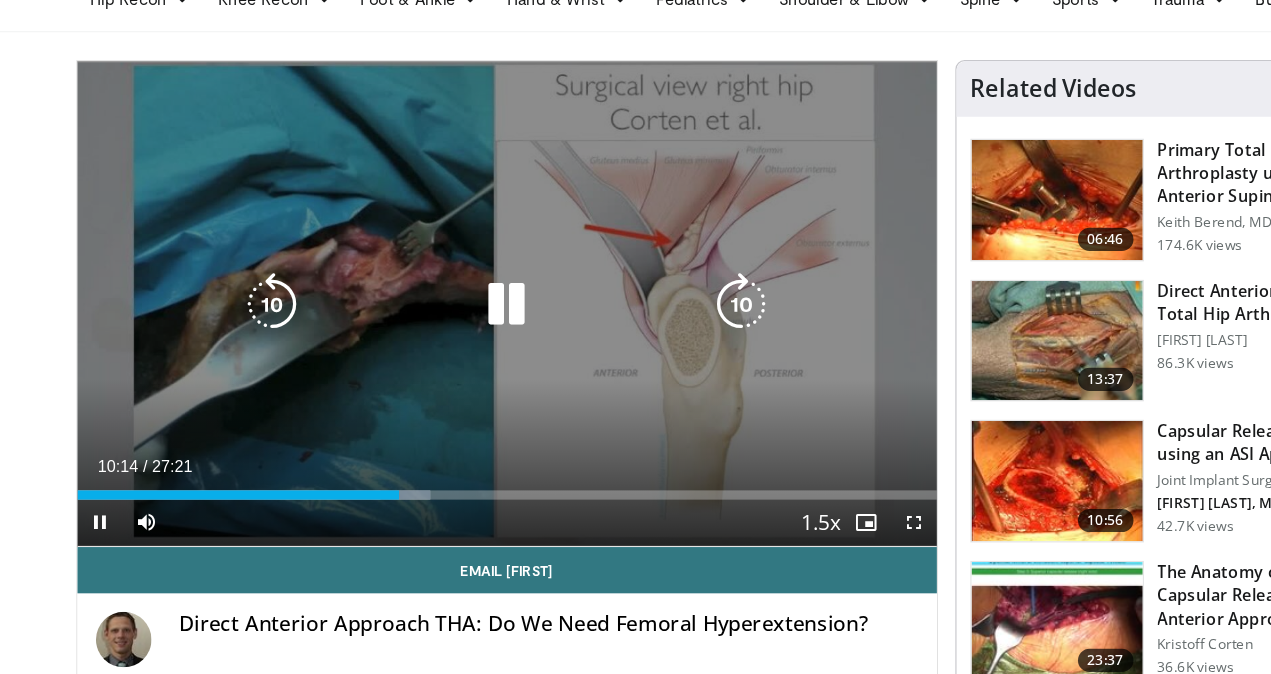 click at bounding box center [438, 265] 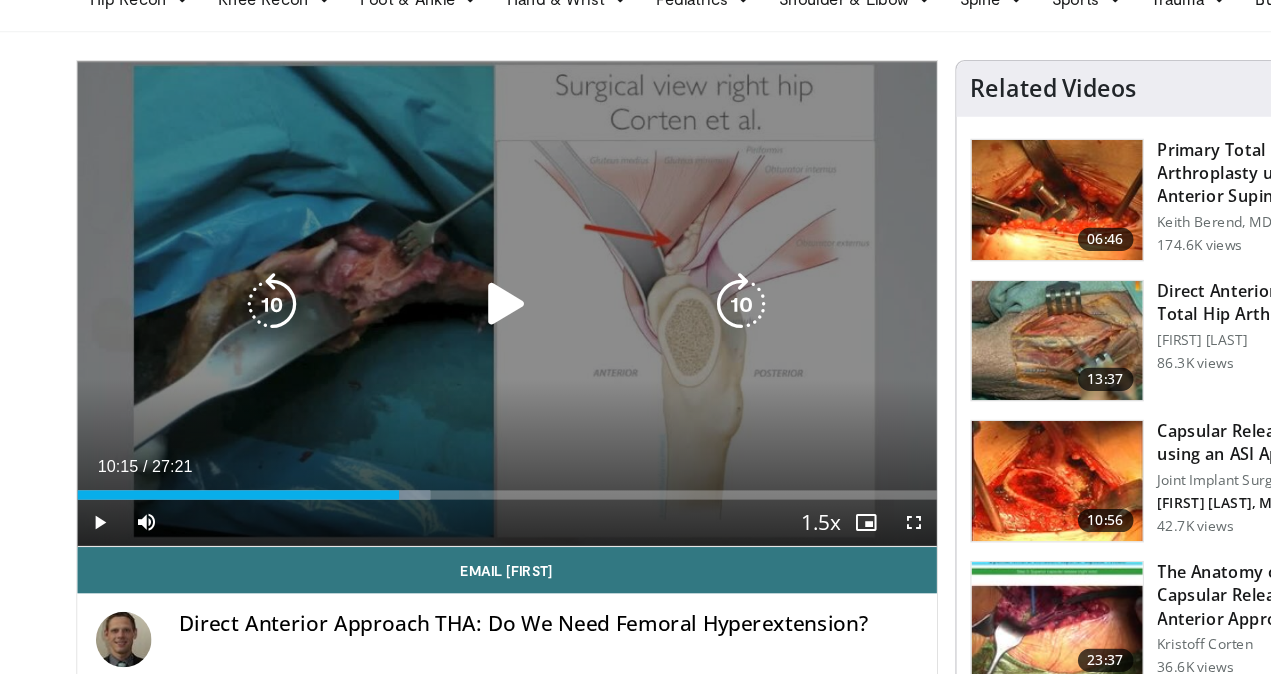 click at bounding box center [438, 265] 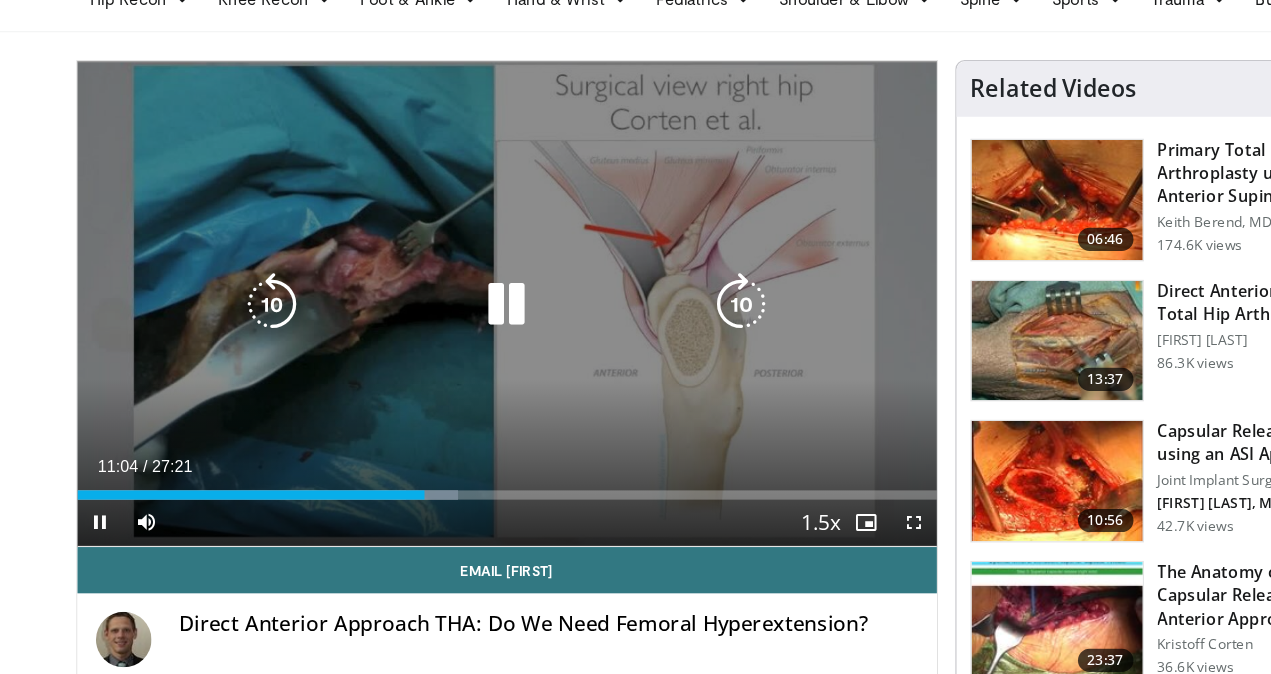 click at bounding box center [438, 265] 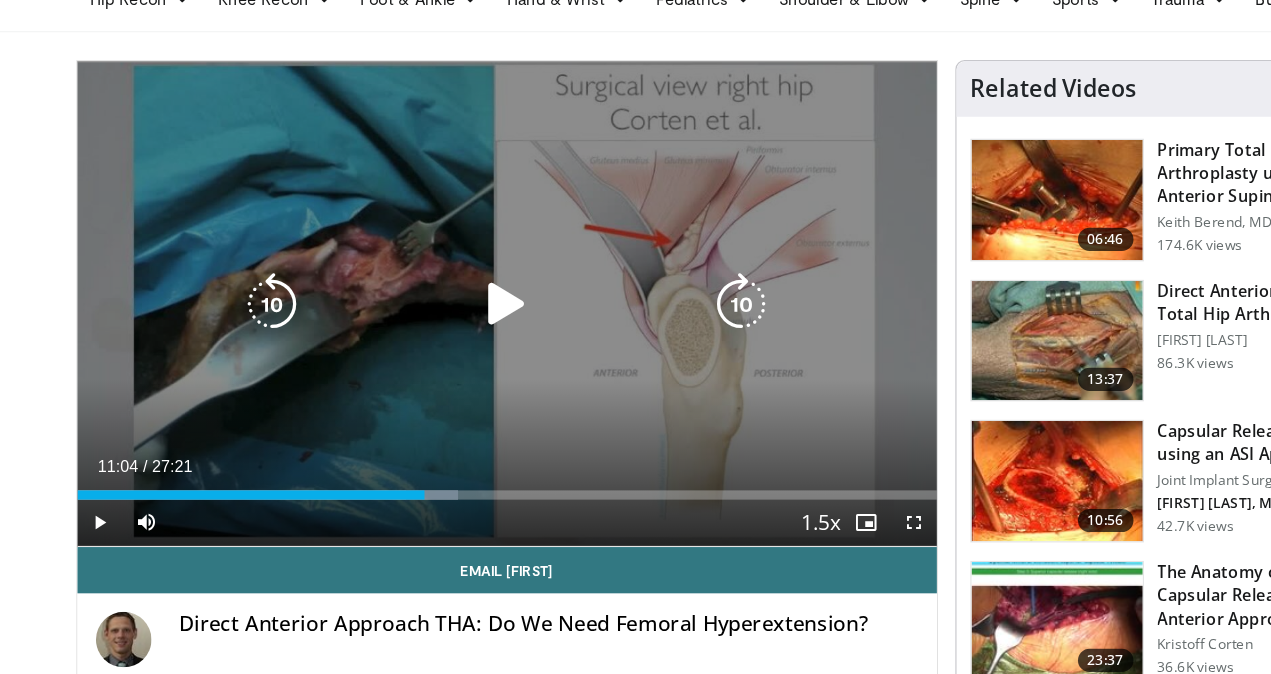 click at bounding box center (438, 265) 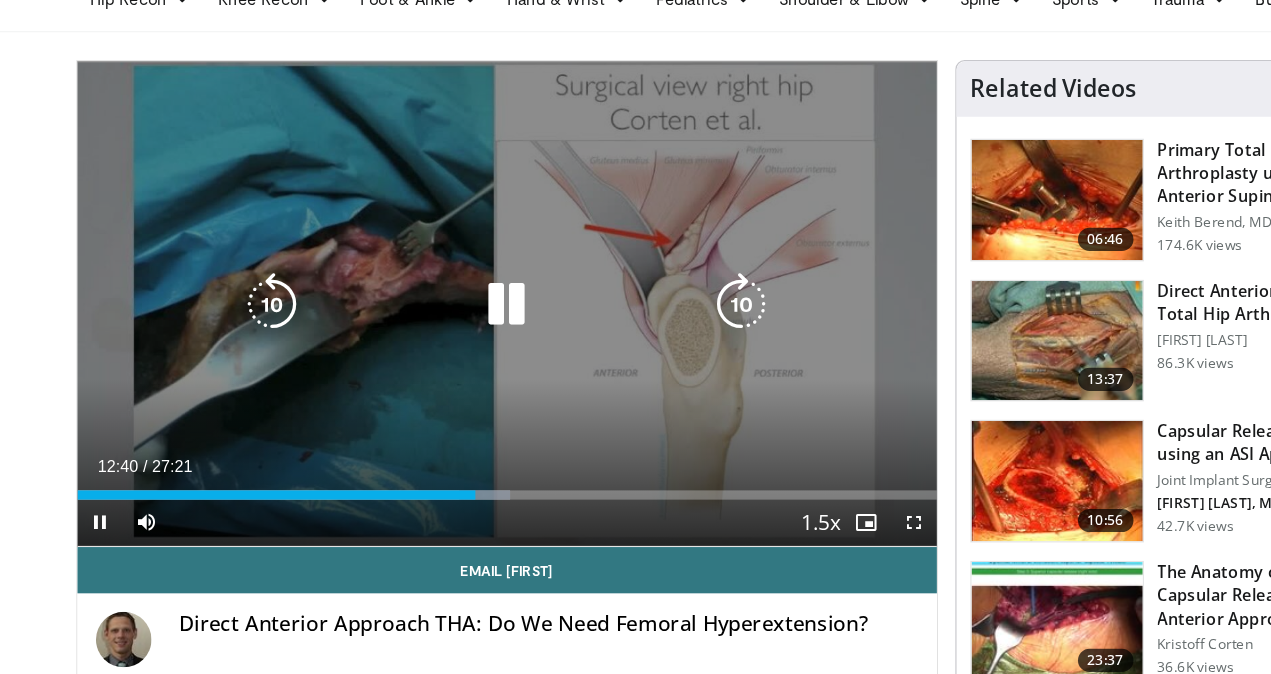 click at bounding box center (438, 265) 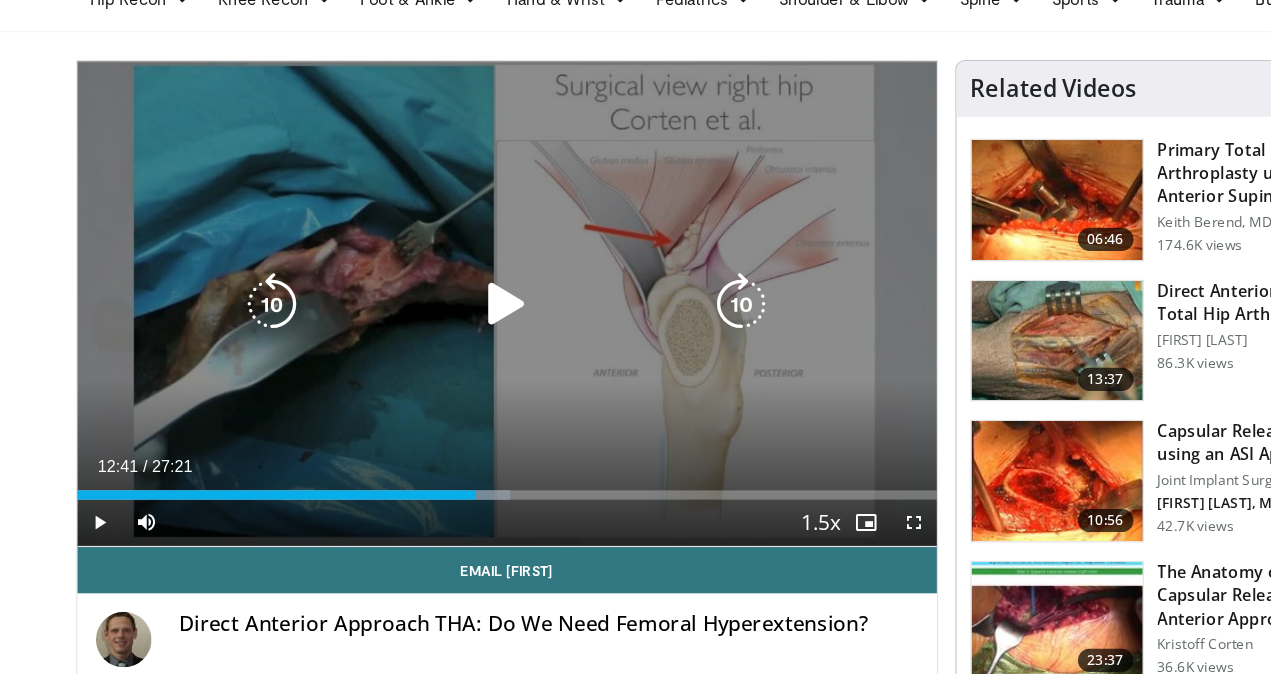 click at bounding box center (235, 265) 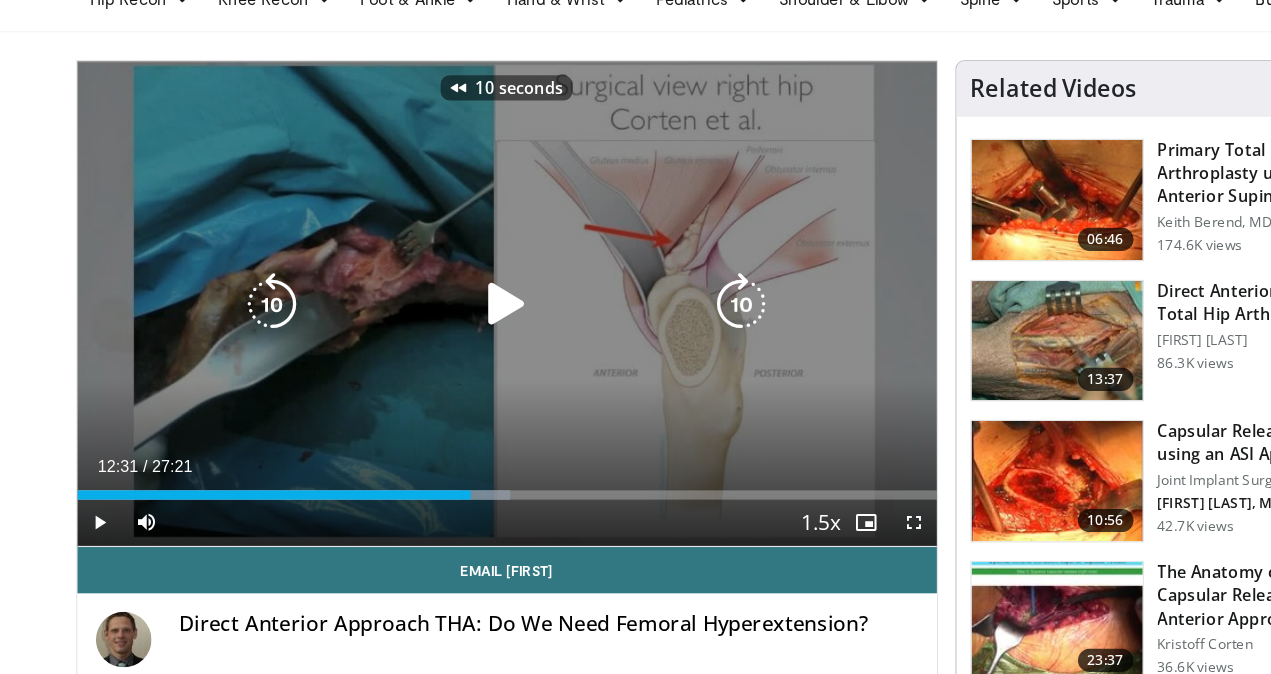 click at bounding box center [438, 265] 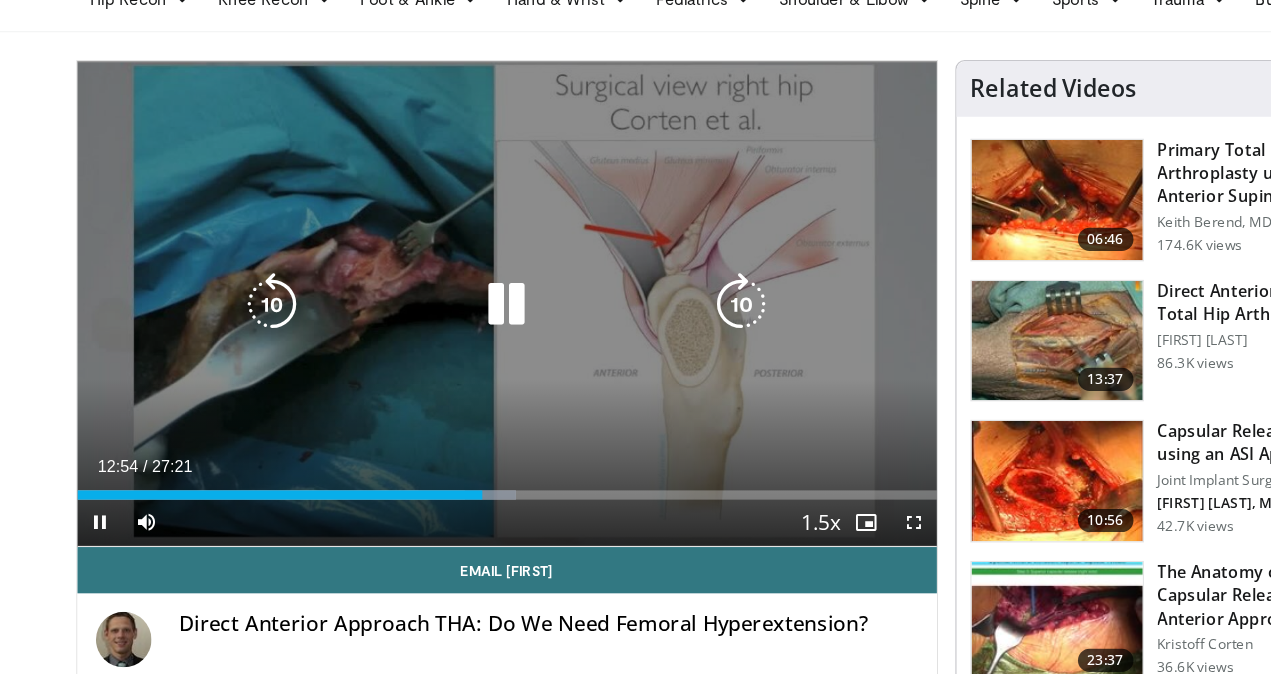 click at bounding box center (438, 265) 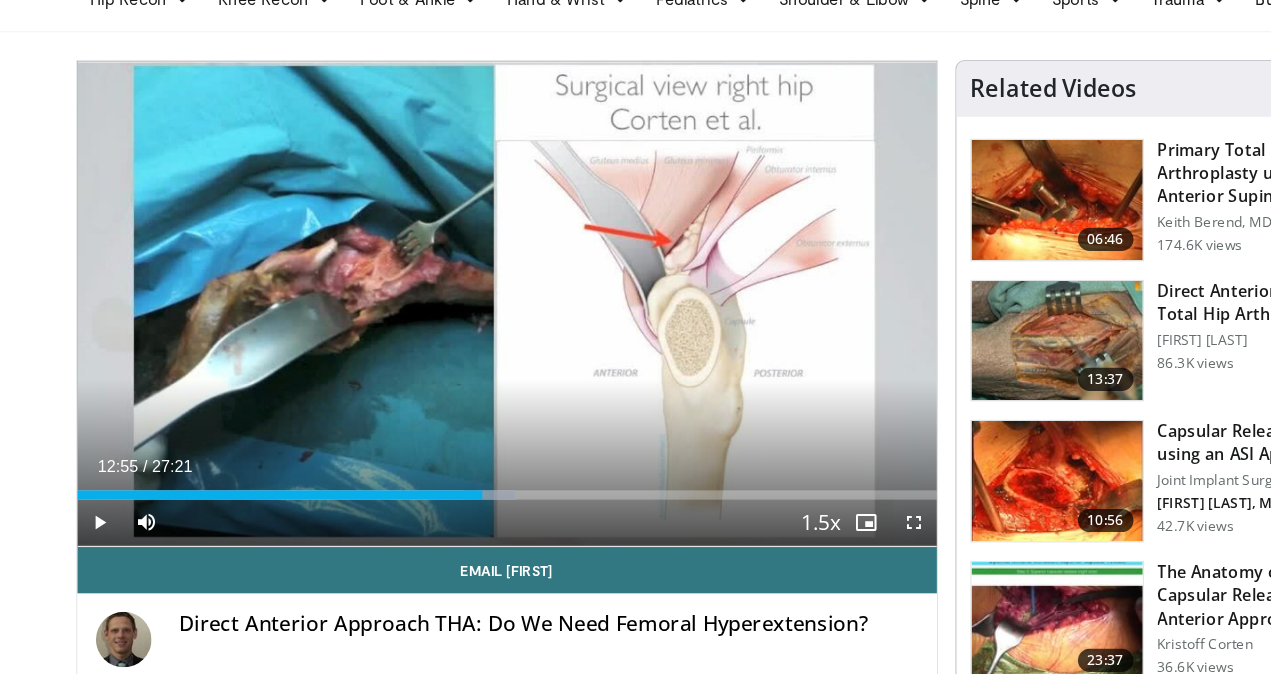 click on "−" at bounding box center [137, 484] 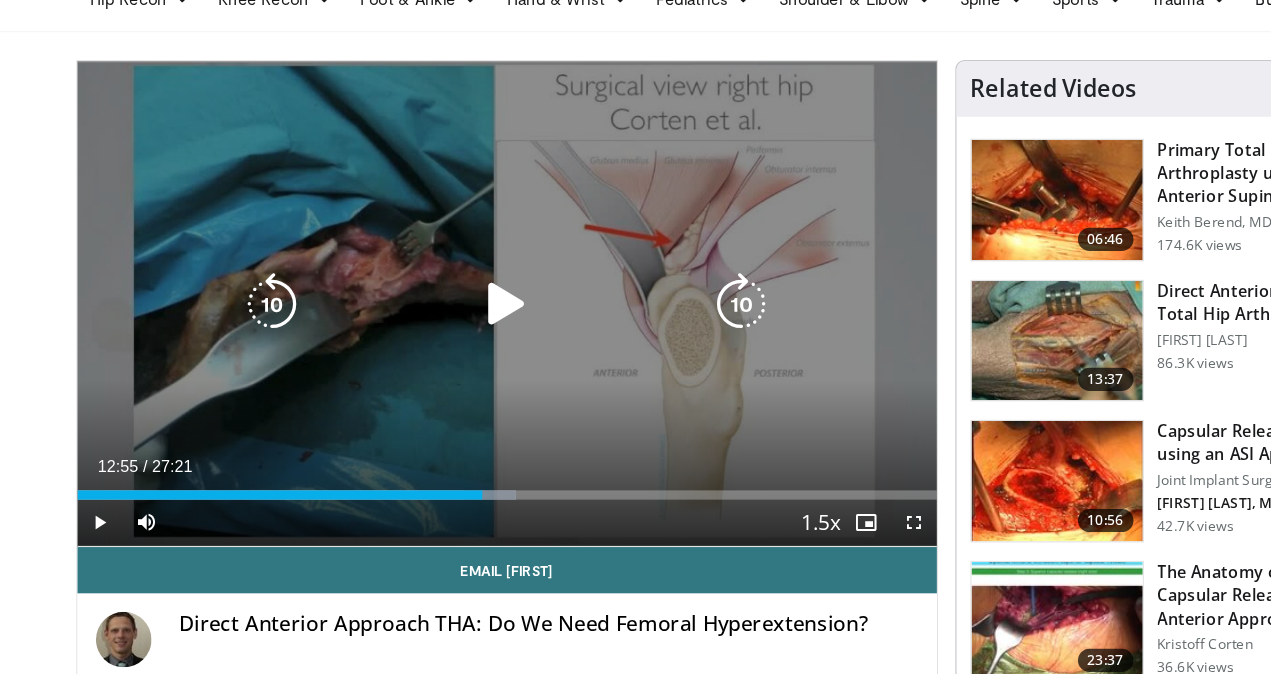click at bounding box center (235, 265) 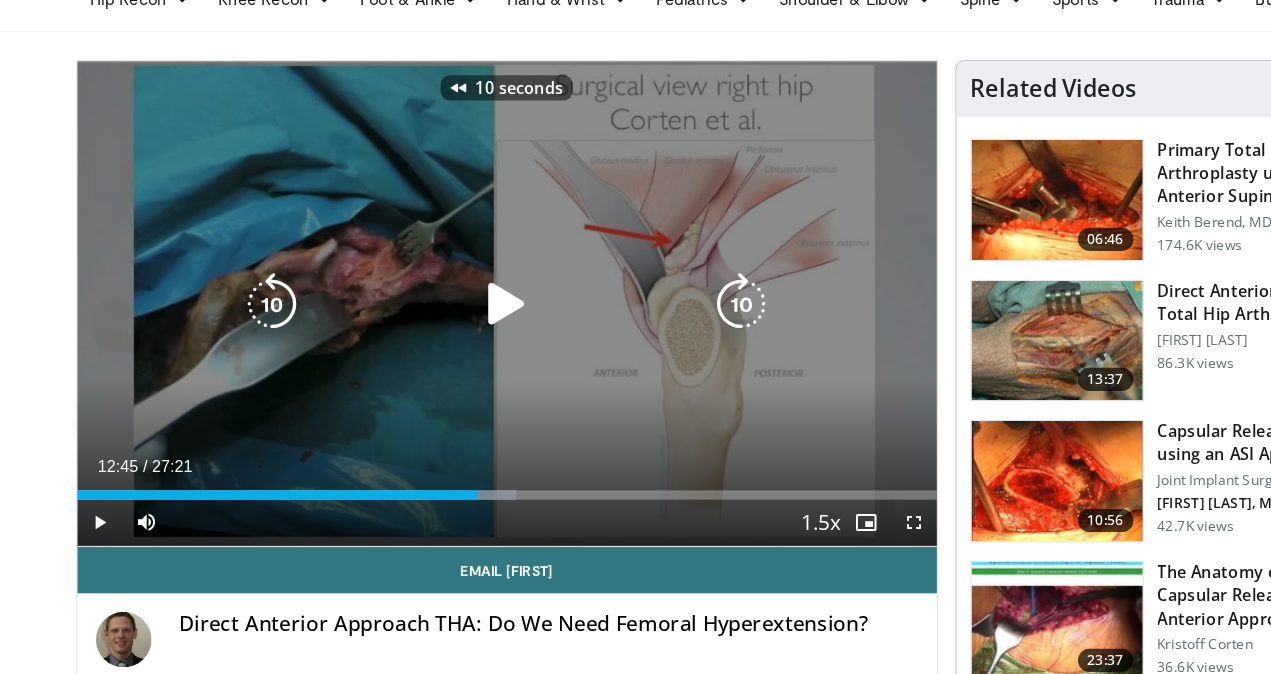 click at bounding box center (438, 265) 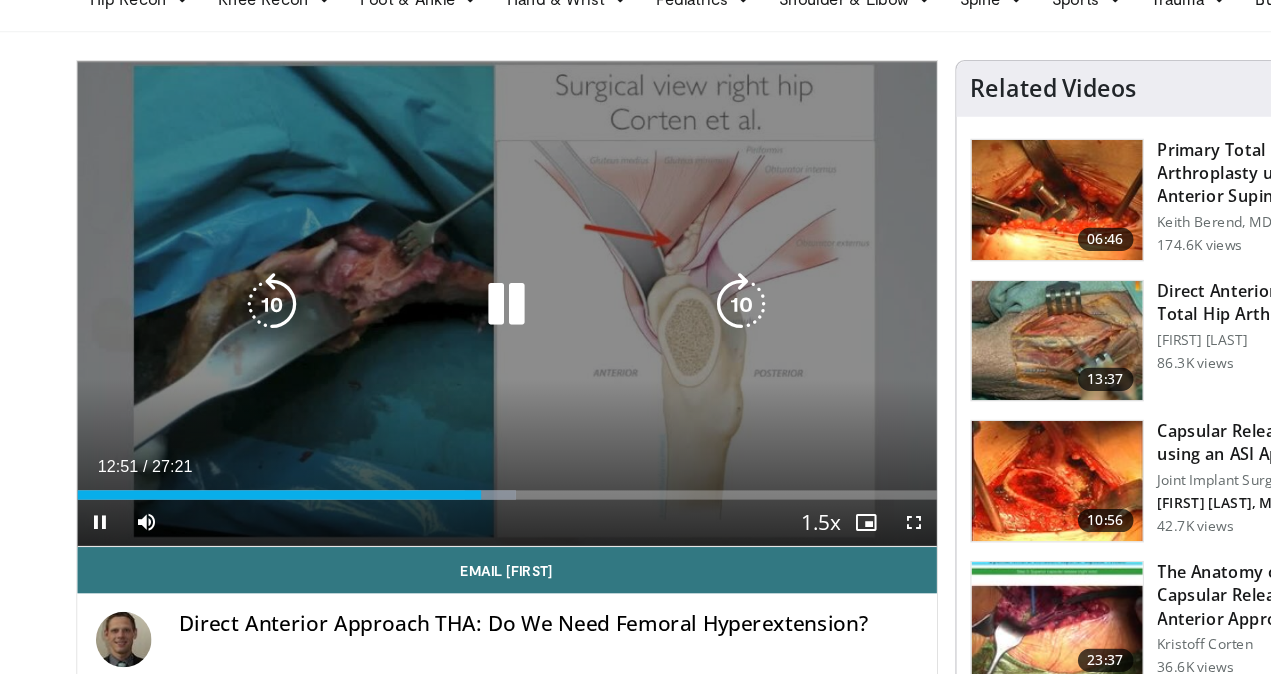 click at bounding box center [438, 265] 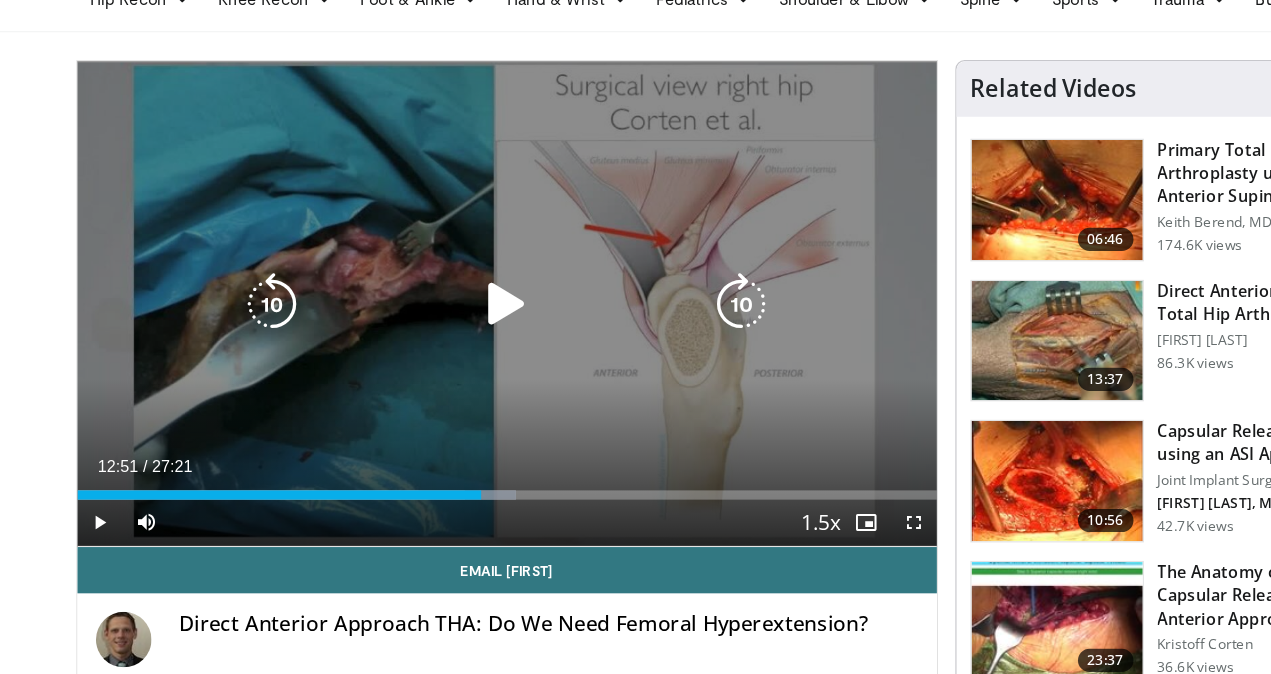 click on "10 seconds
Tap to unmute" at bounding box center [438, 264] 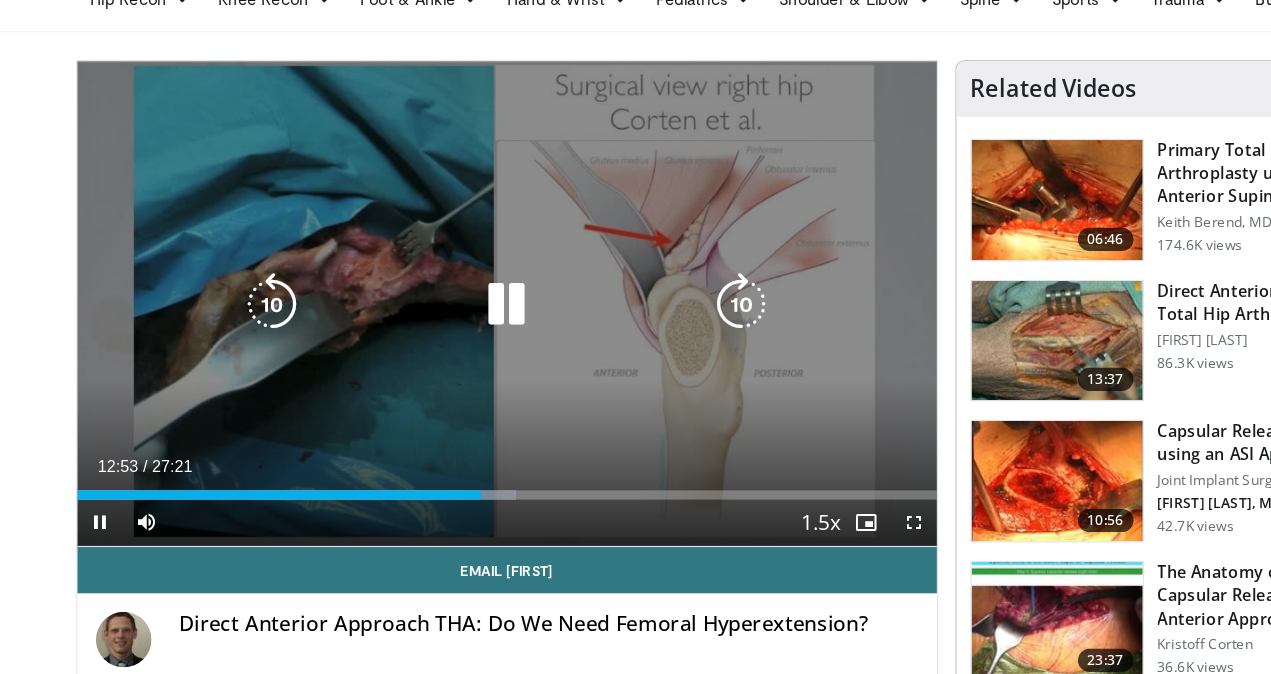 click at bounding box center [438, 265] 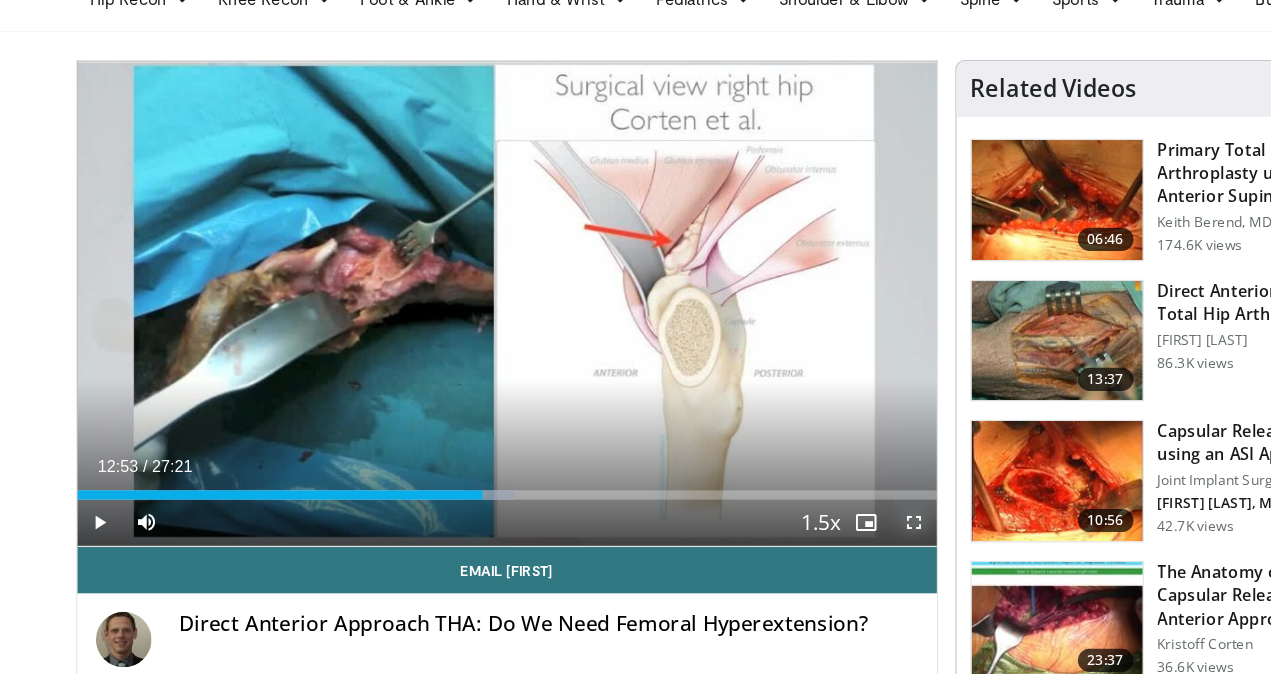 click at bounding box center [790, 454] 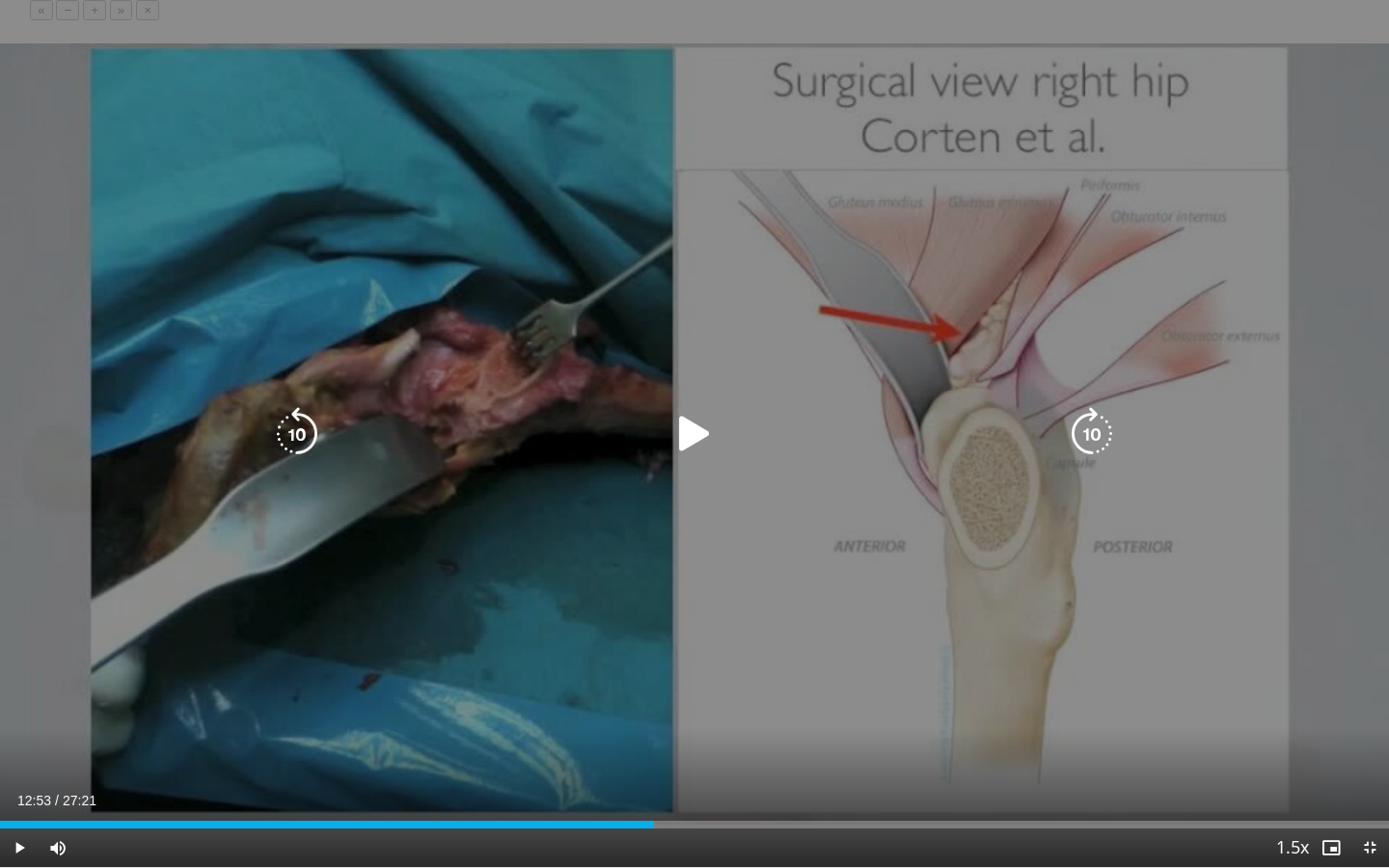 click at bounding box center (694, 434) 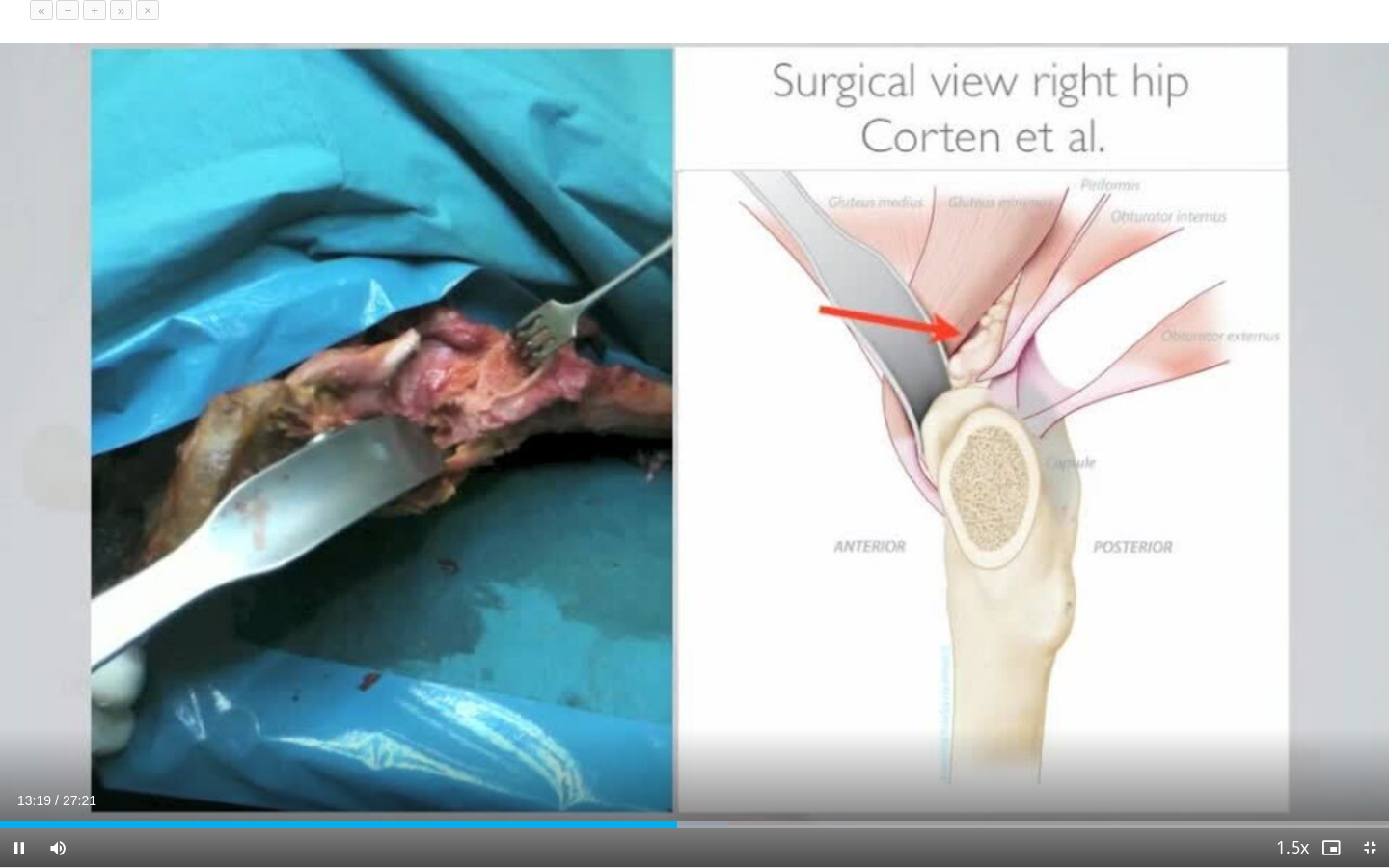 click on "+" at bounding box center [95, 10] 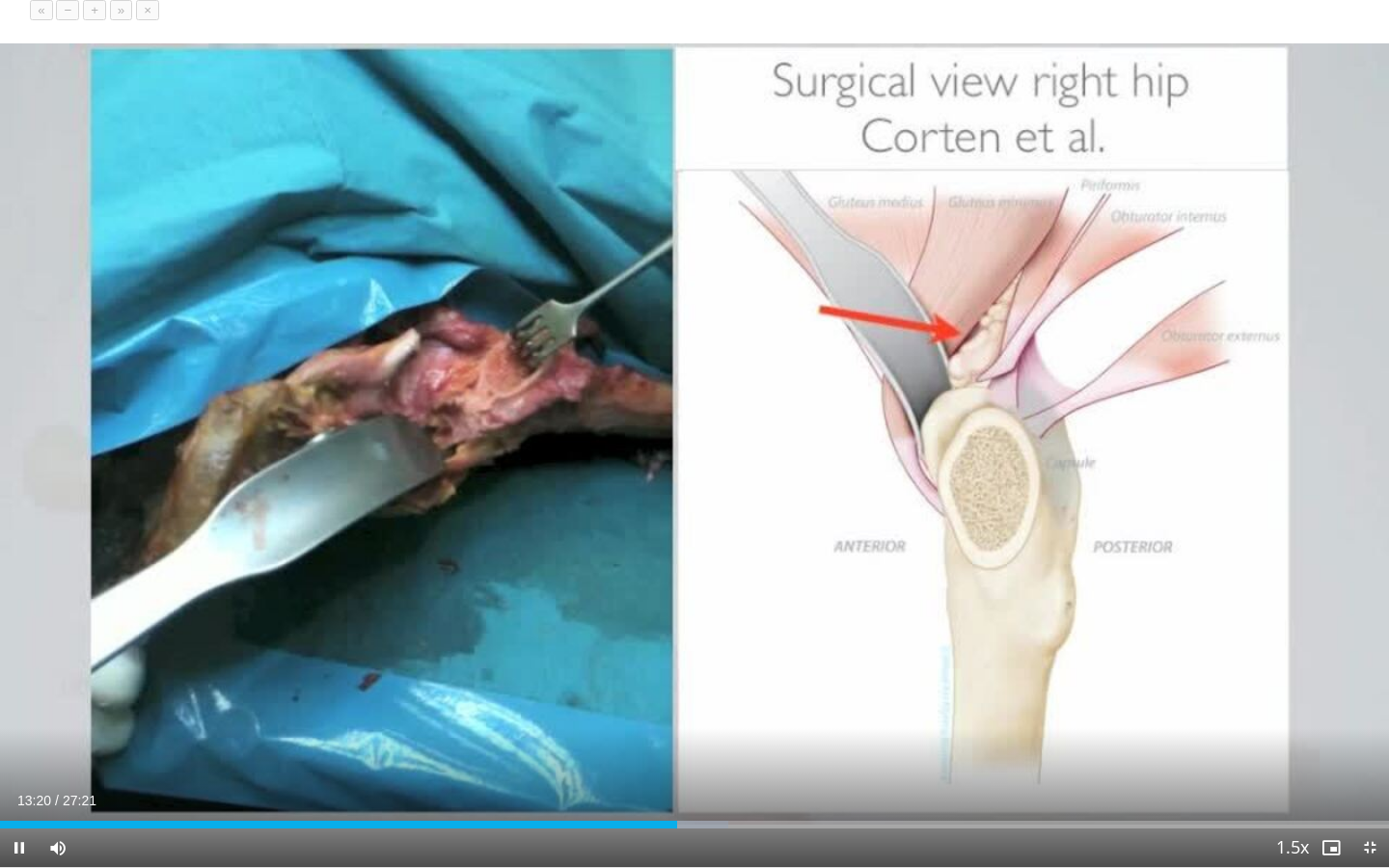 click on "+" at bounding box center (95, 10) 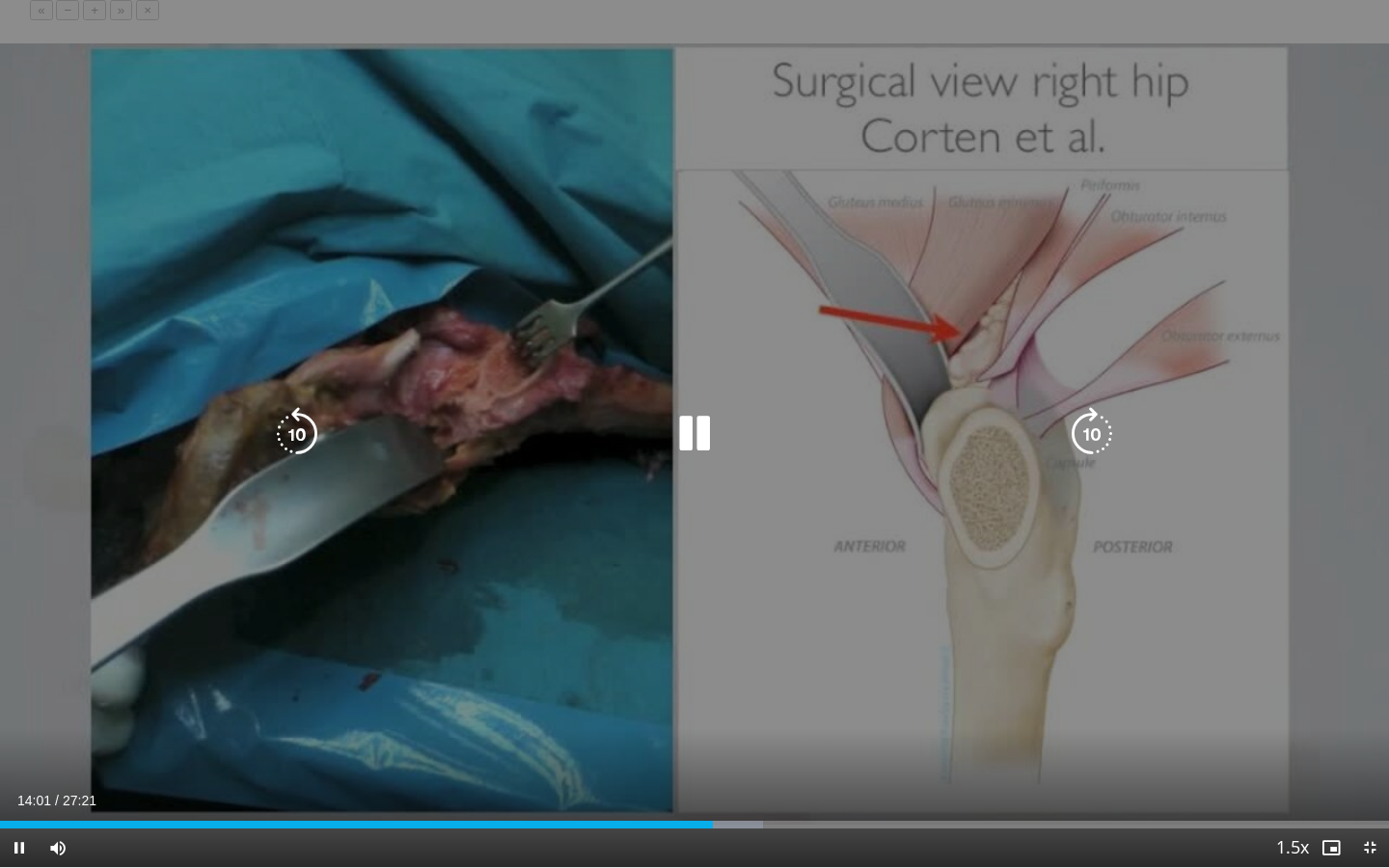 click at bounding box center (297, 434) 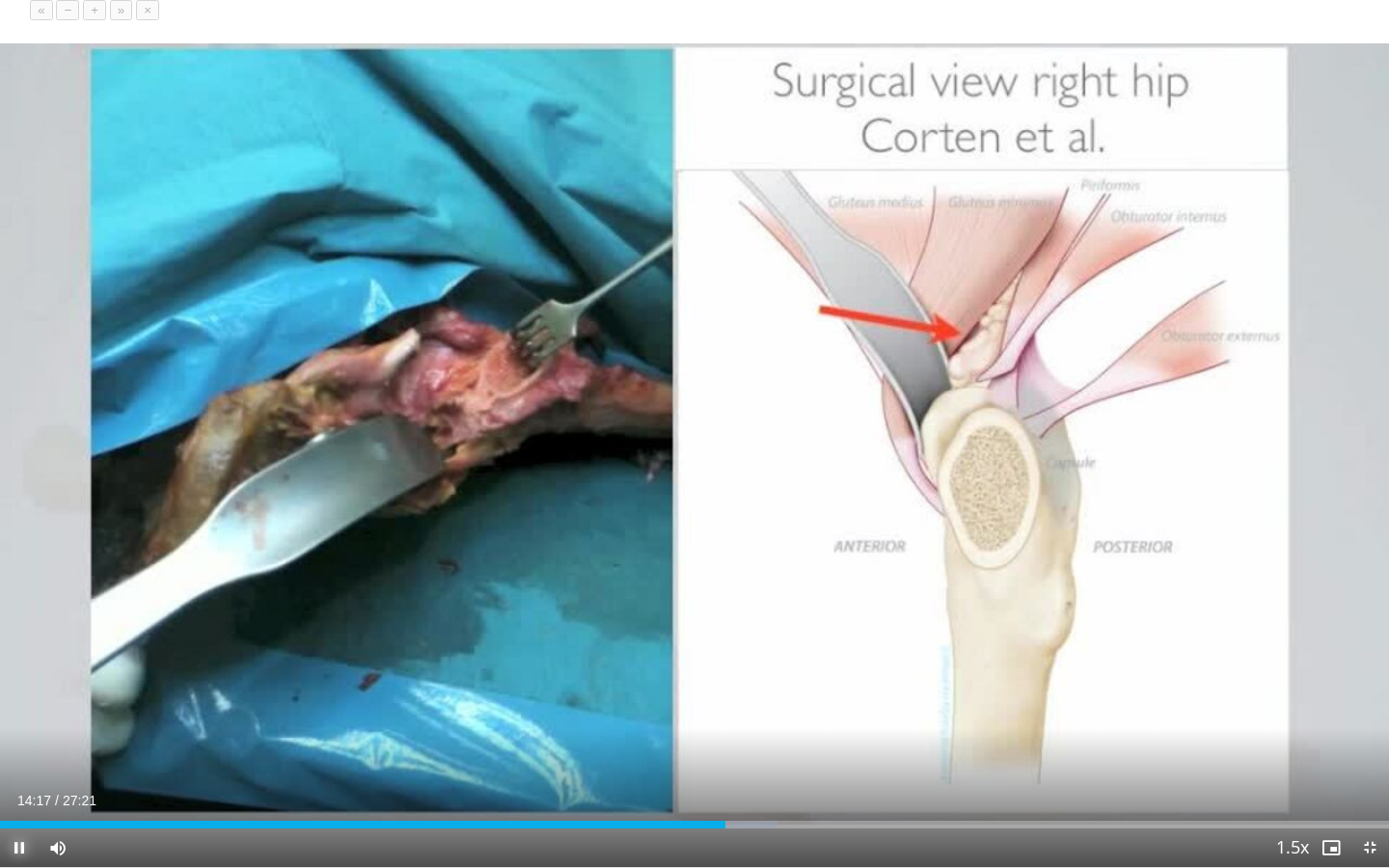 click at bounding box center [19, 848] 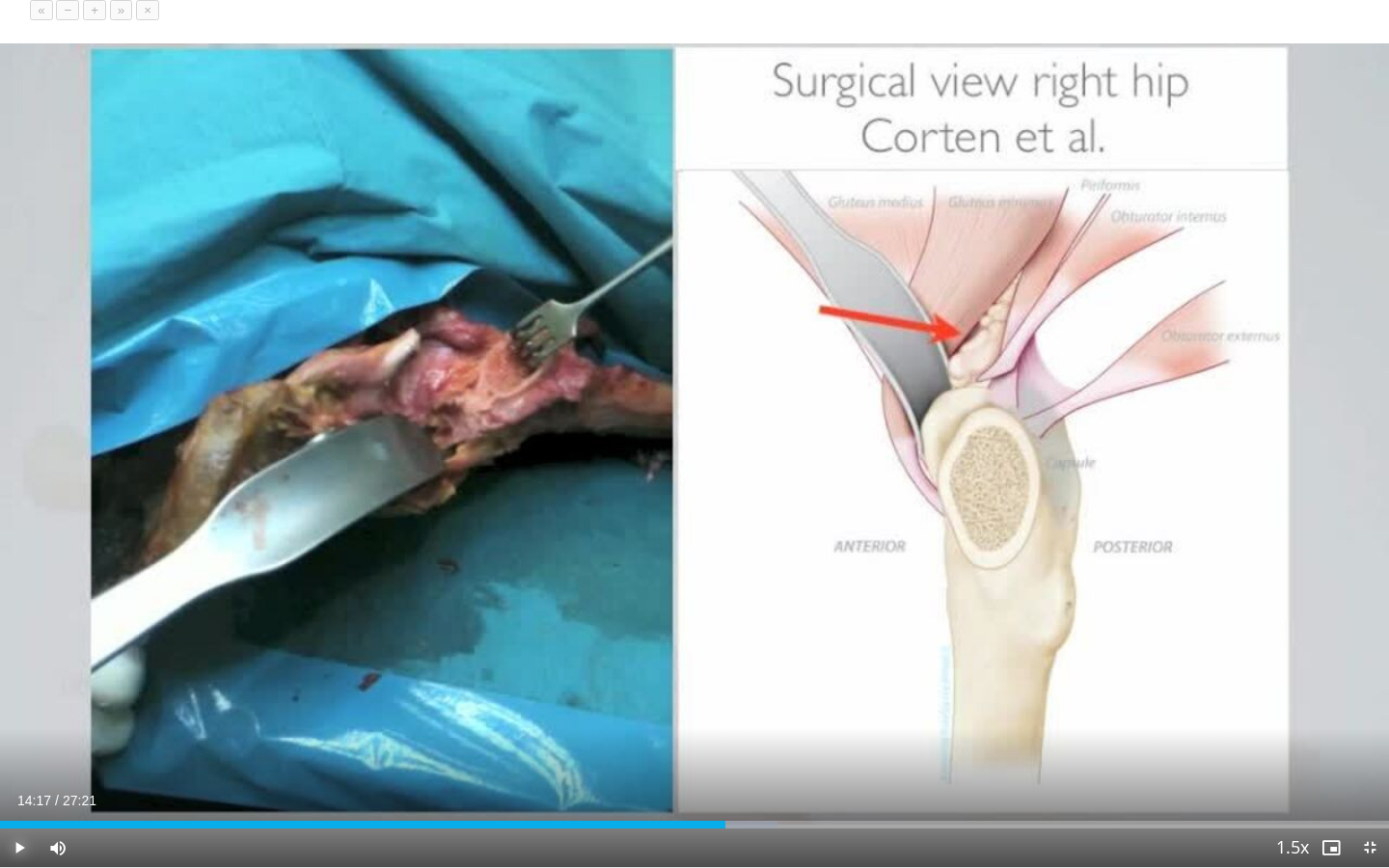 click at bounding box center (19, 848) 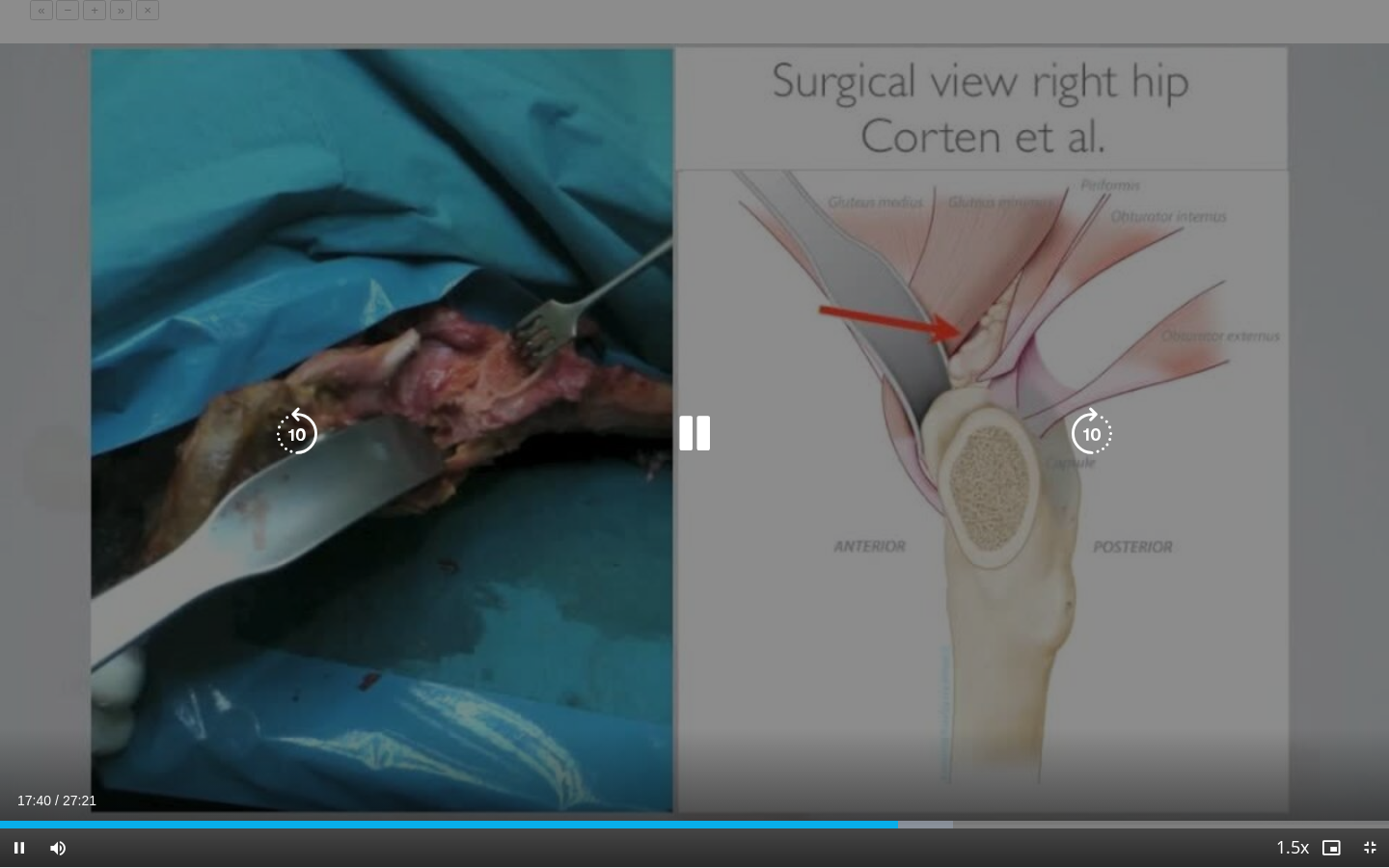 click at bounding box center (1092, 434) 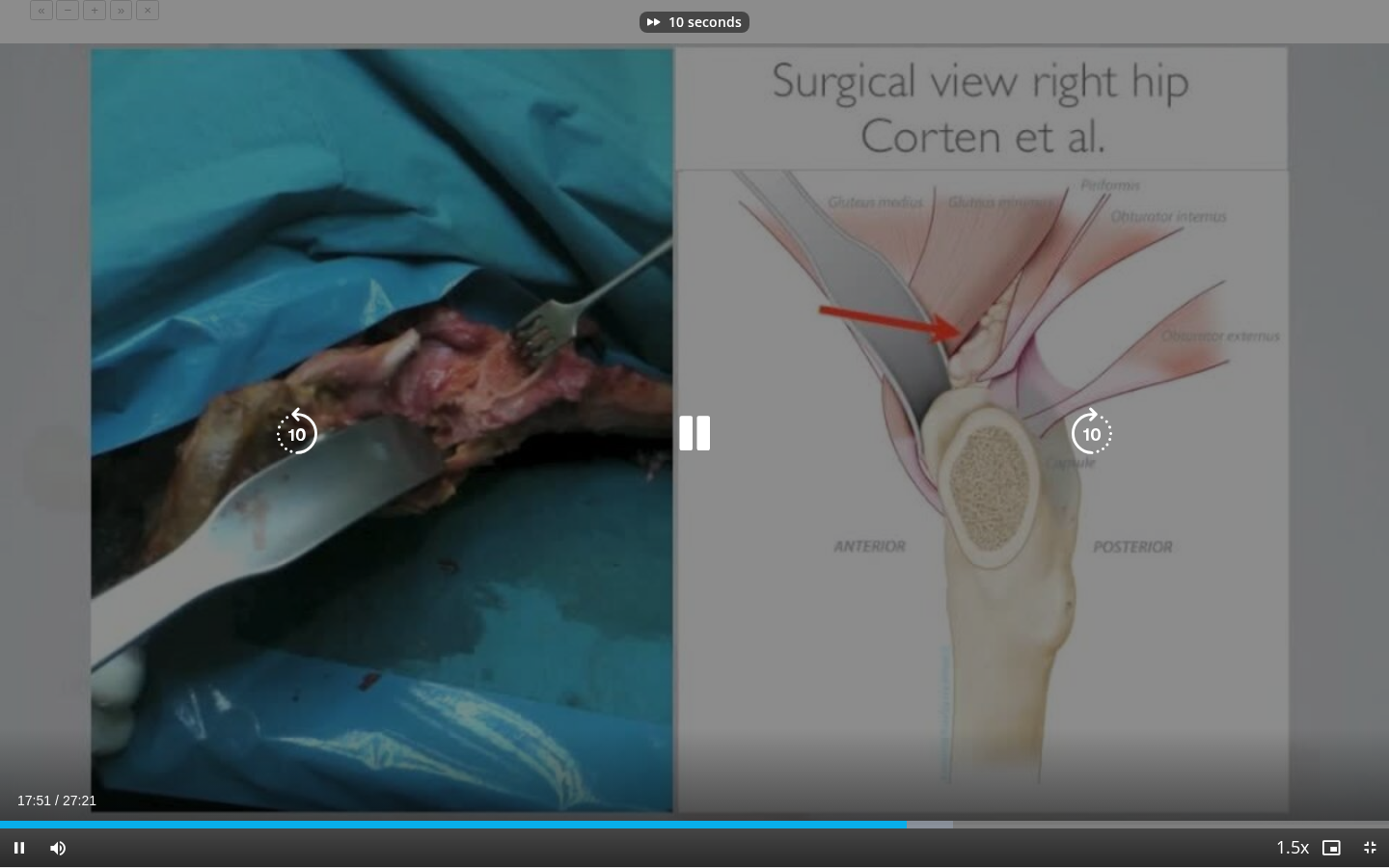 click at bounding box center [1092, 434] 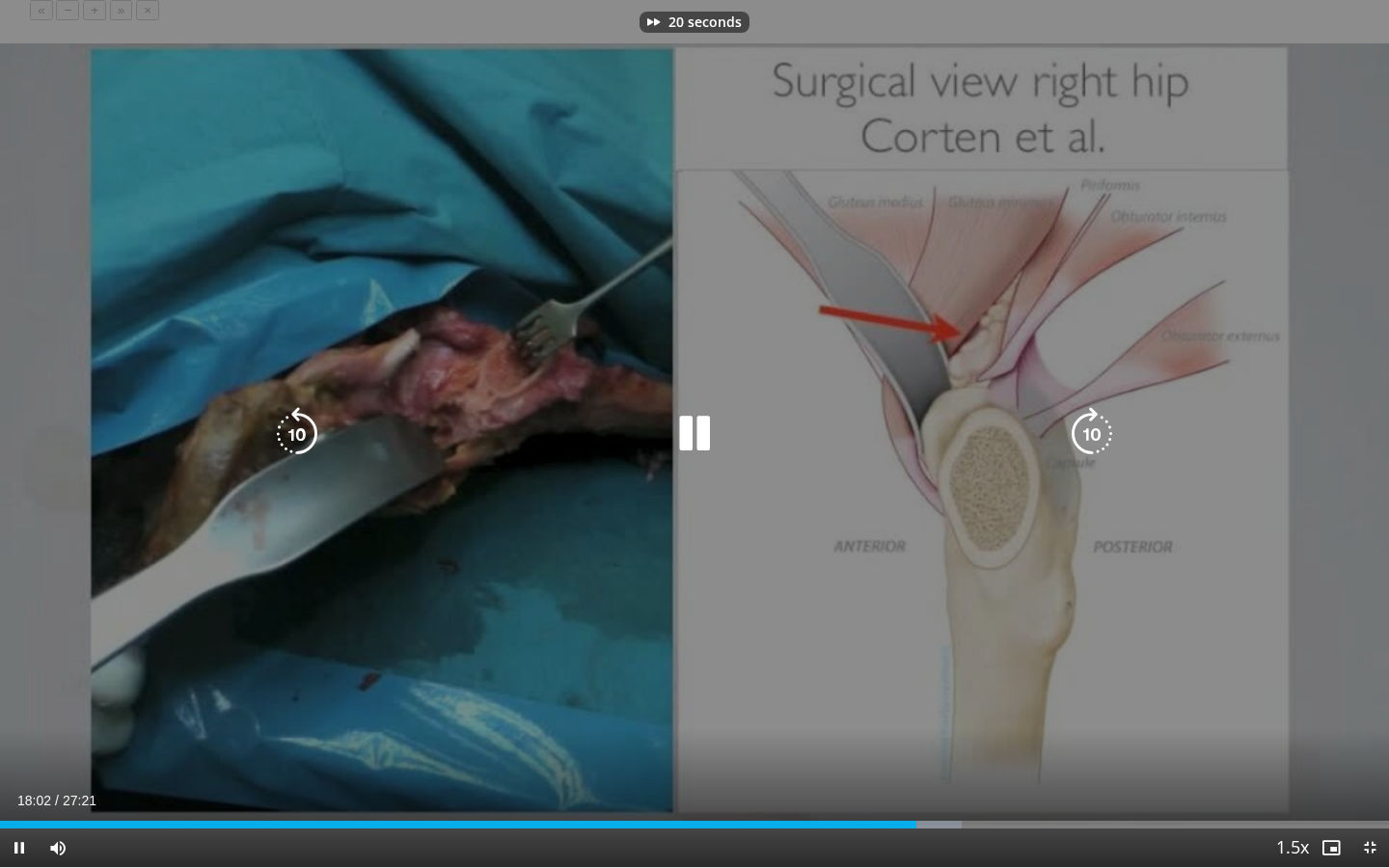 click at bounding box center [1092, 434] 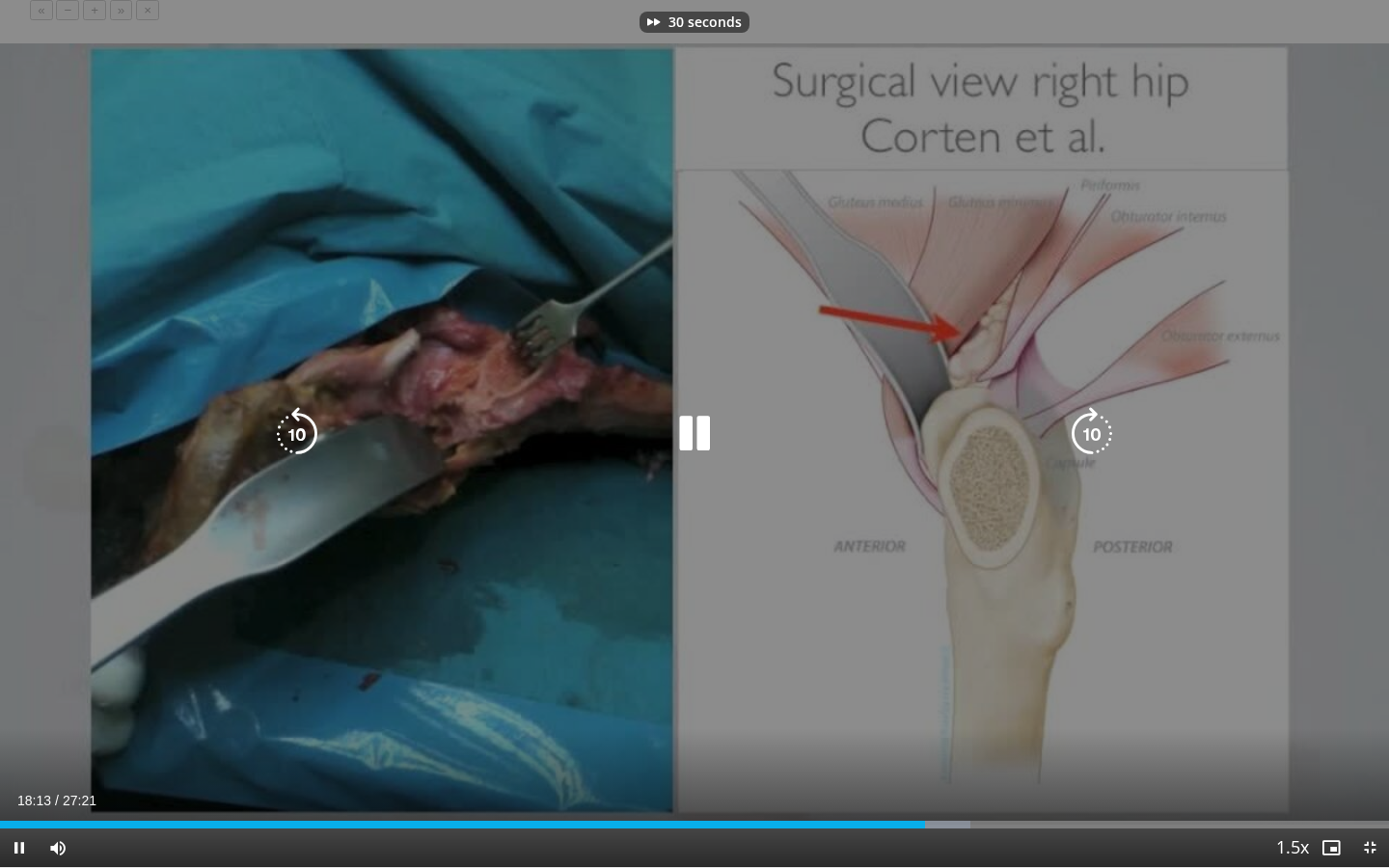 click at bounding box center (1092, 434) 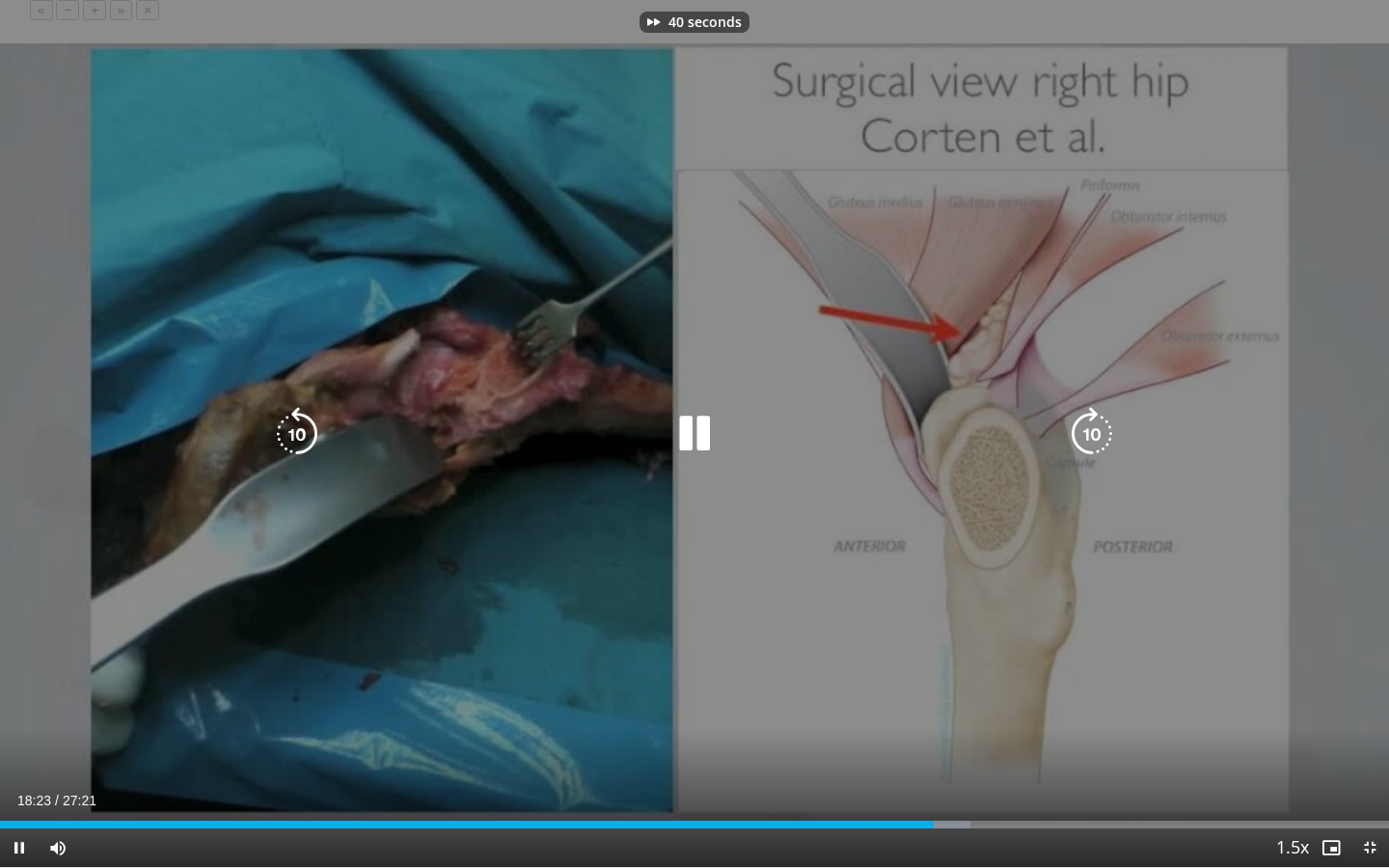 click at bounding box center [1092, 434] 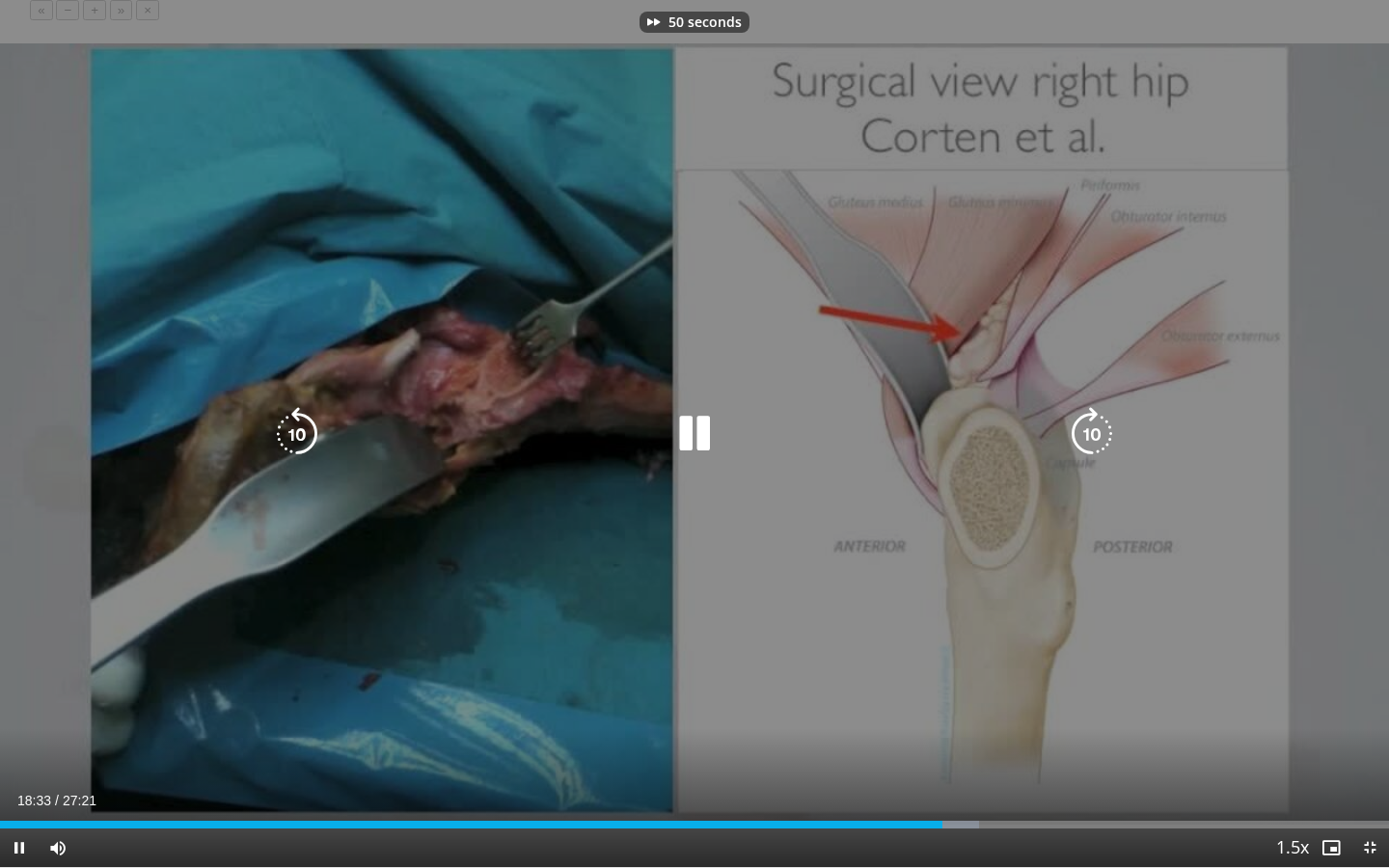 click at bounding box center [1092, 434] 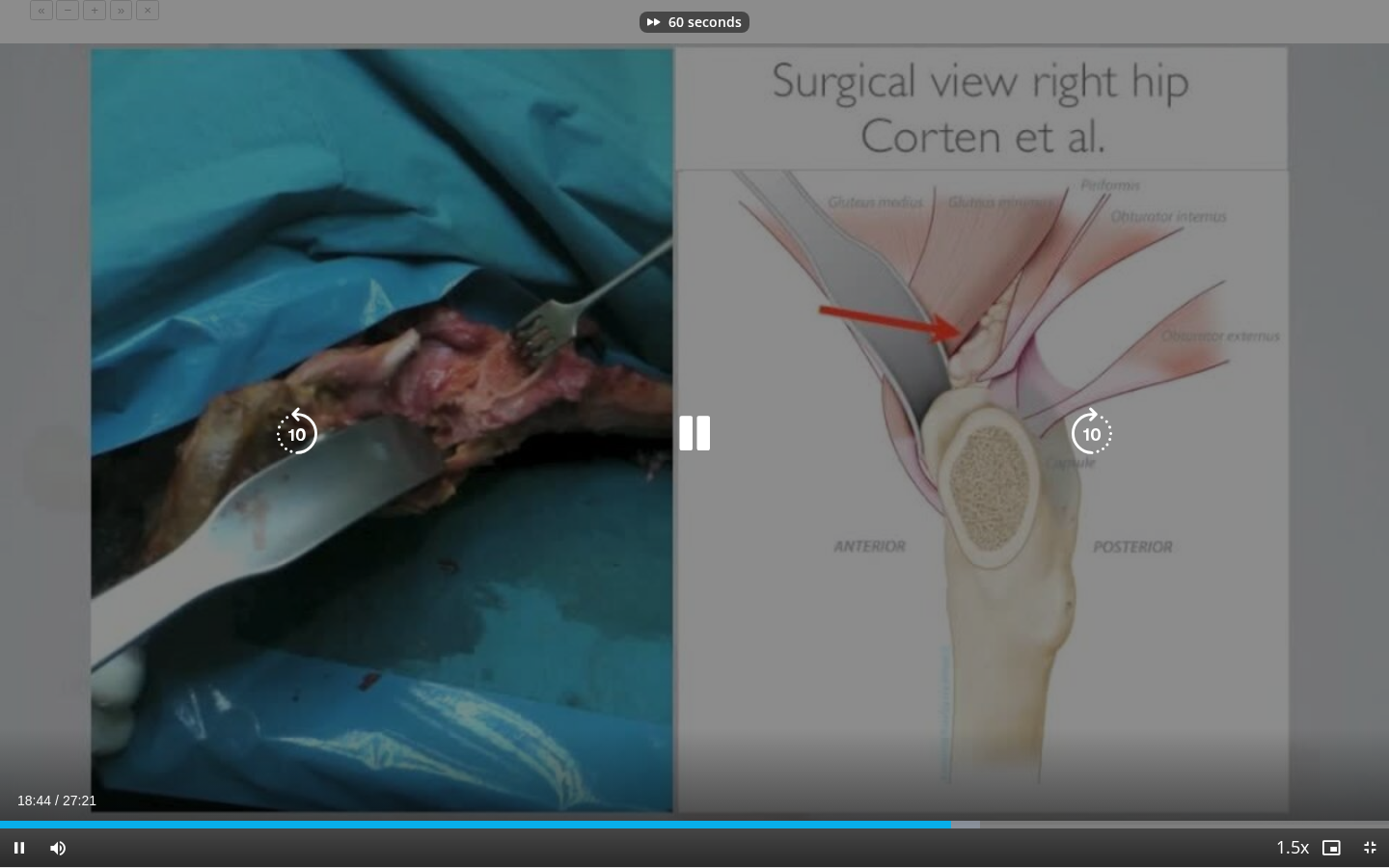 click at bounding box center [1092, 434] 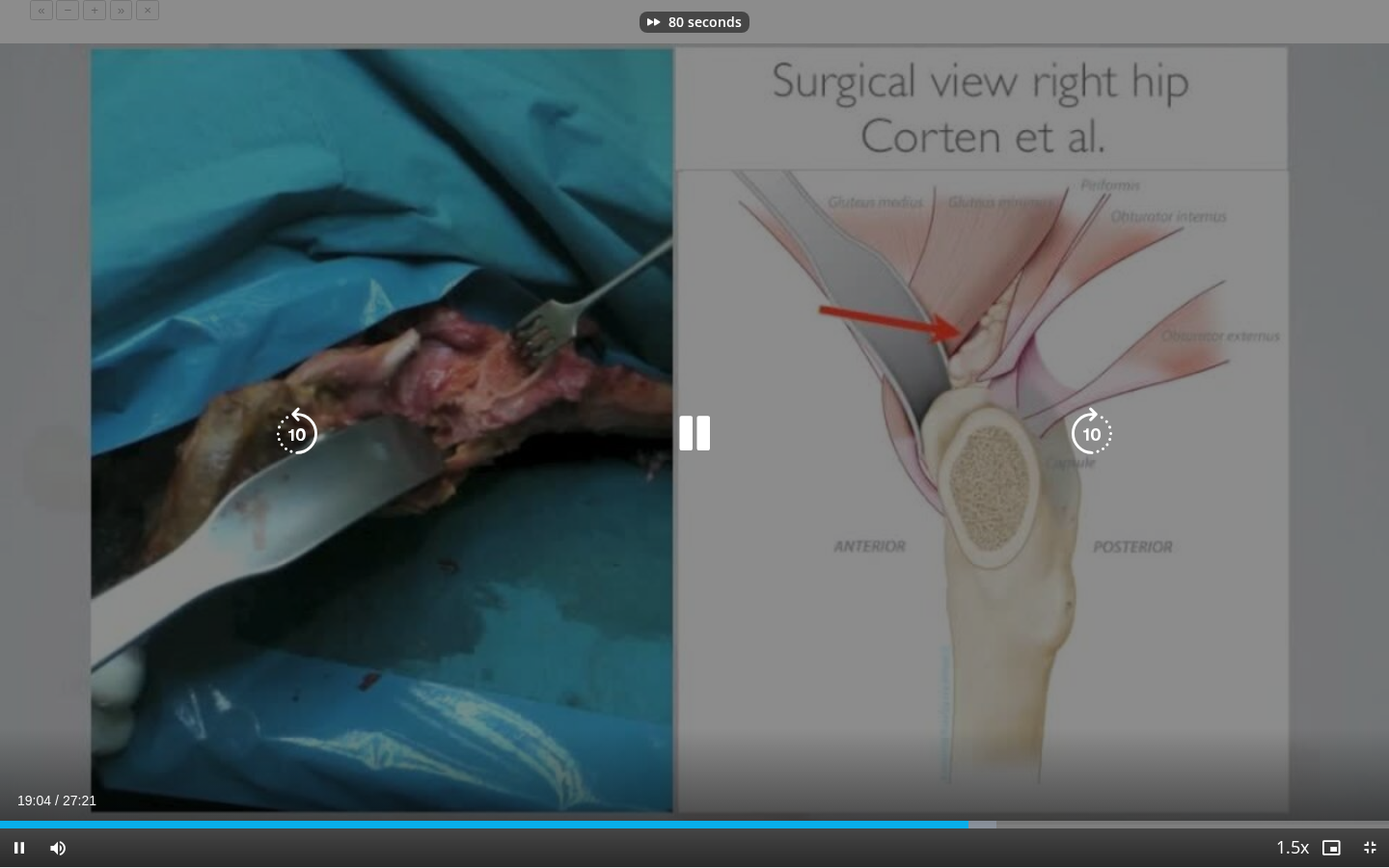 click at bounding box center (1092, 434) 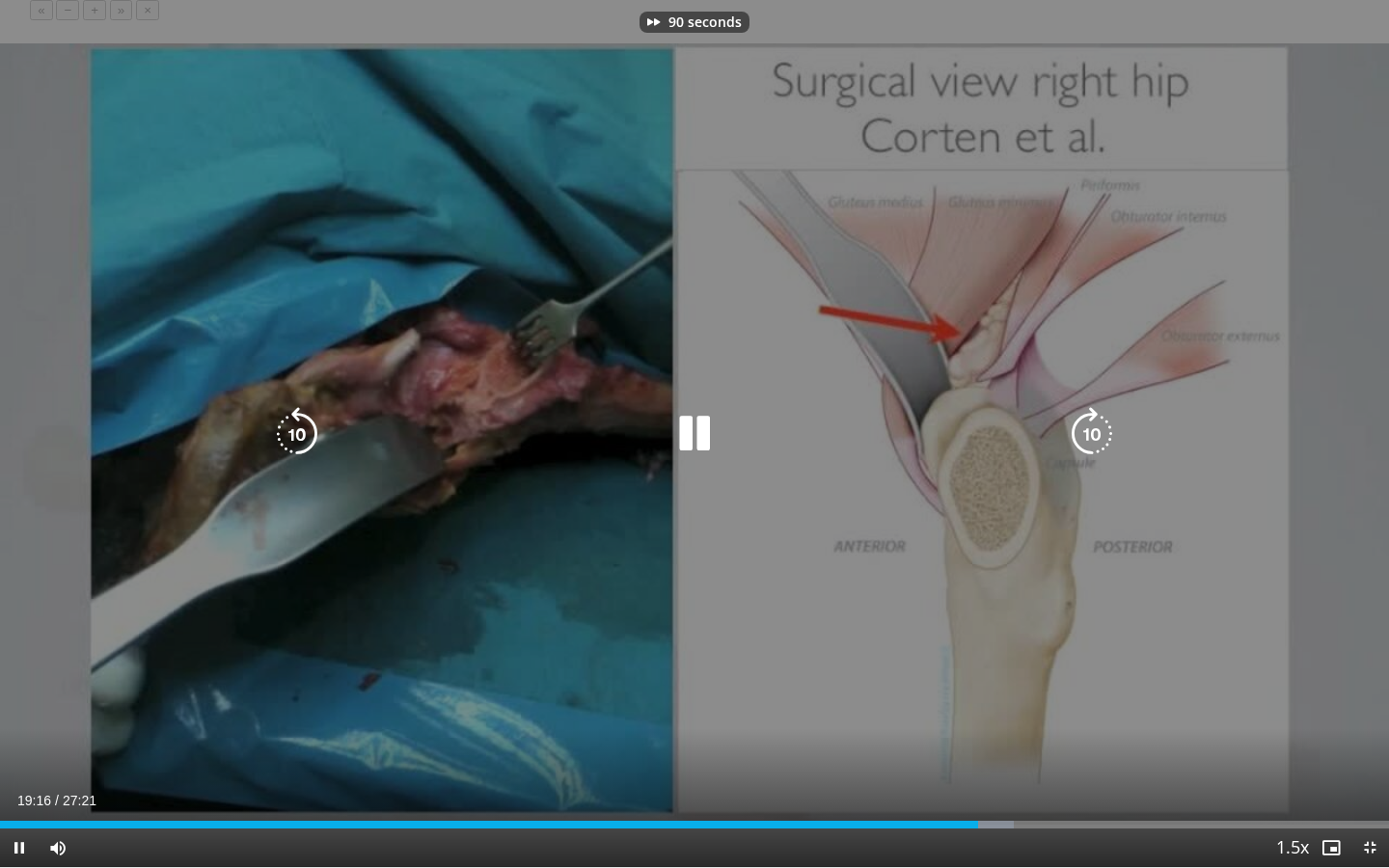 click at bounding box center [1092, 434] 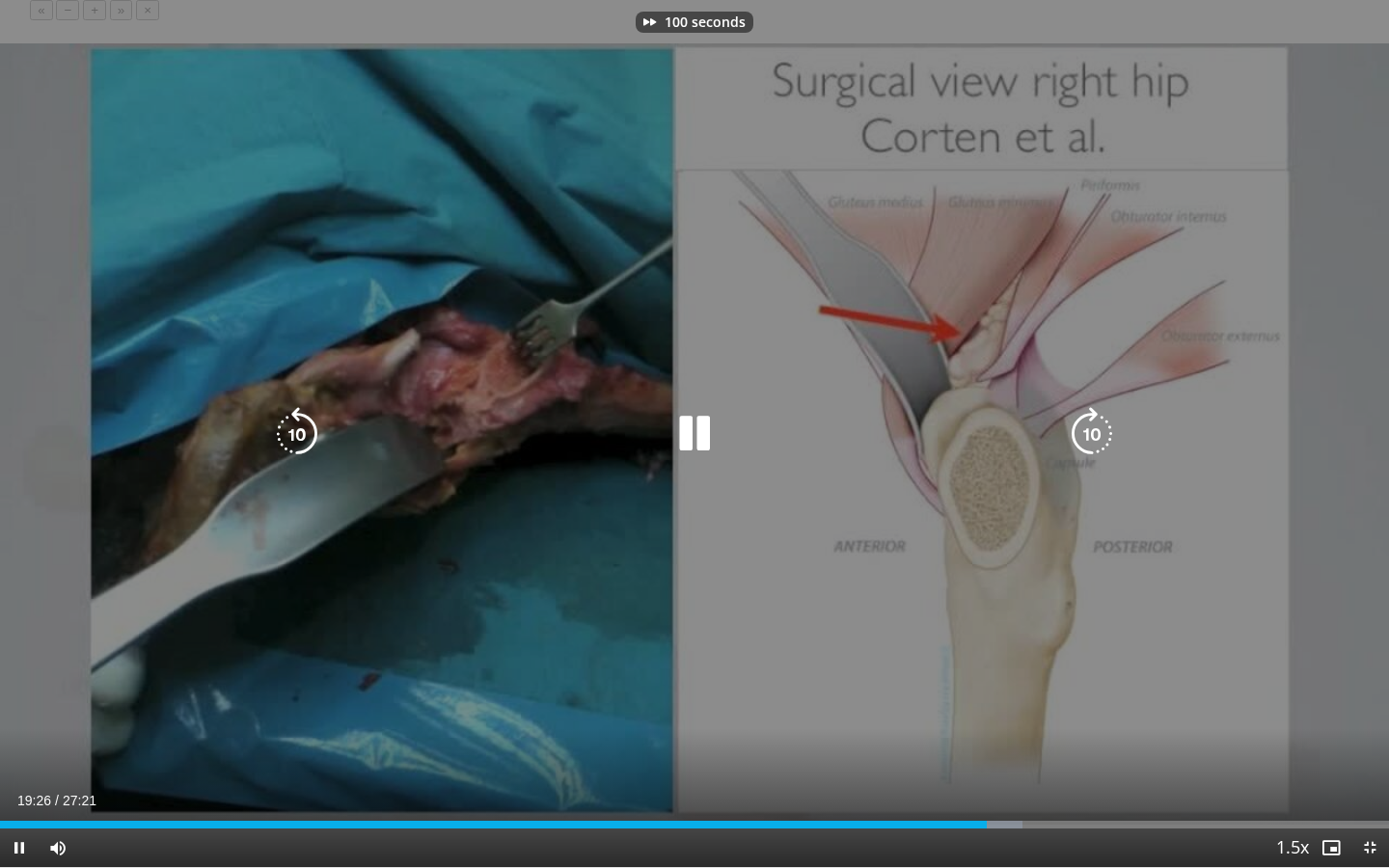 click at bounding box center (1092, 434) 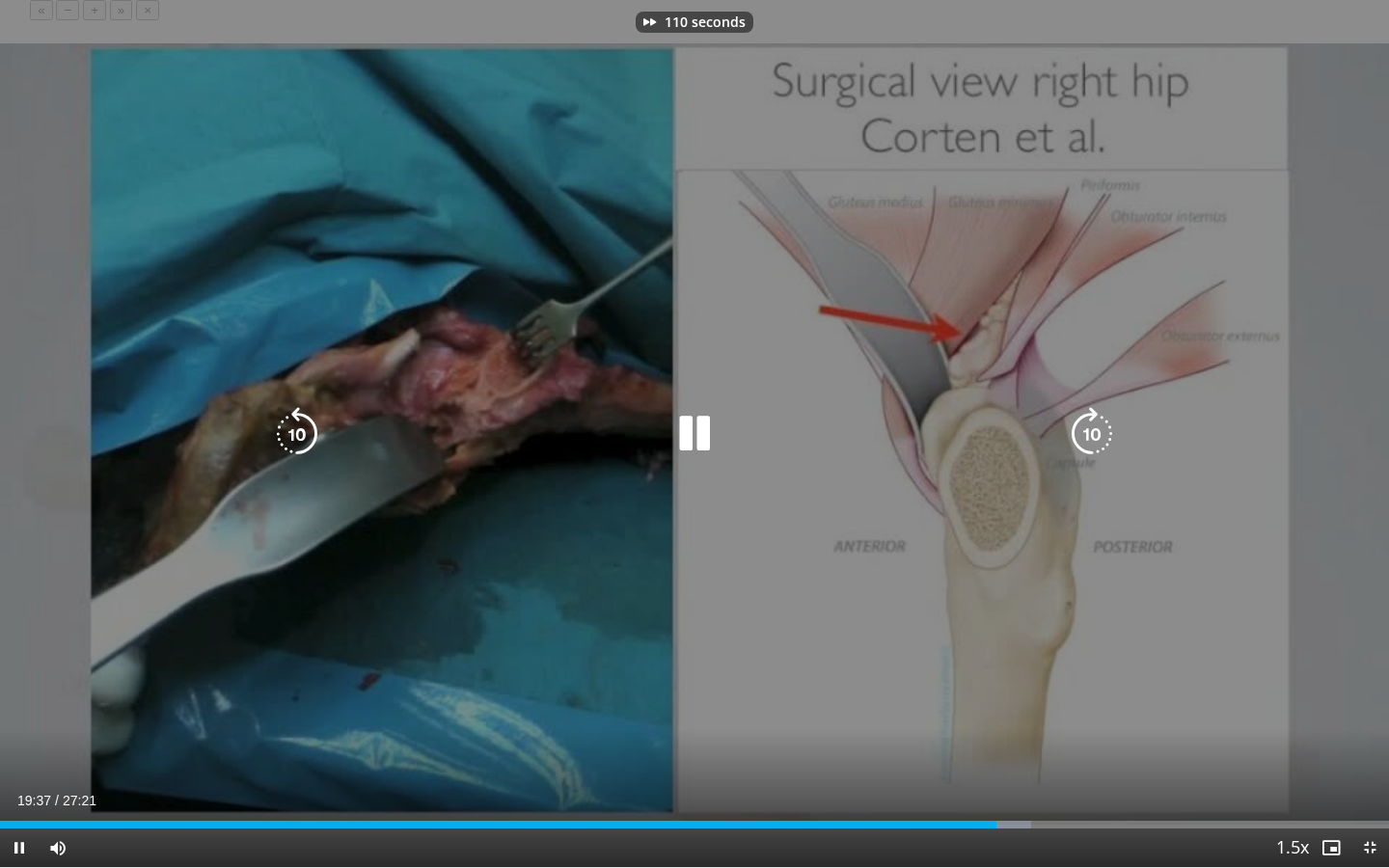 click at bounding box center (1092, 434) 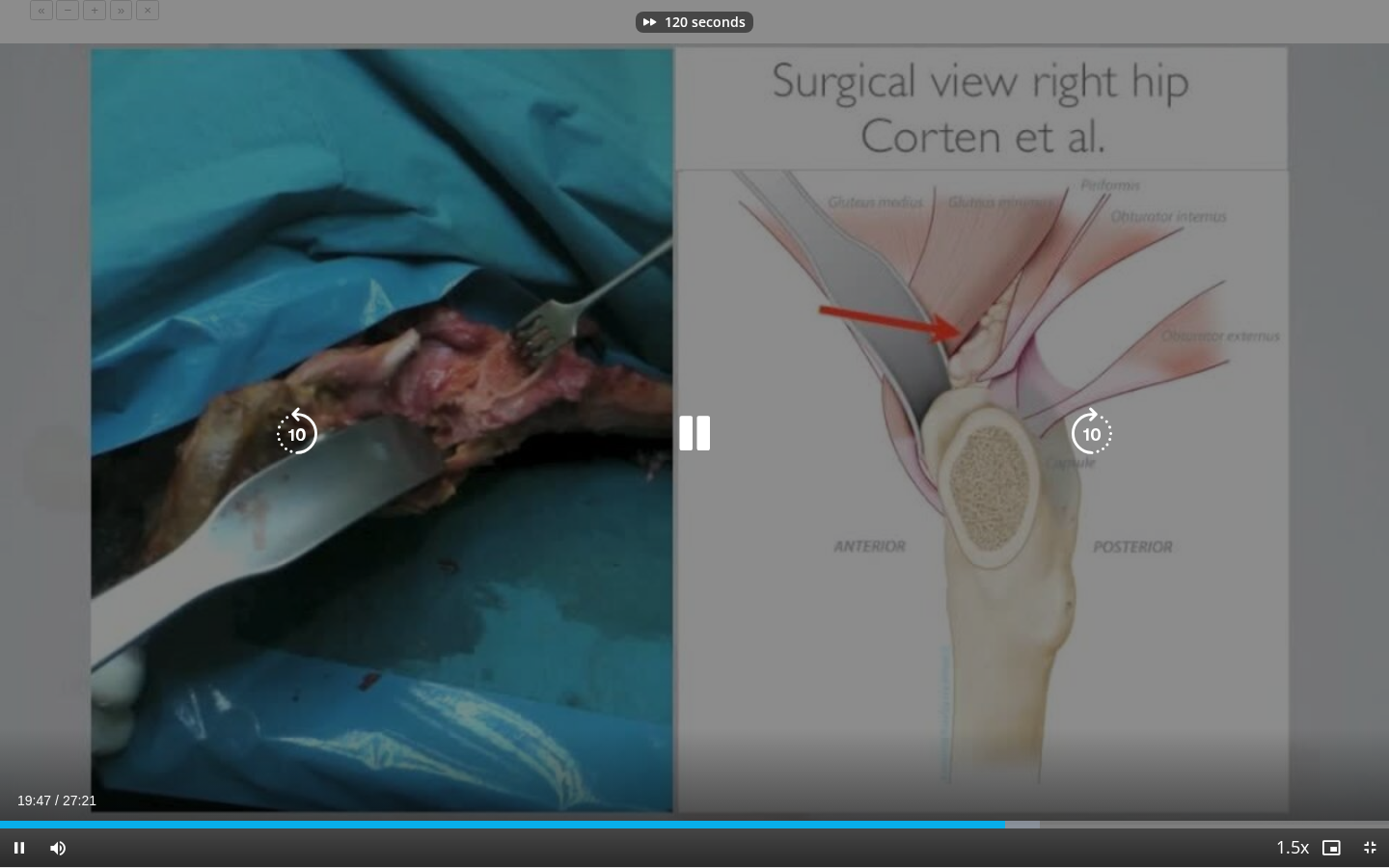 click at bounding box center [1092, 434] 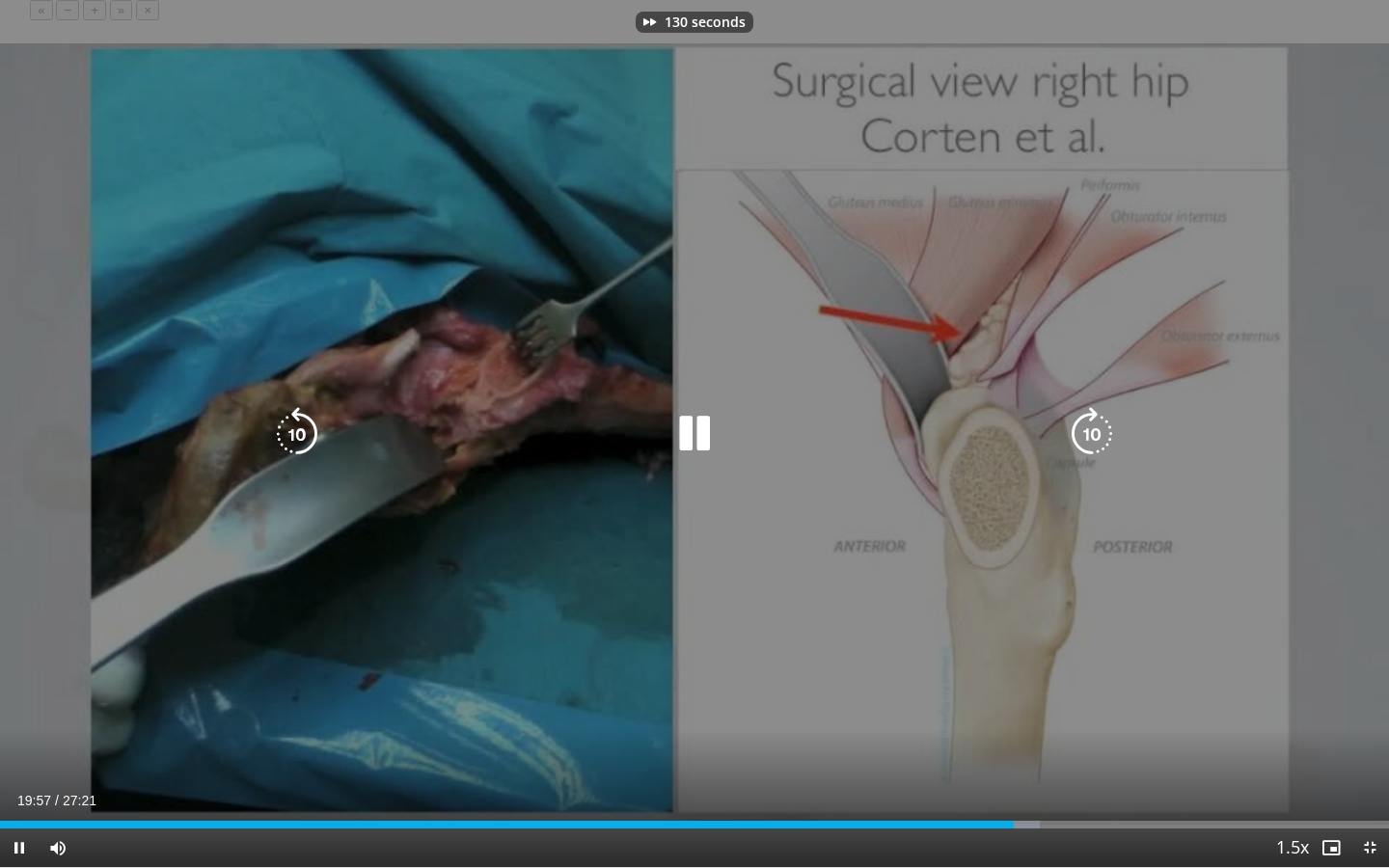 click at bounding box center [1092, 434] 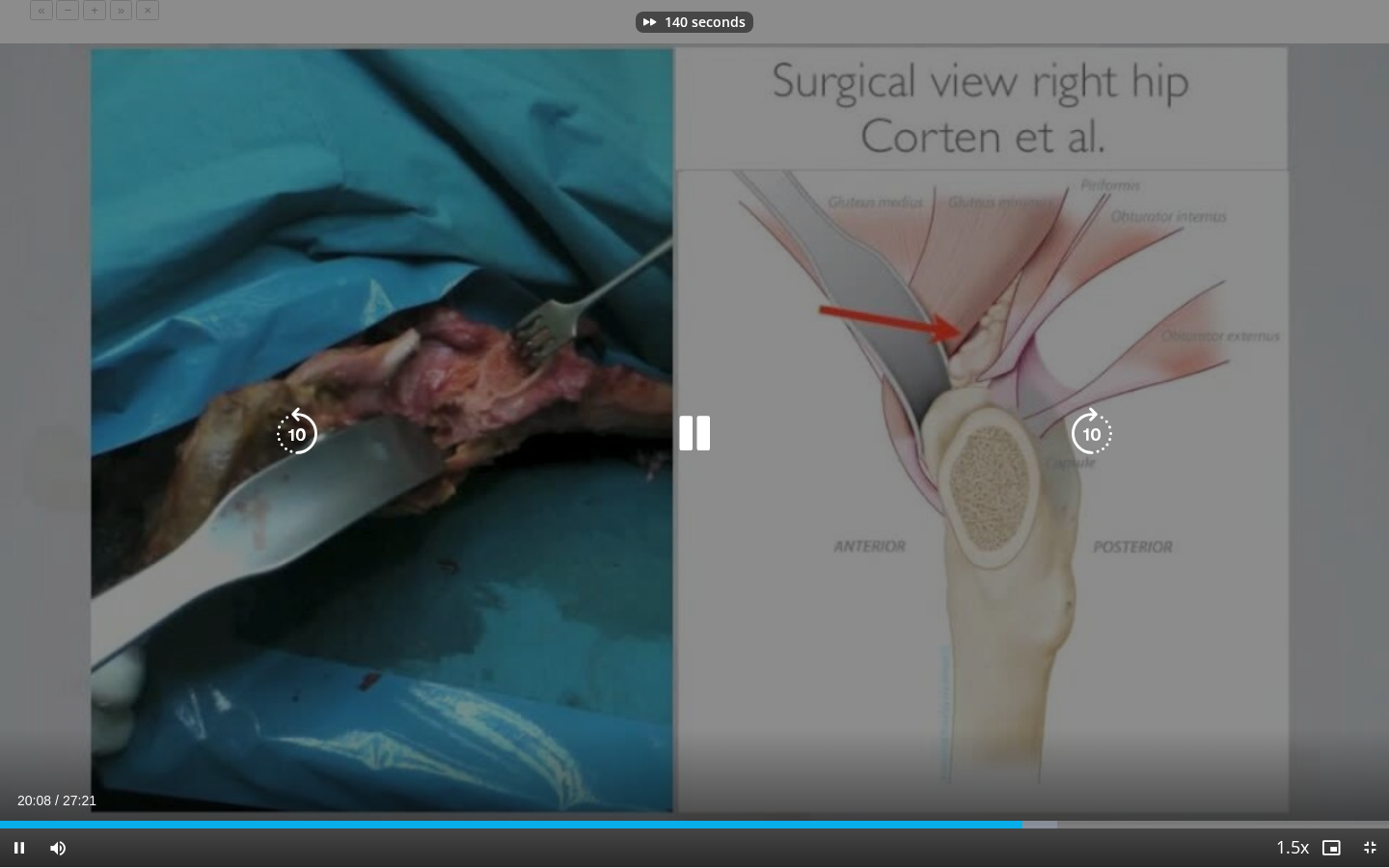 click at bounding box center [1092, 434] 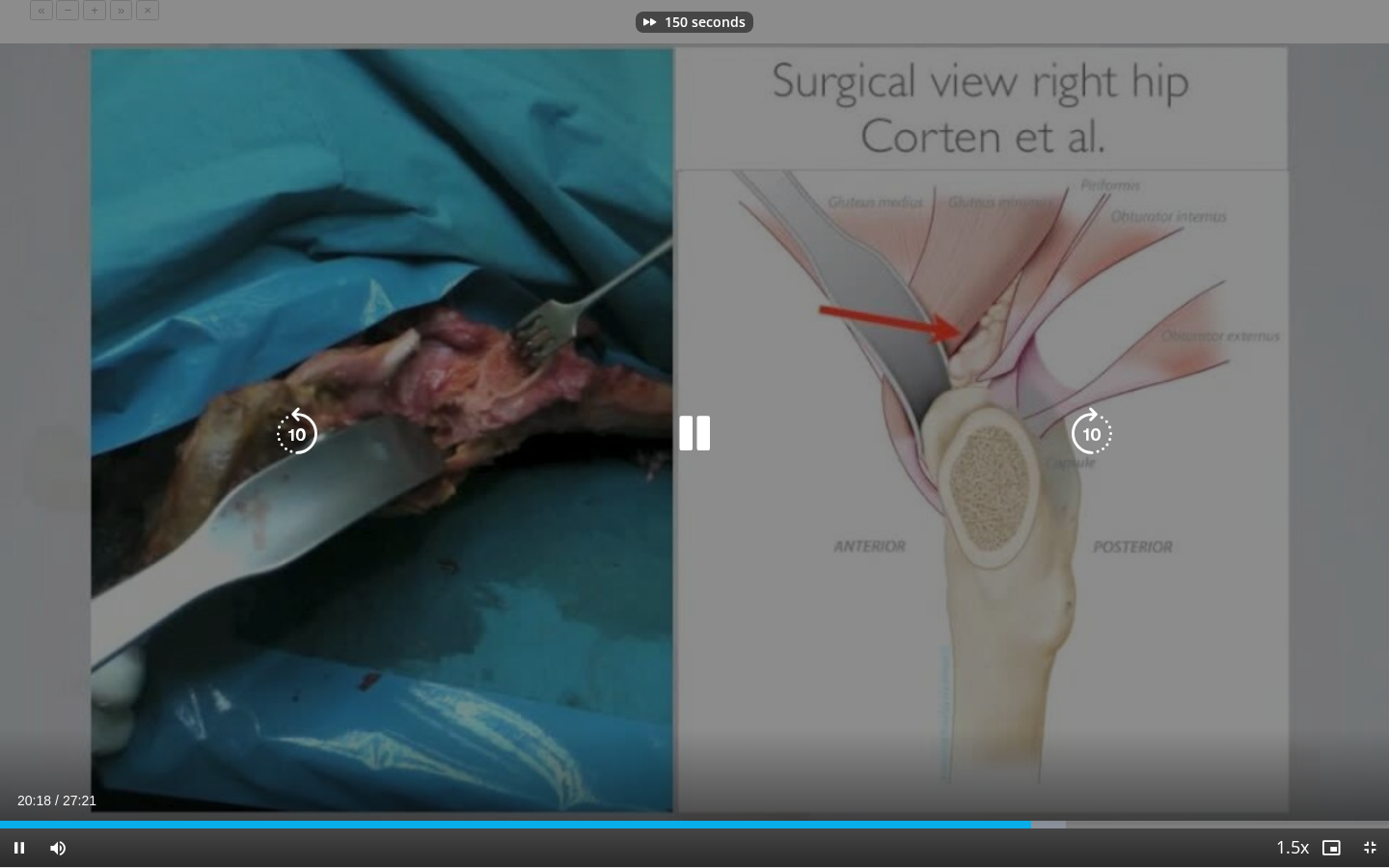 click at bounding box center (1092, 434) 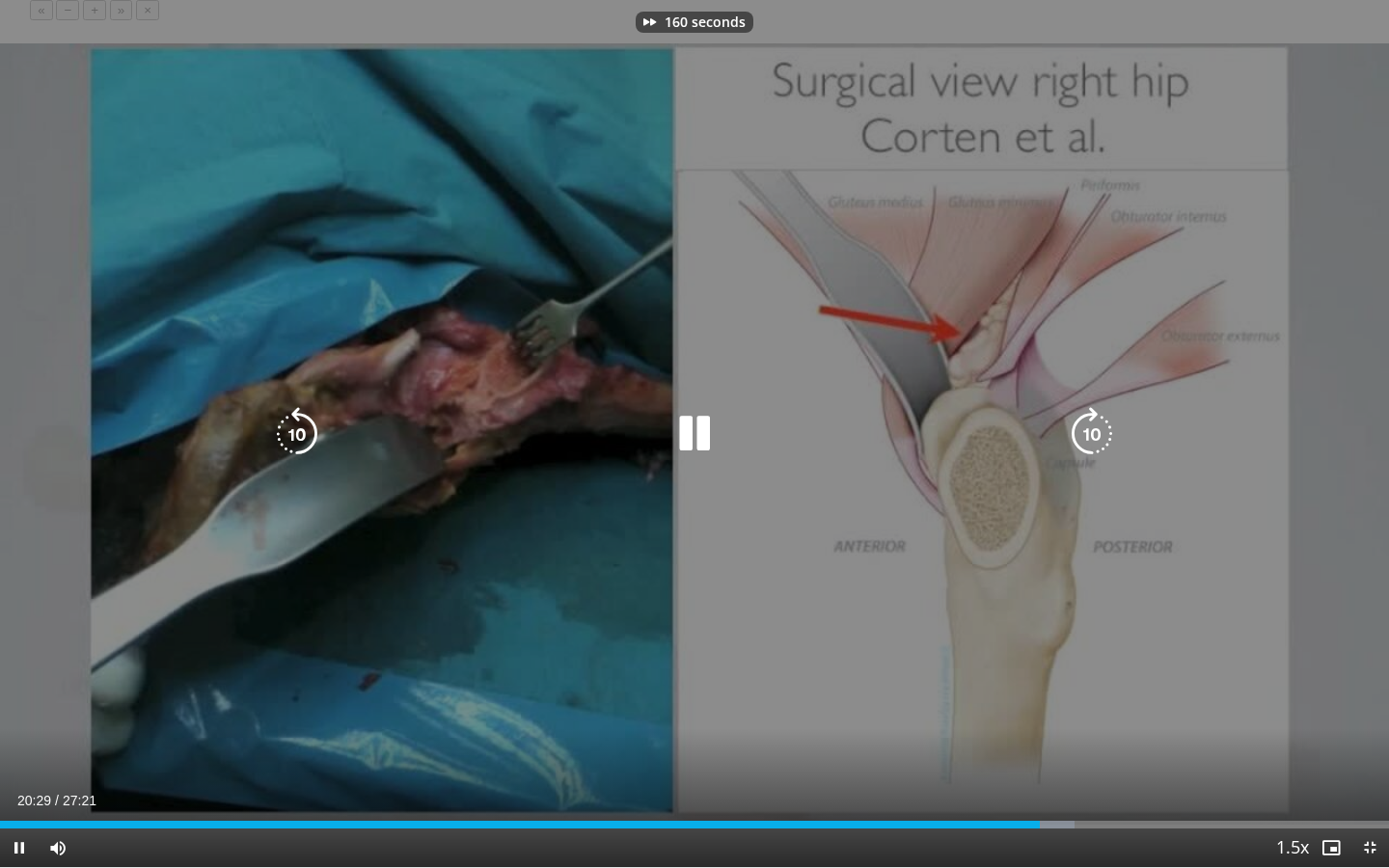 click at bounding box center (1092, 434) 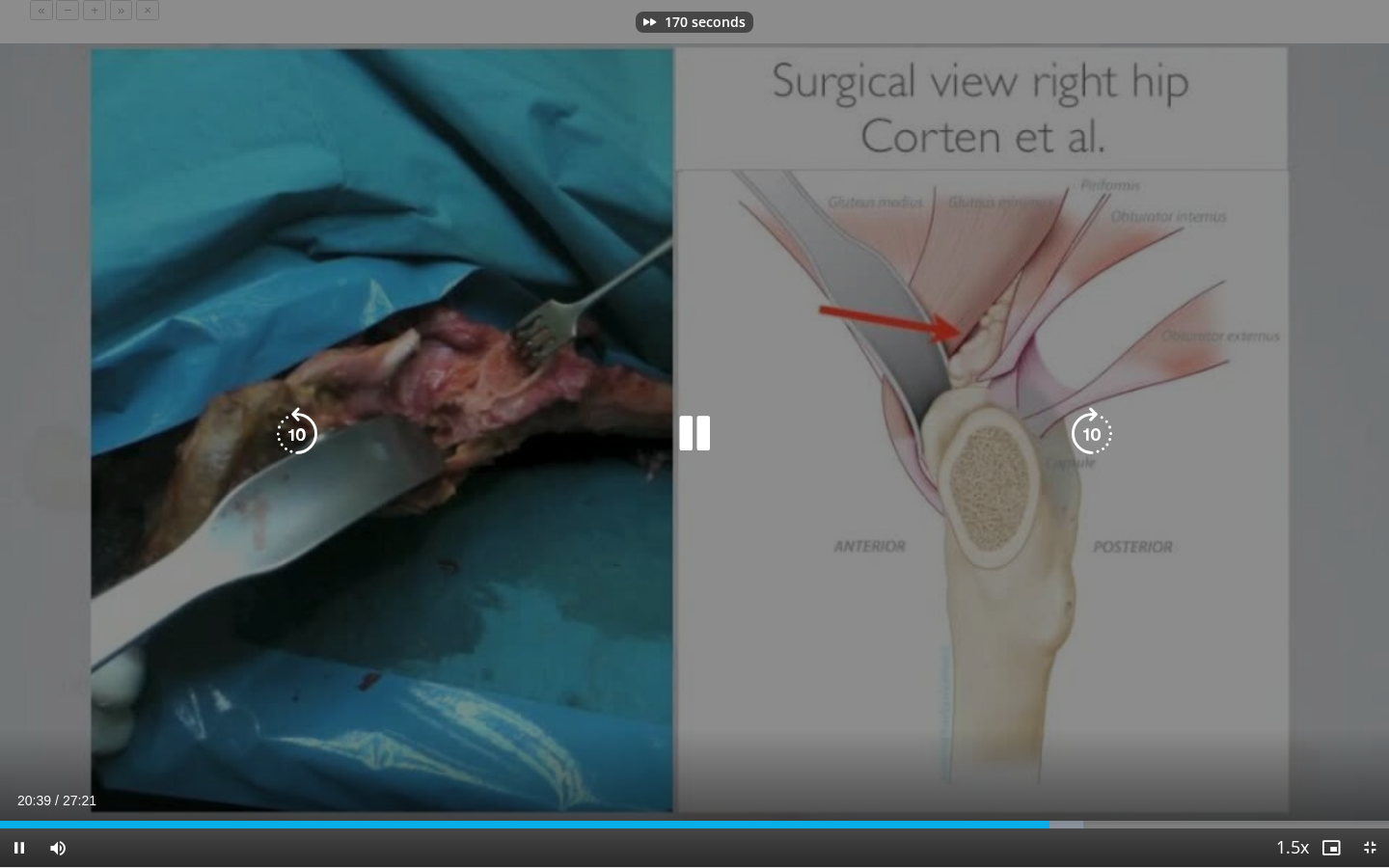 click at bounding box center [1092, 434] 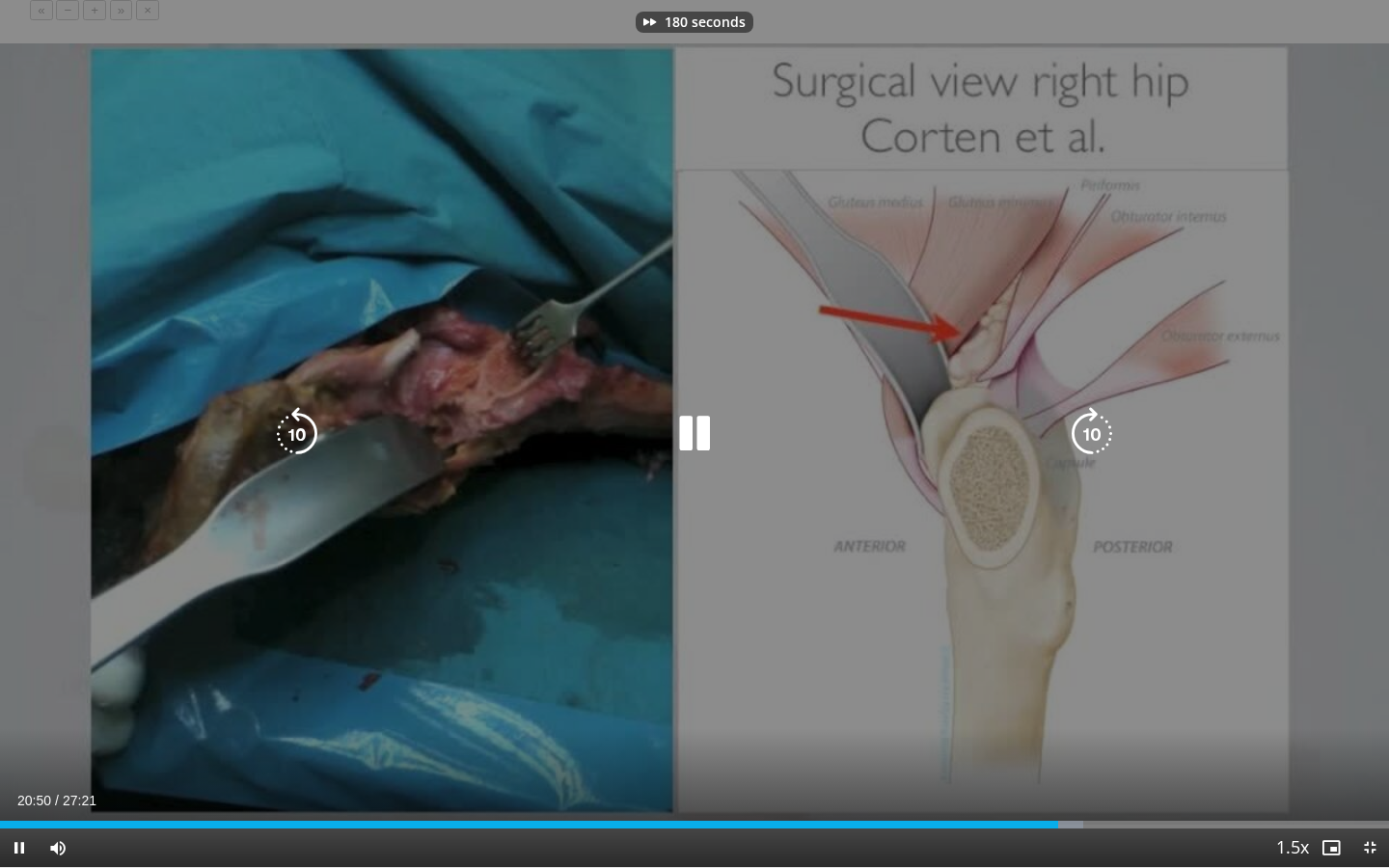 click at bounding box center [1092, 434] 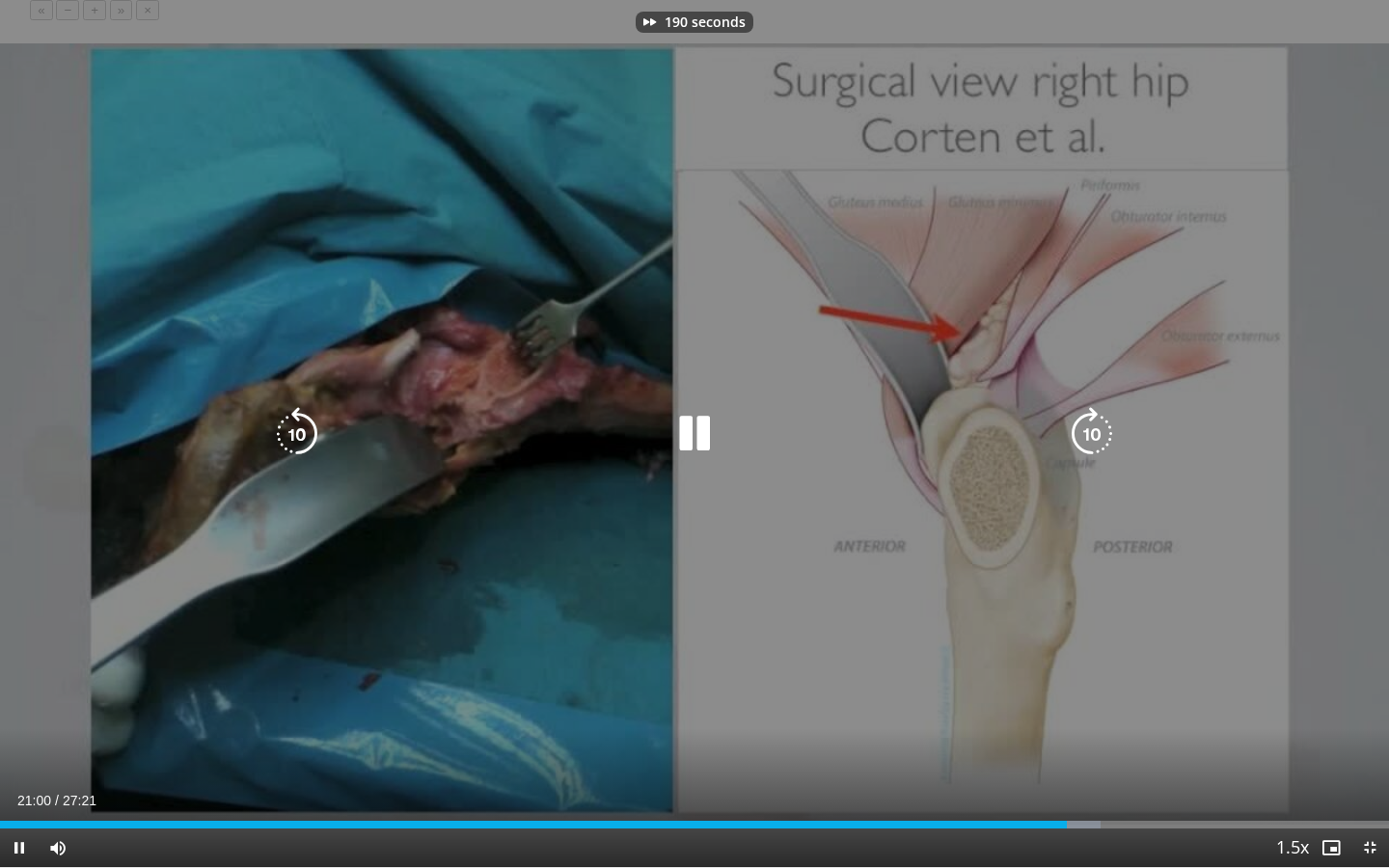 click at bounding box center [1092, 434] 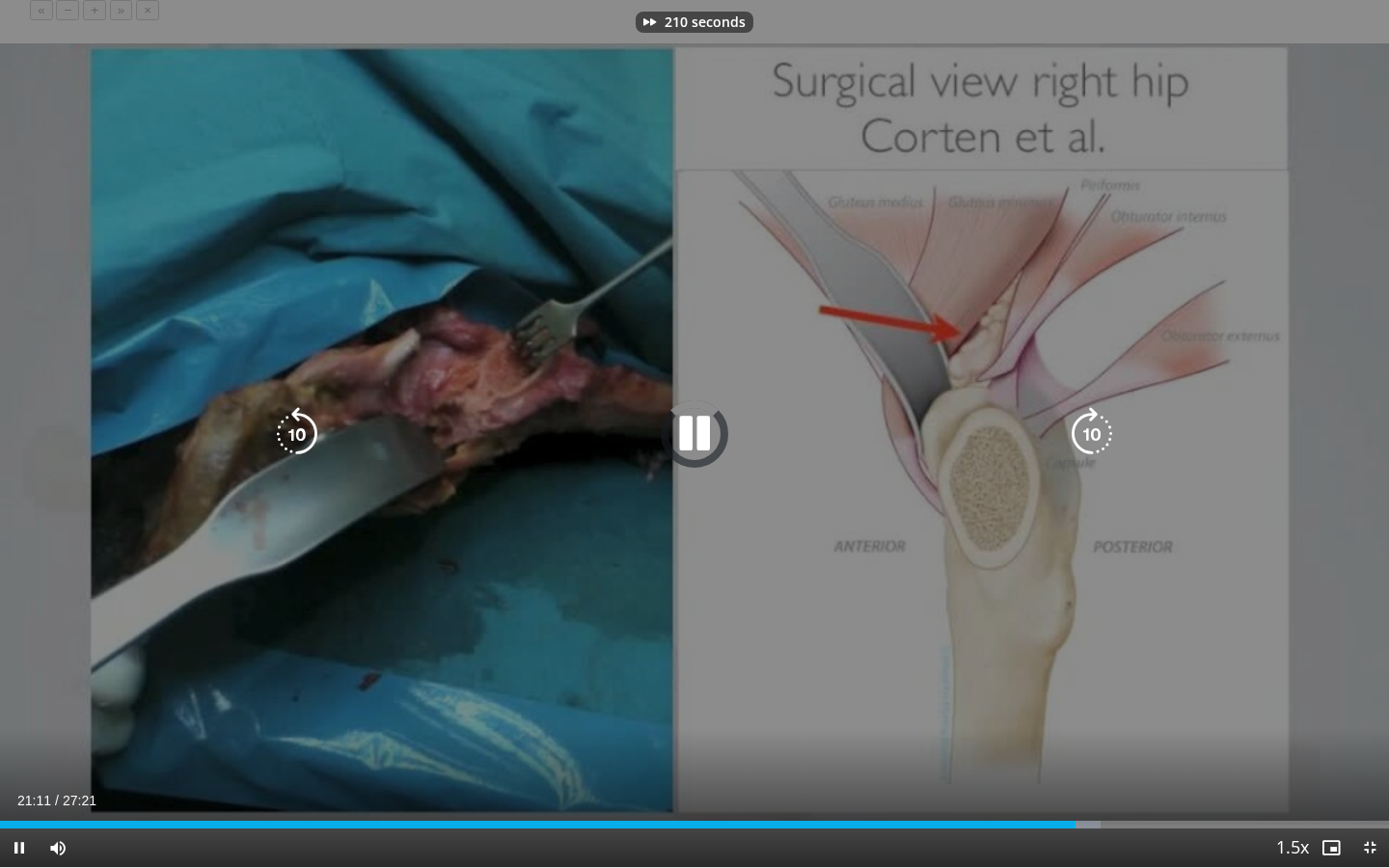 click at bounding box center (1092, 434) 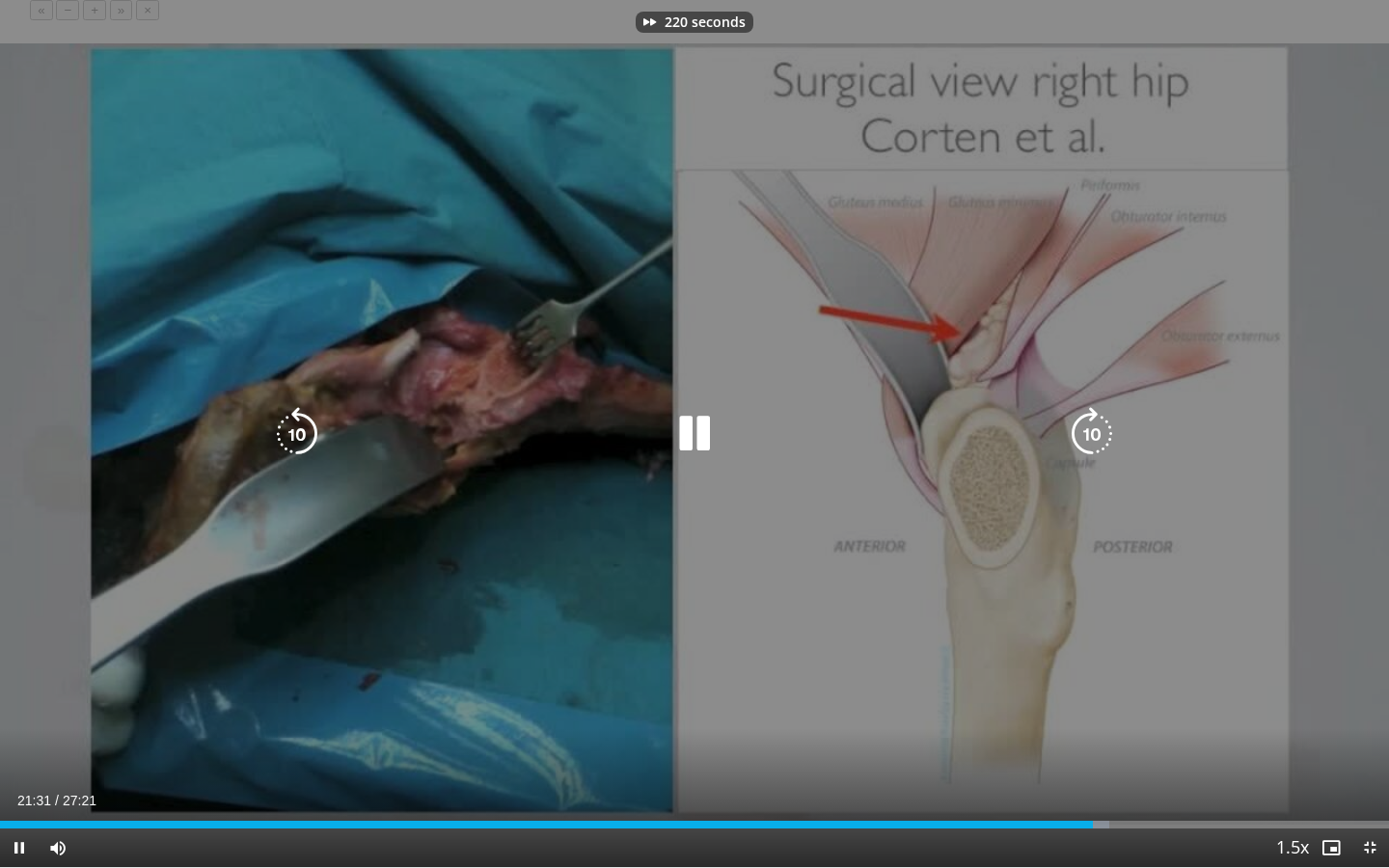 click at bounding box center [1092, 434] 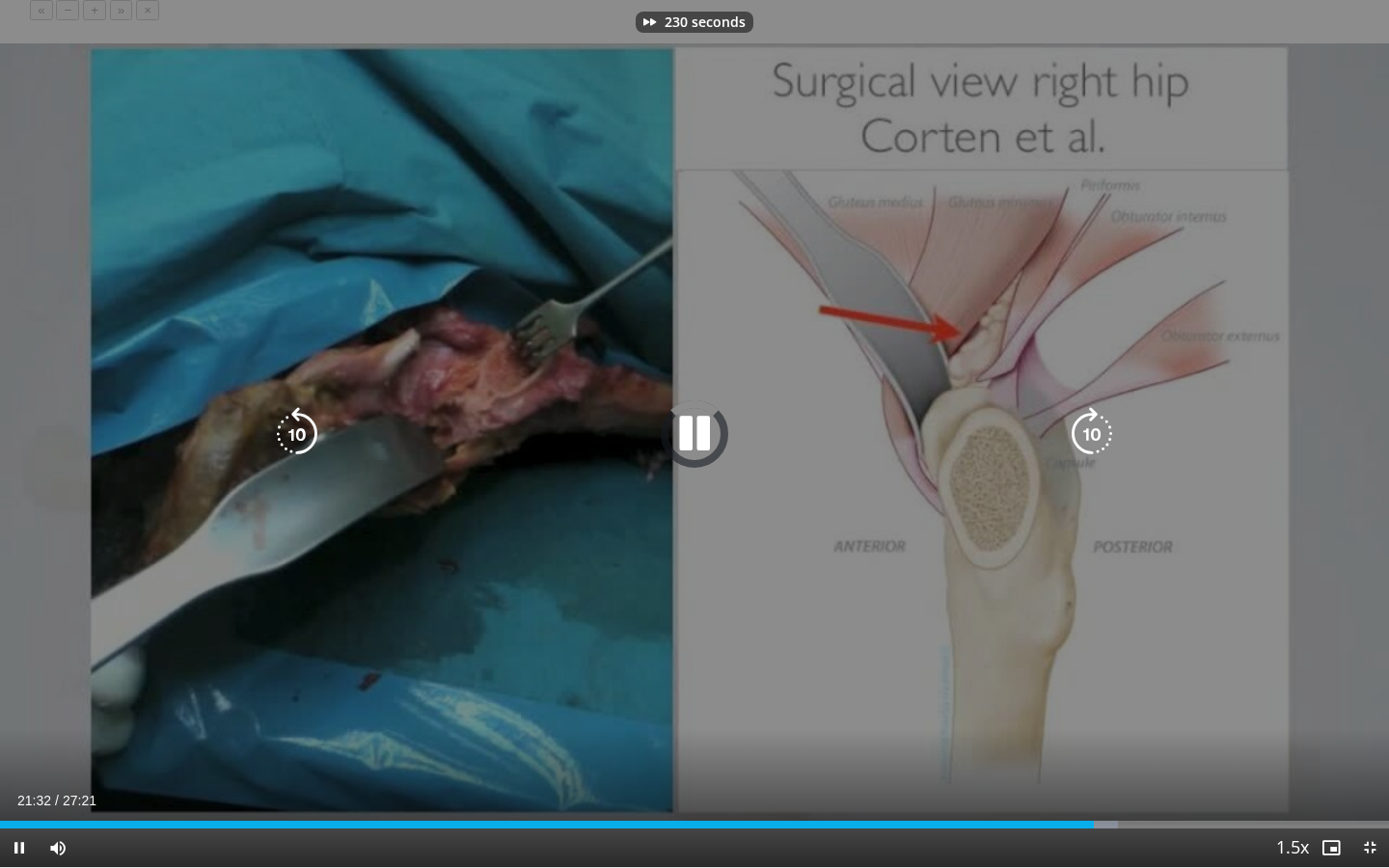 click at bounding box center [1092, 434] 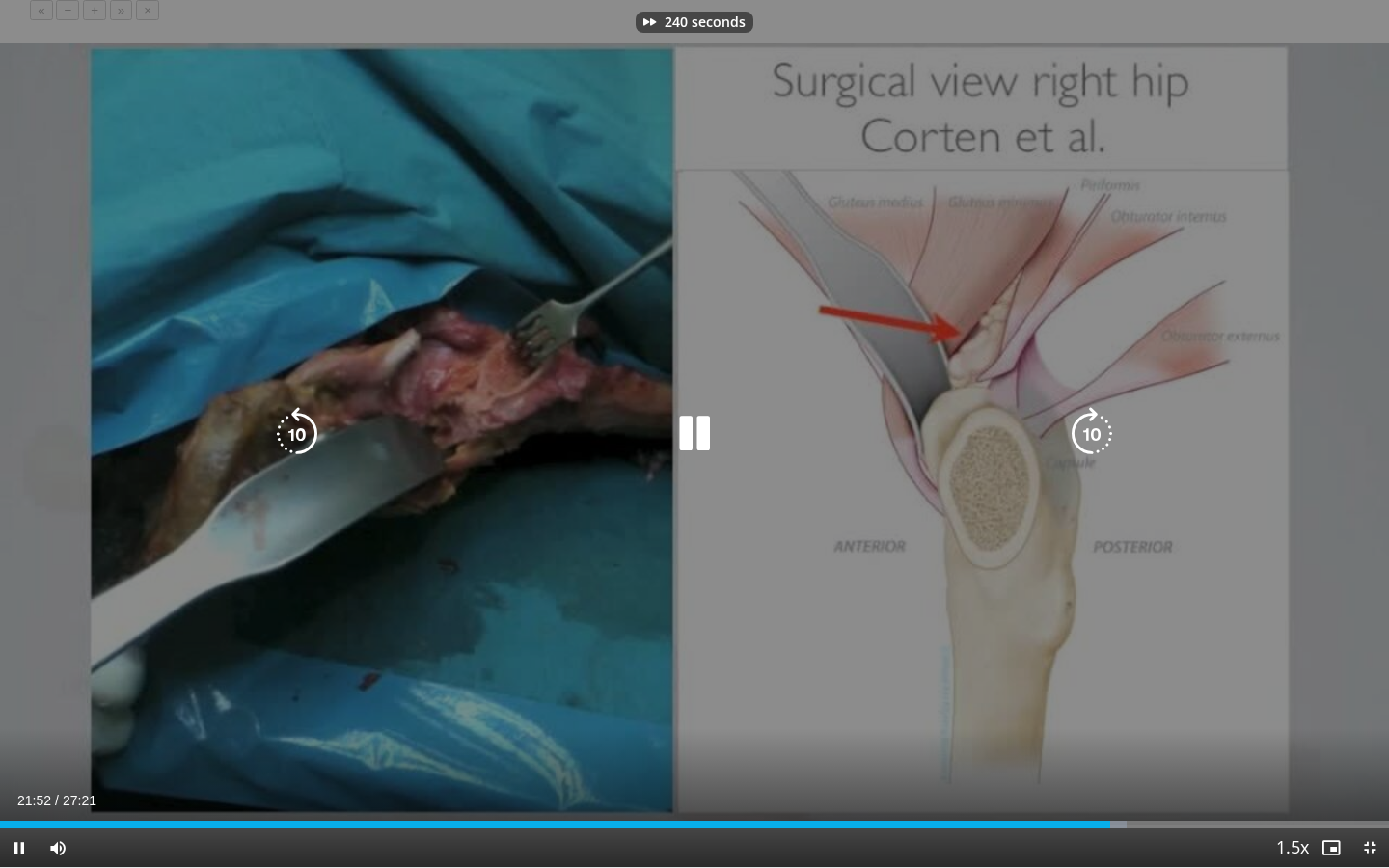 click at bounding box center [1092, 434] 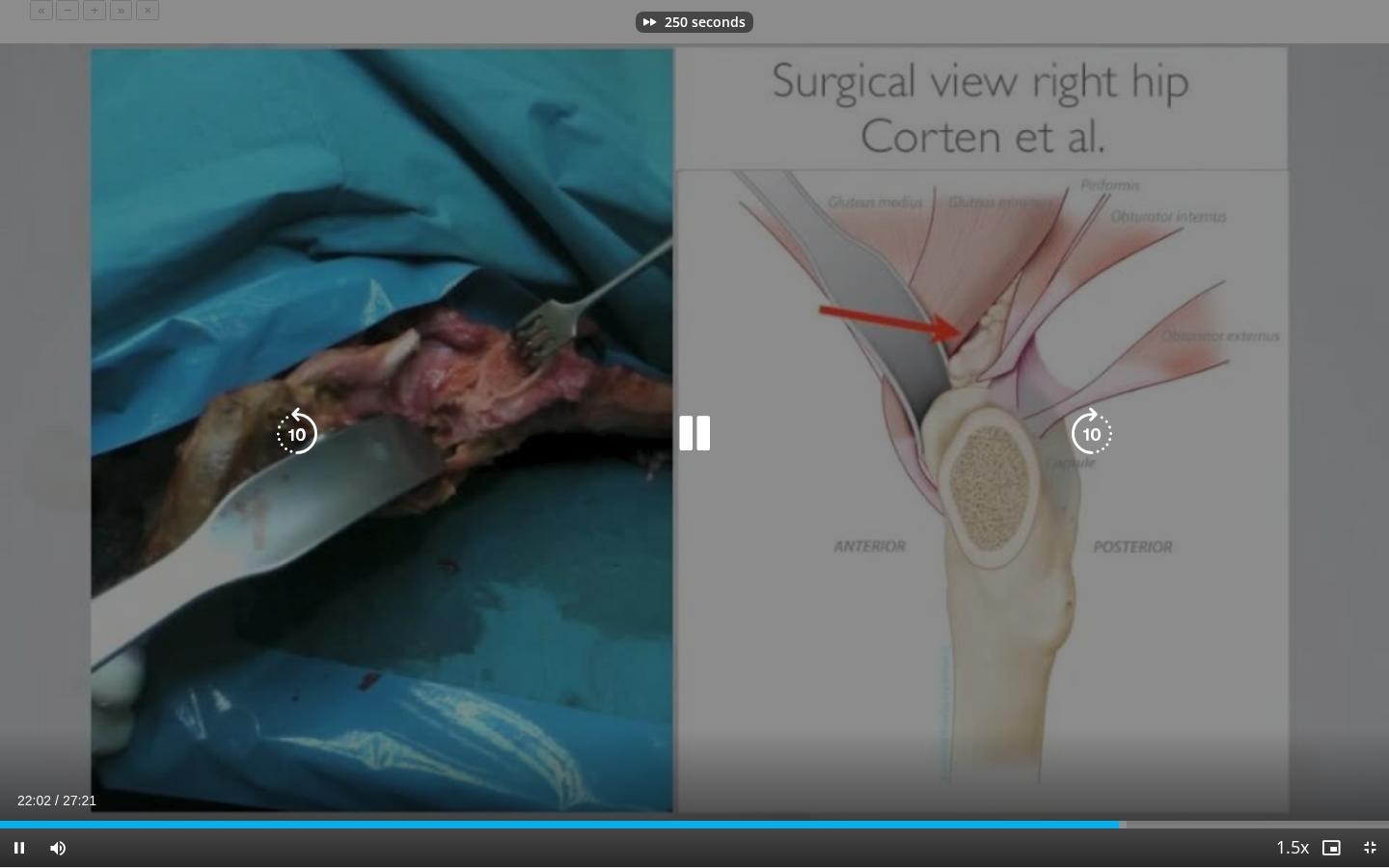 click at bounding box center (1092, 434) 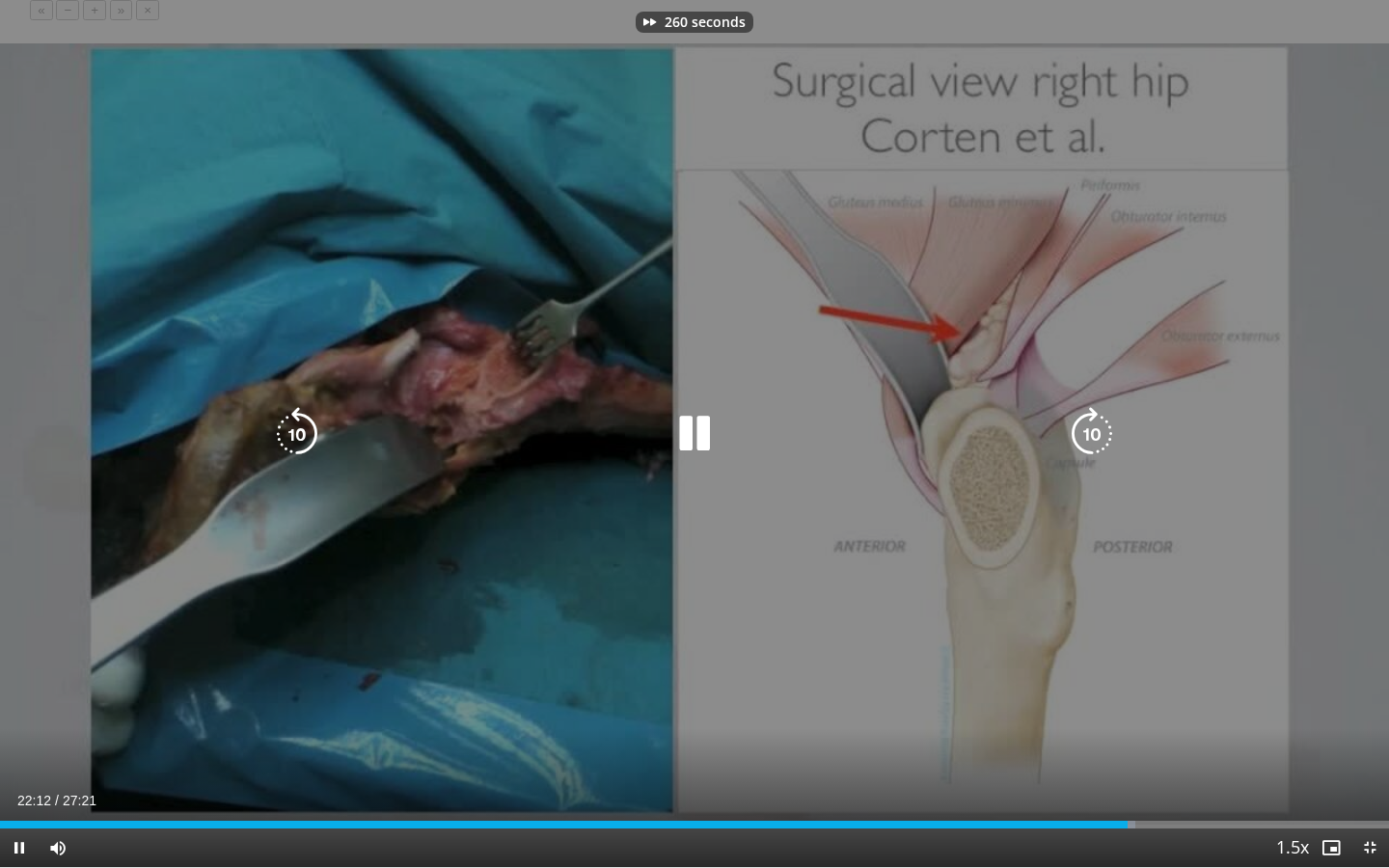click at bounding box center [1092, 434] 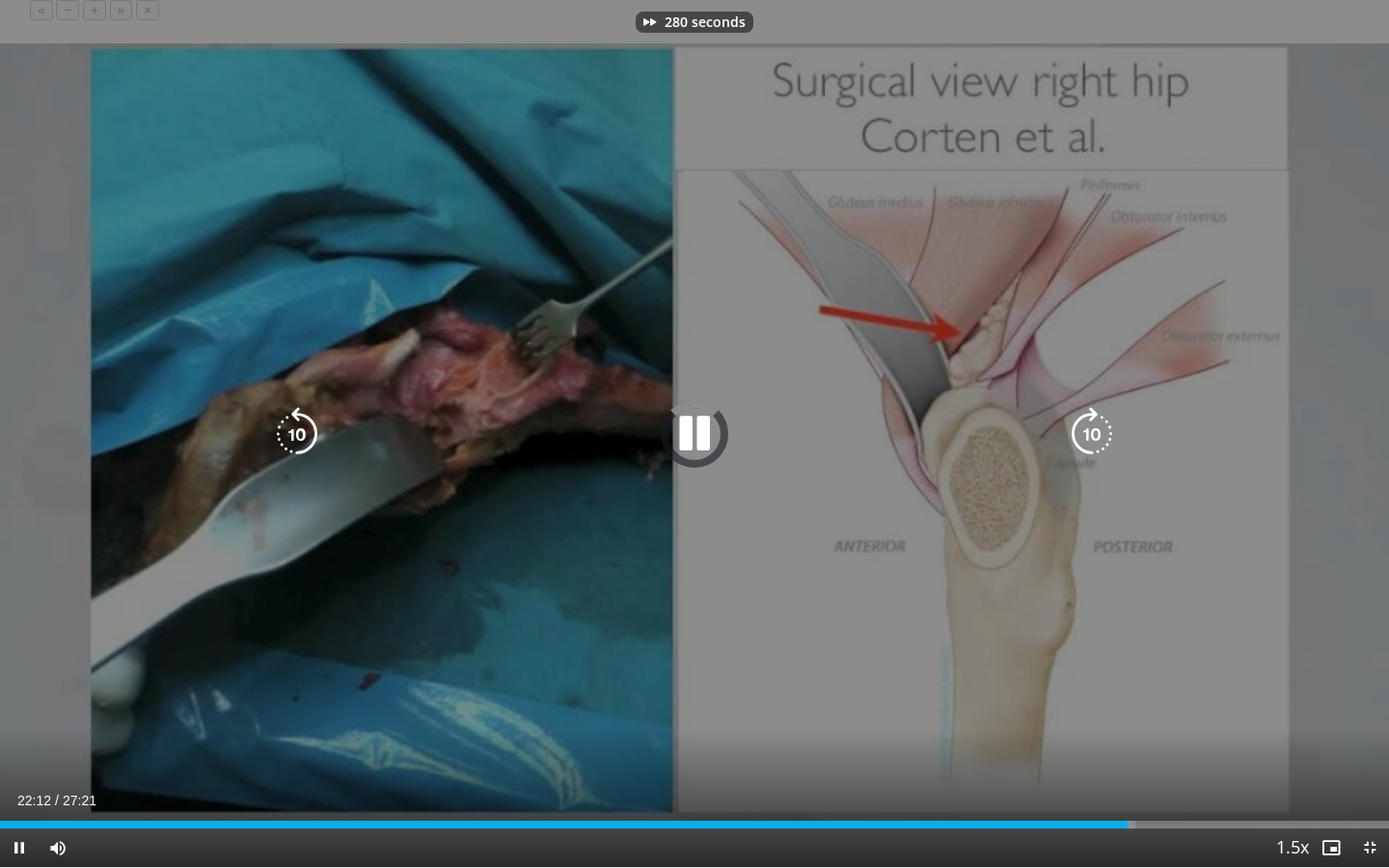 click at bounding box center (1092, 434) 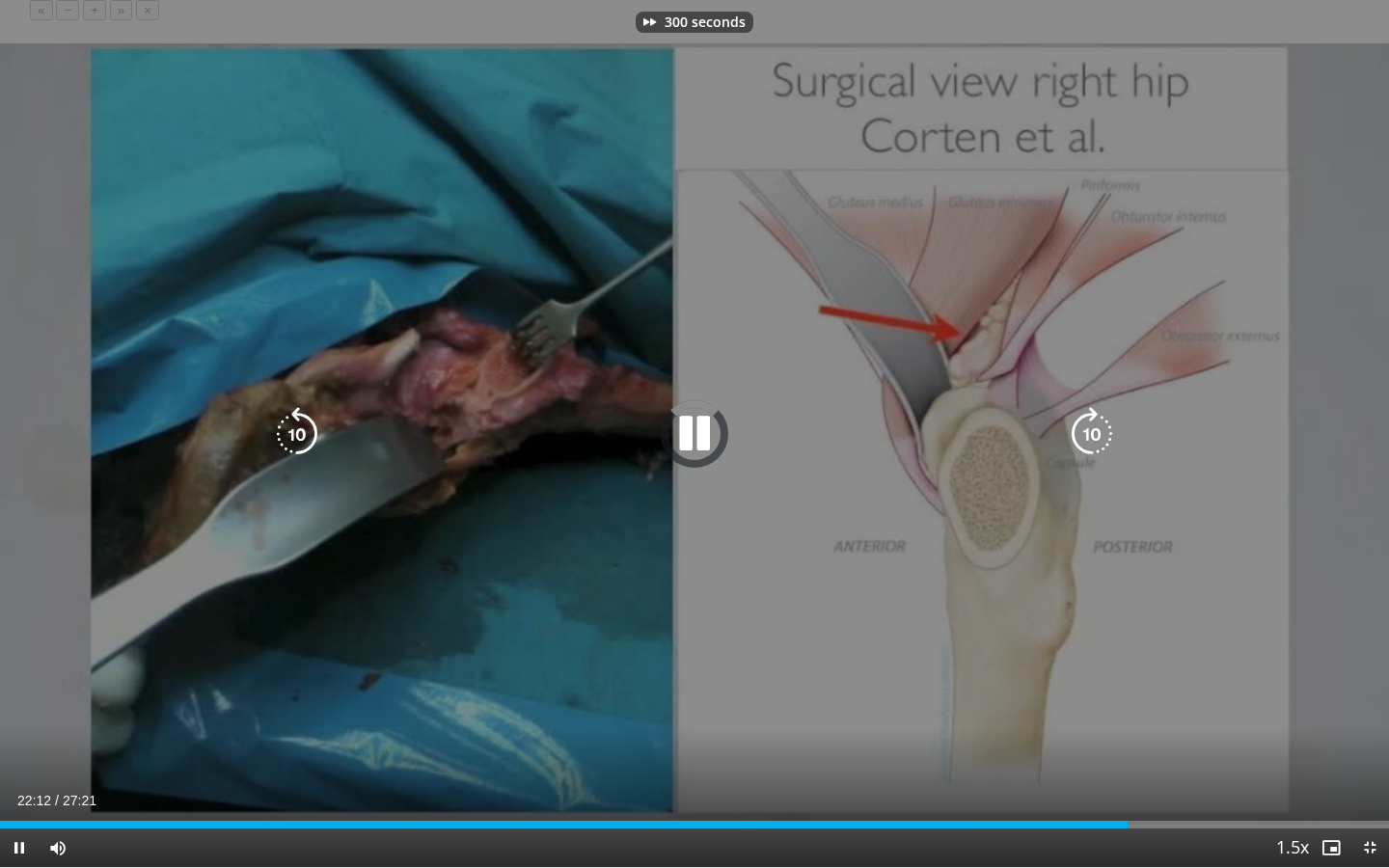 click at bounding box center [1092, 434] 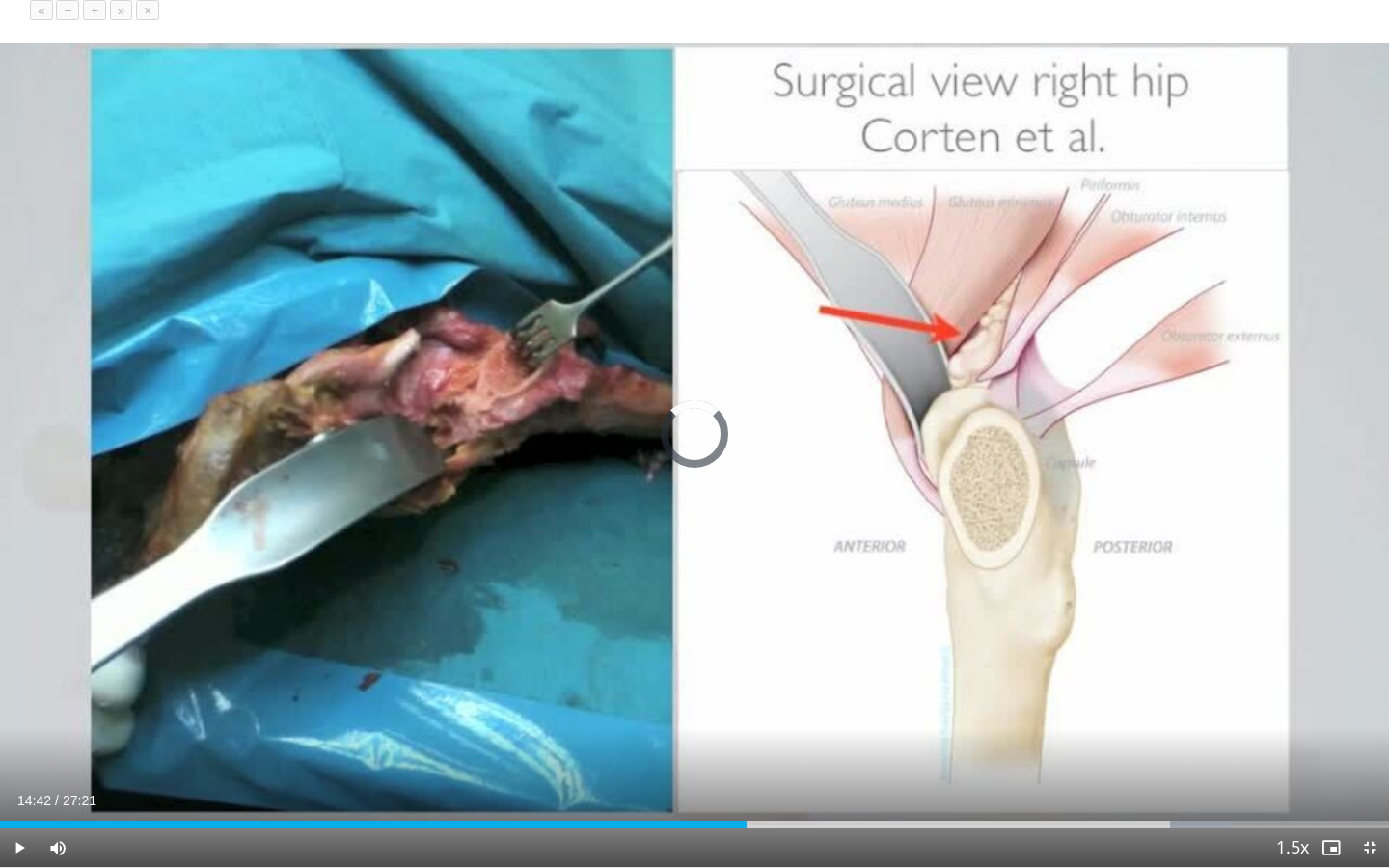 click at bounding box center (748, 825) 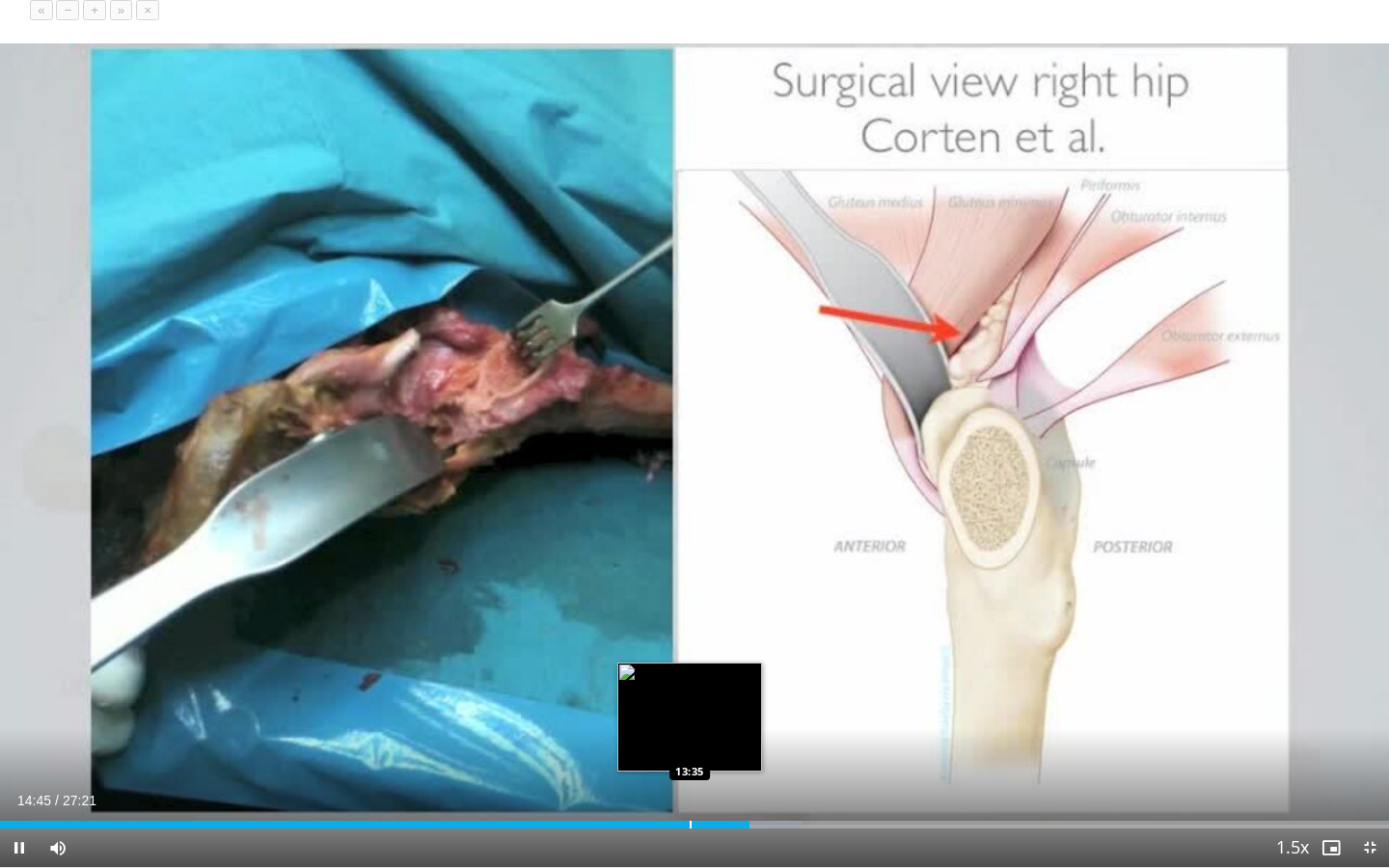 click at bounding box center [691, 825] 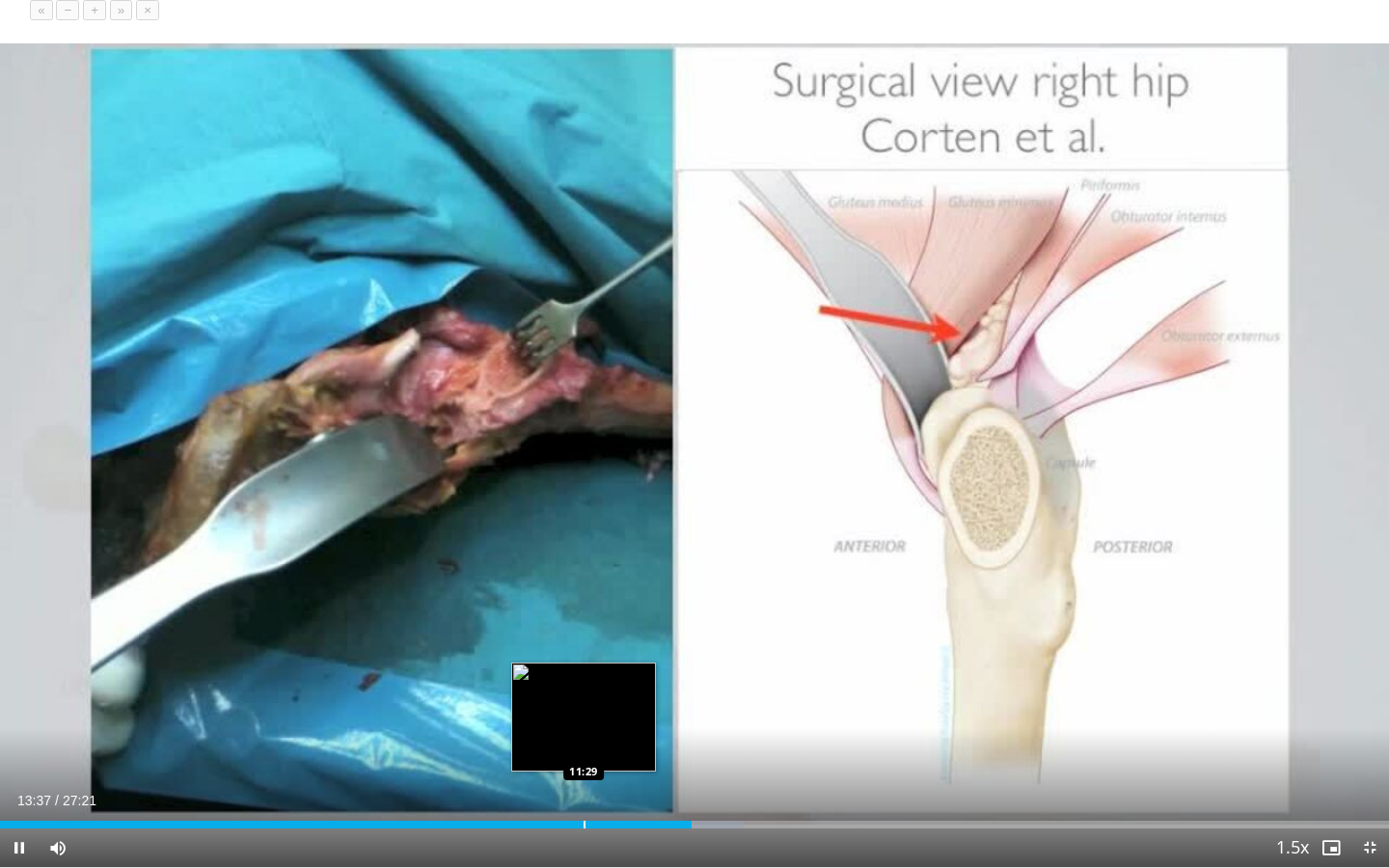 click on "Loaded :  53.51% 13:37 11:29" at bounding box center [694, 825] 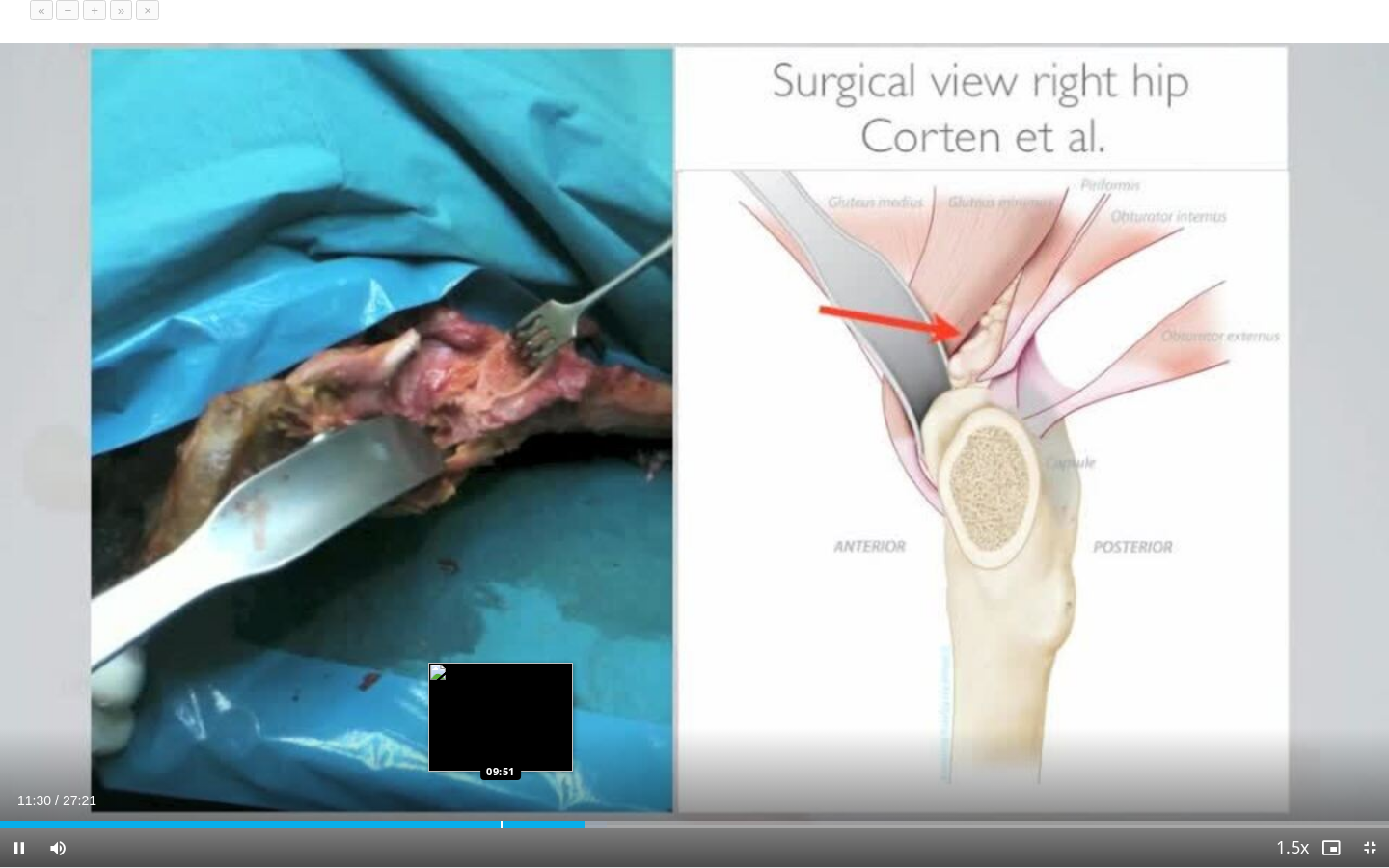 click at bounding box center [502, 825] 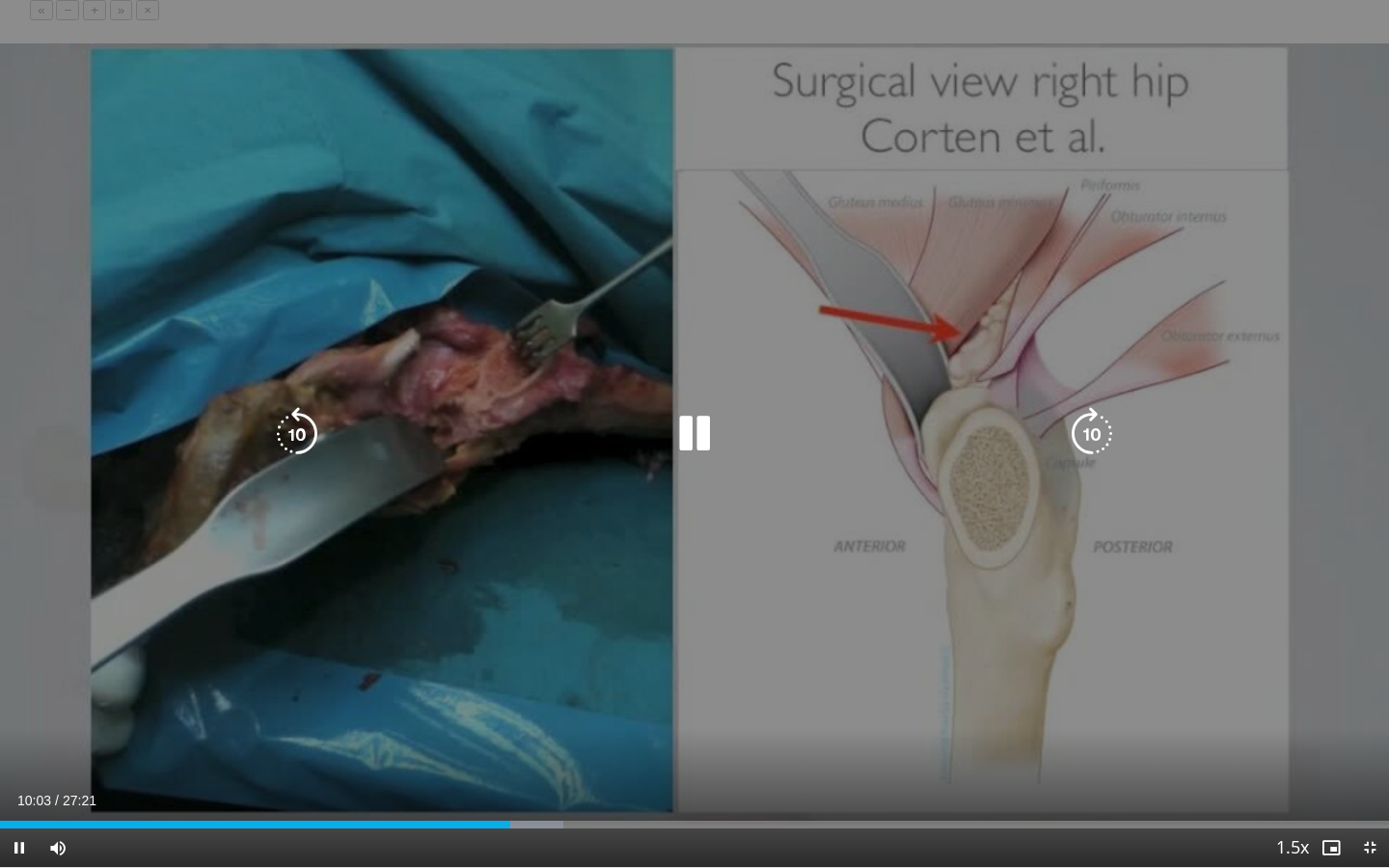 click at bounding box center [694, 434] 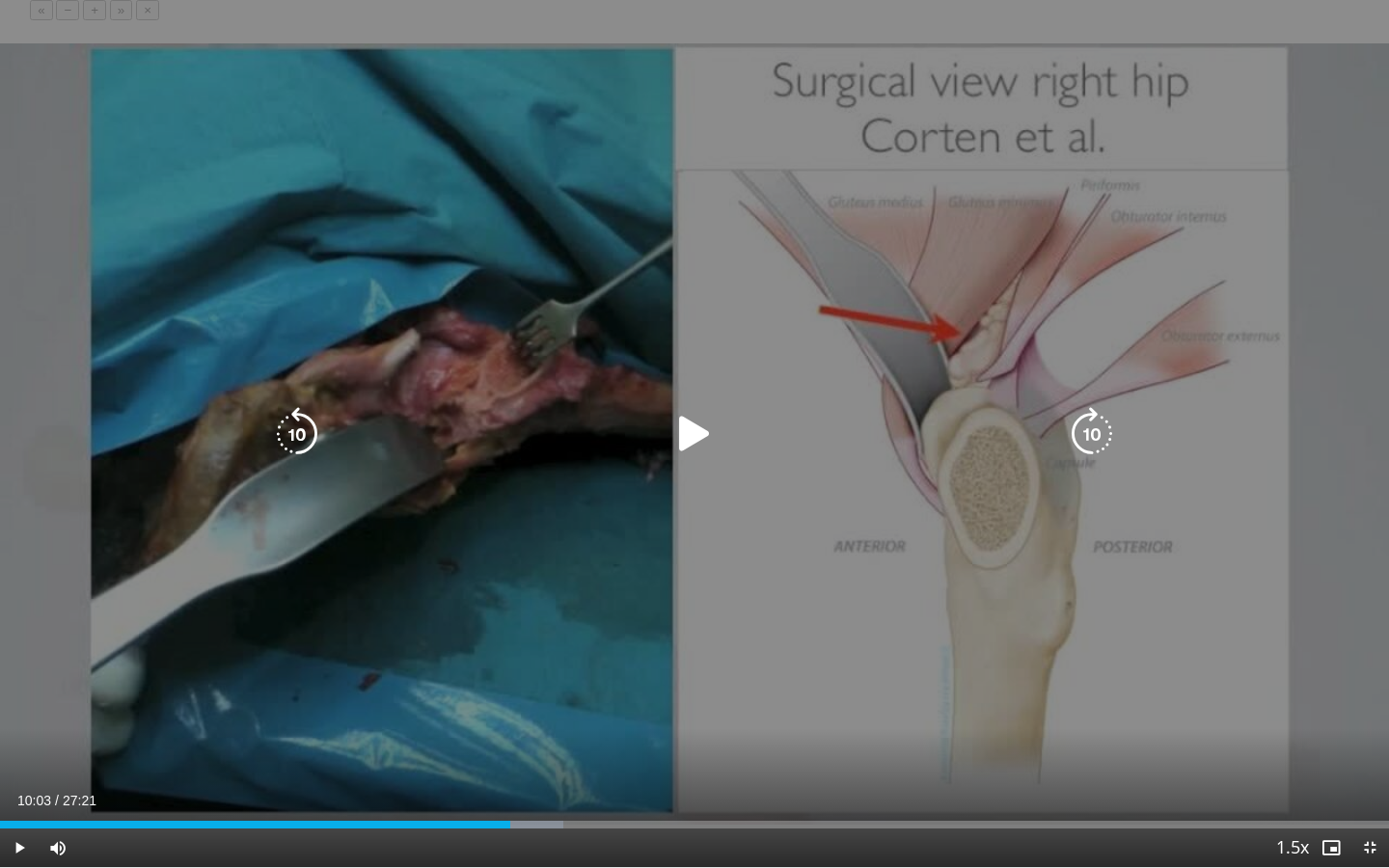 click at bounding box center (694, 434) 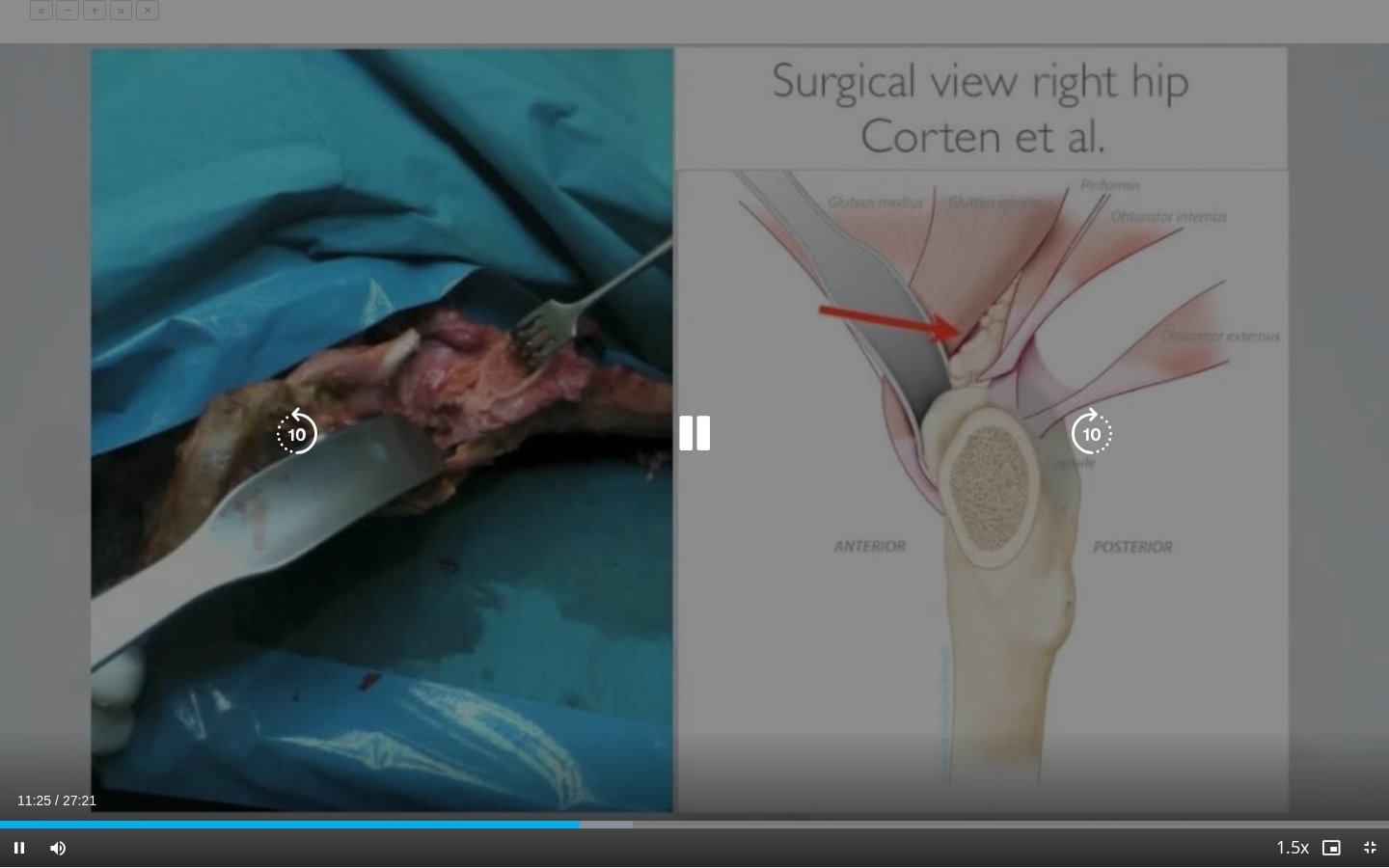 click at bounding box center (297, 434) 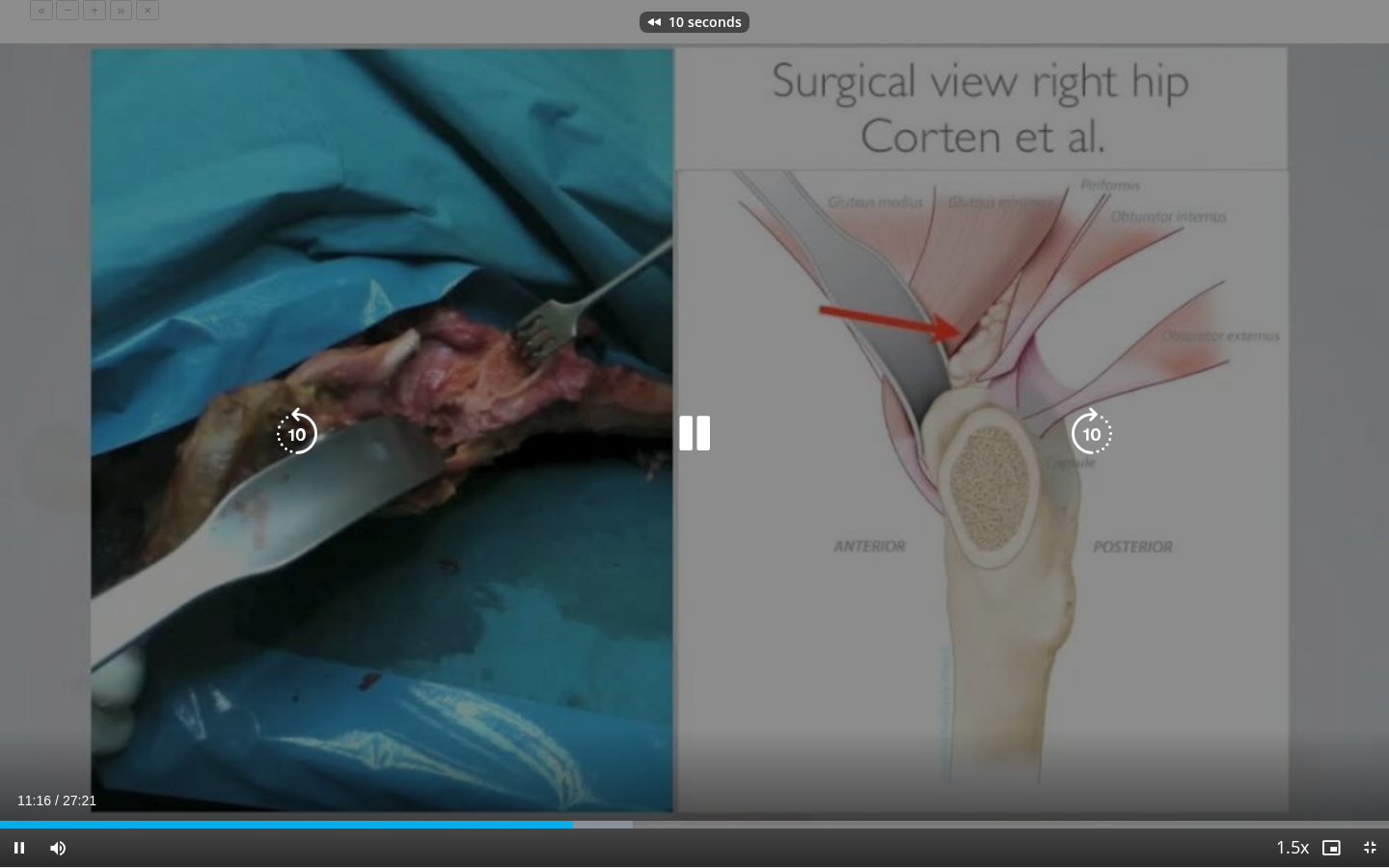 click at bounding box center [297, 434] 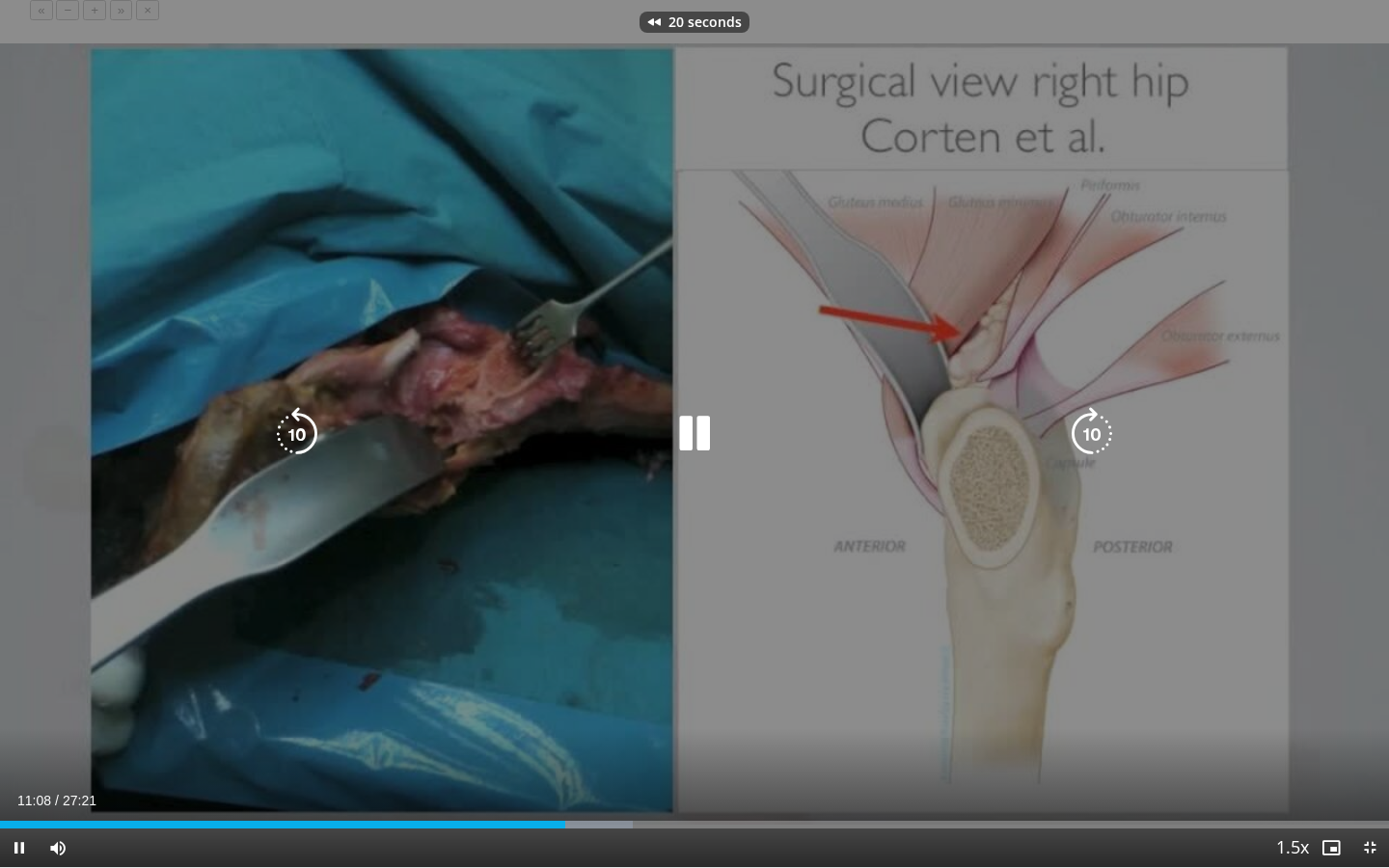 click at bounding box center (297, 434) 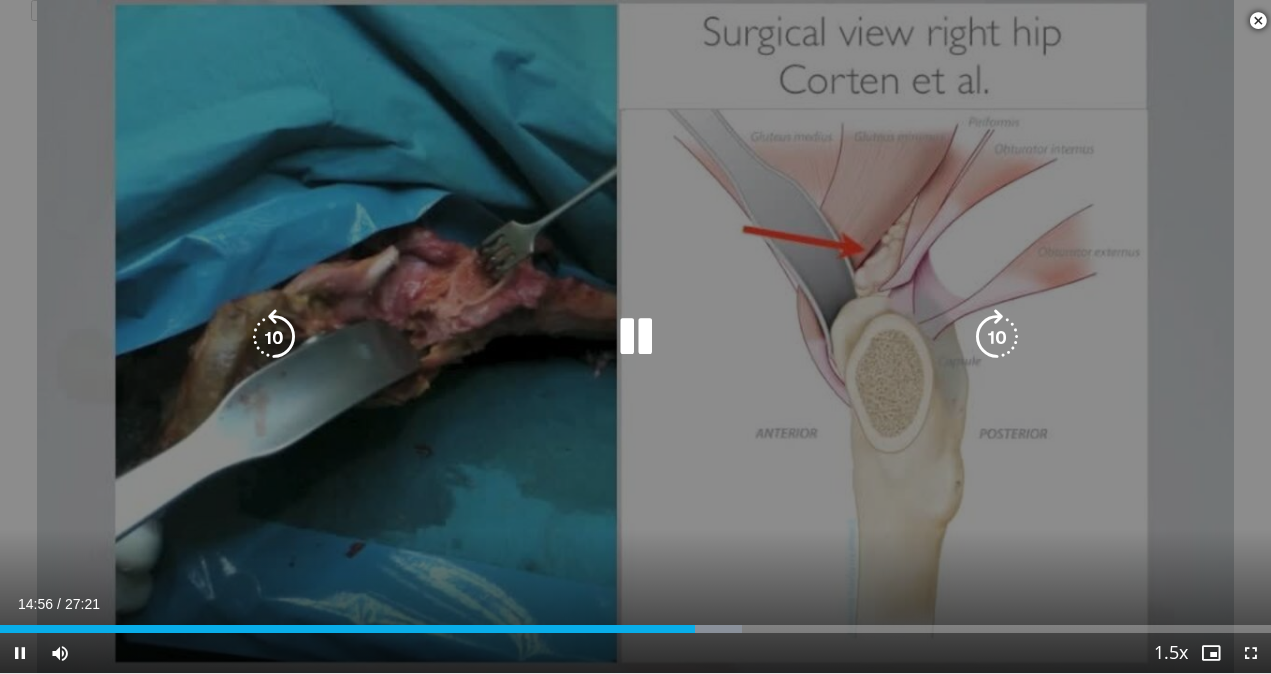 scroll, scrollTop: 874, scrollLeft: 0, axis: vertical 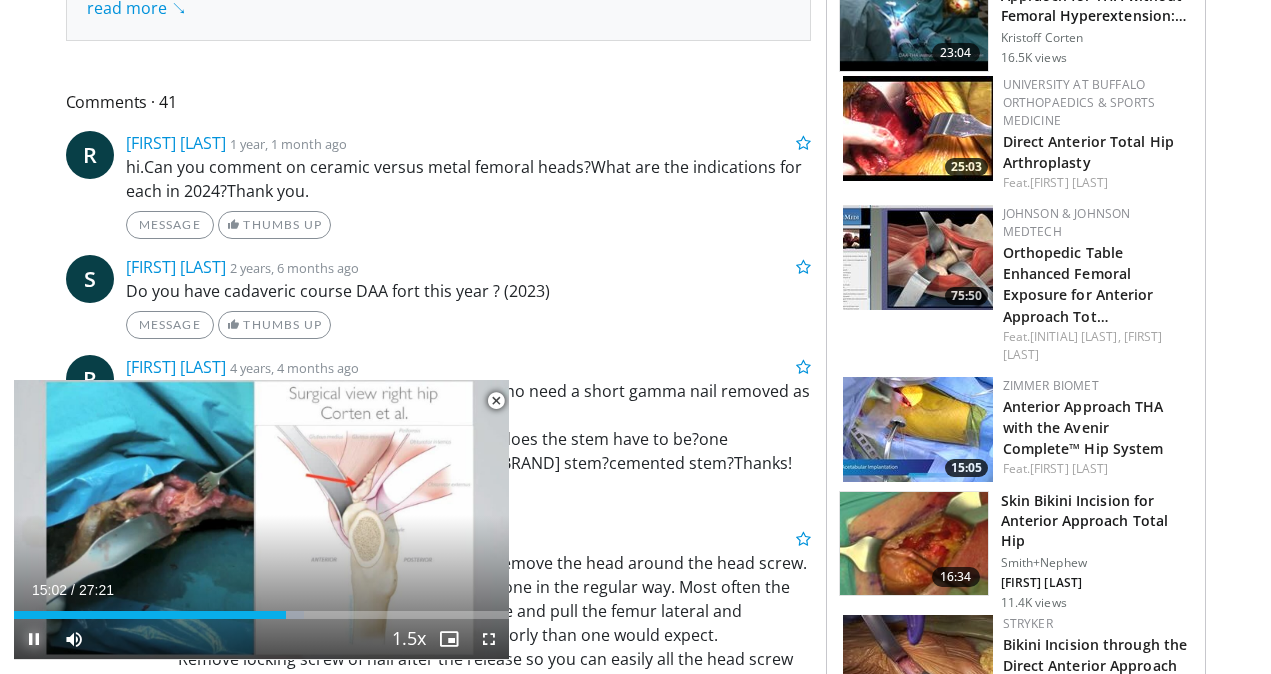 click at bounding box center [34, 639] 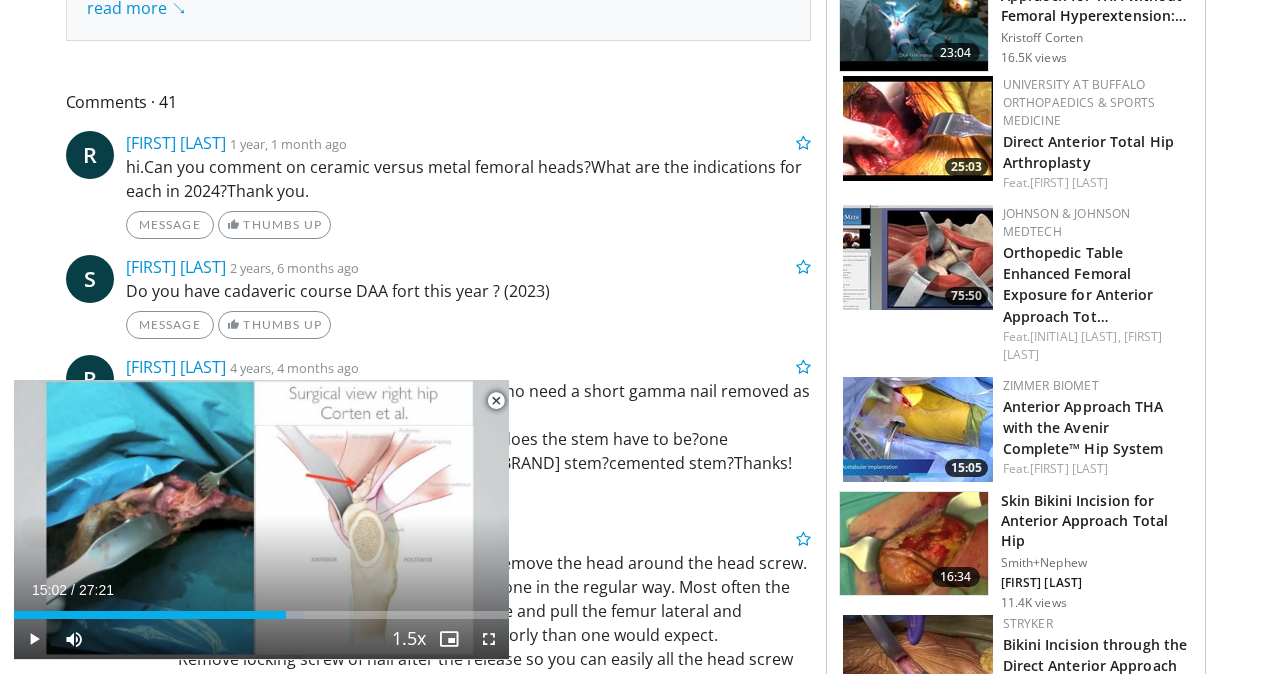 click at bounding box center [496, 401] 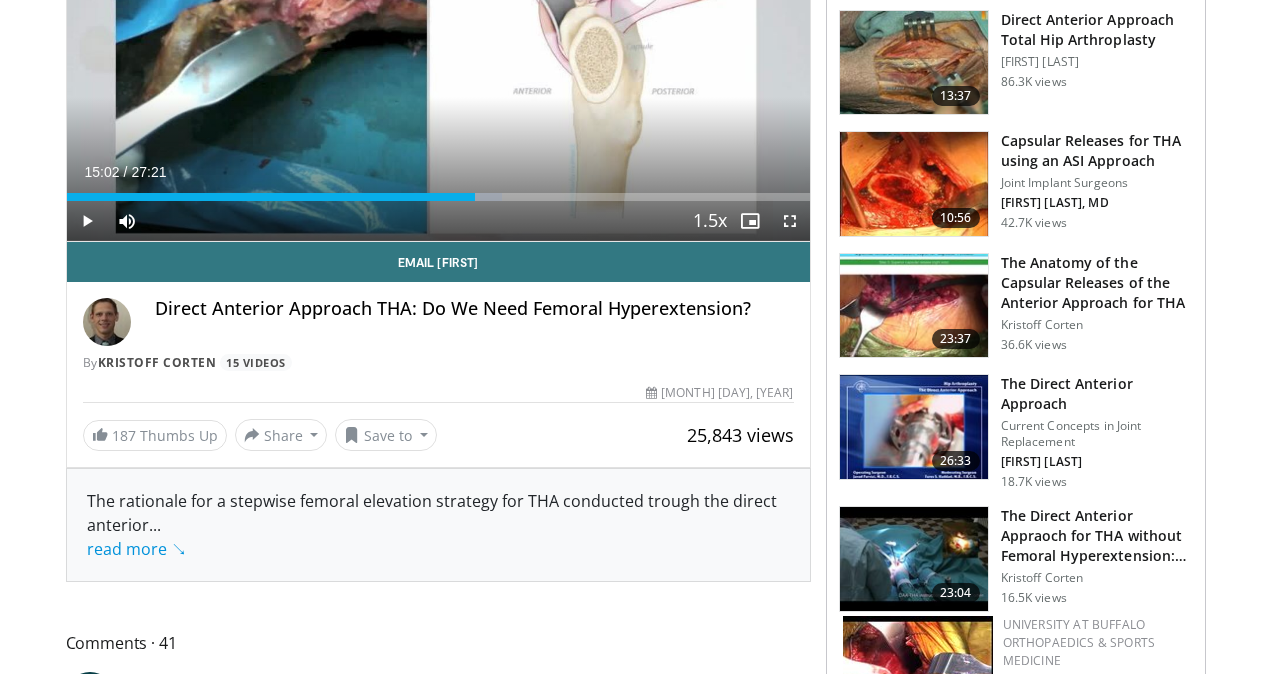 scroll, scrollTop: 336, scrollLeft: 0, axis: vertical 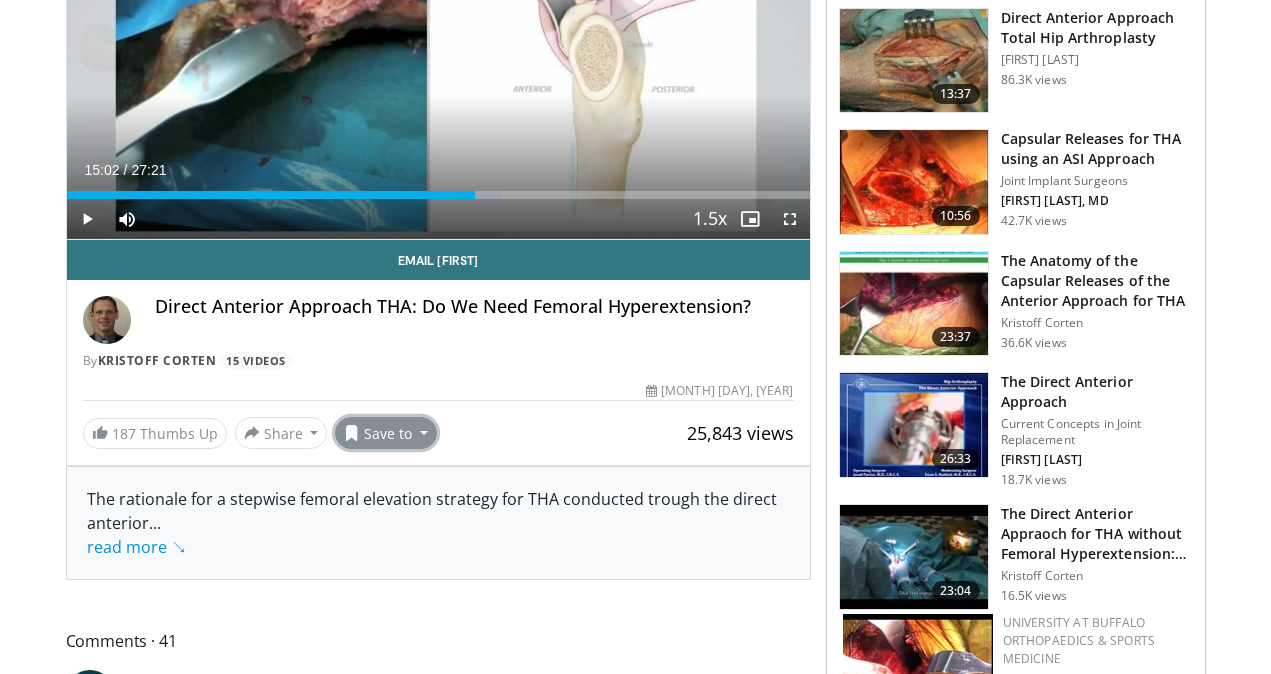 click on "Save to" at bounding box center [386, 433] 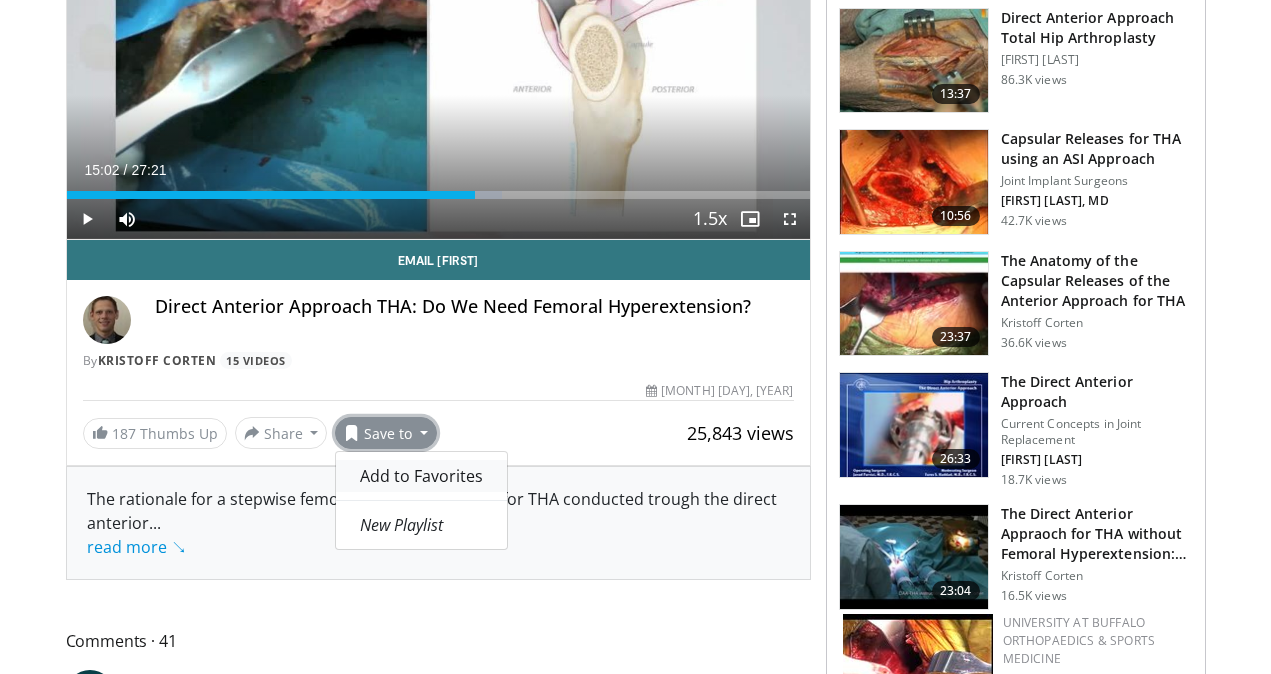 click on "Add to Favorites" at bounding box center [421, 476] 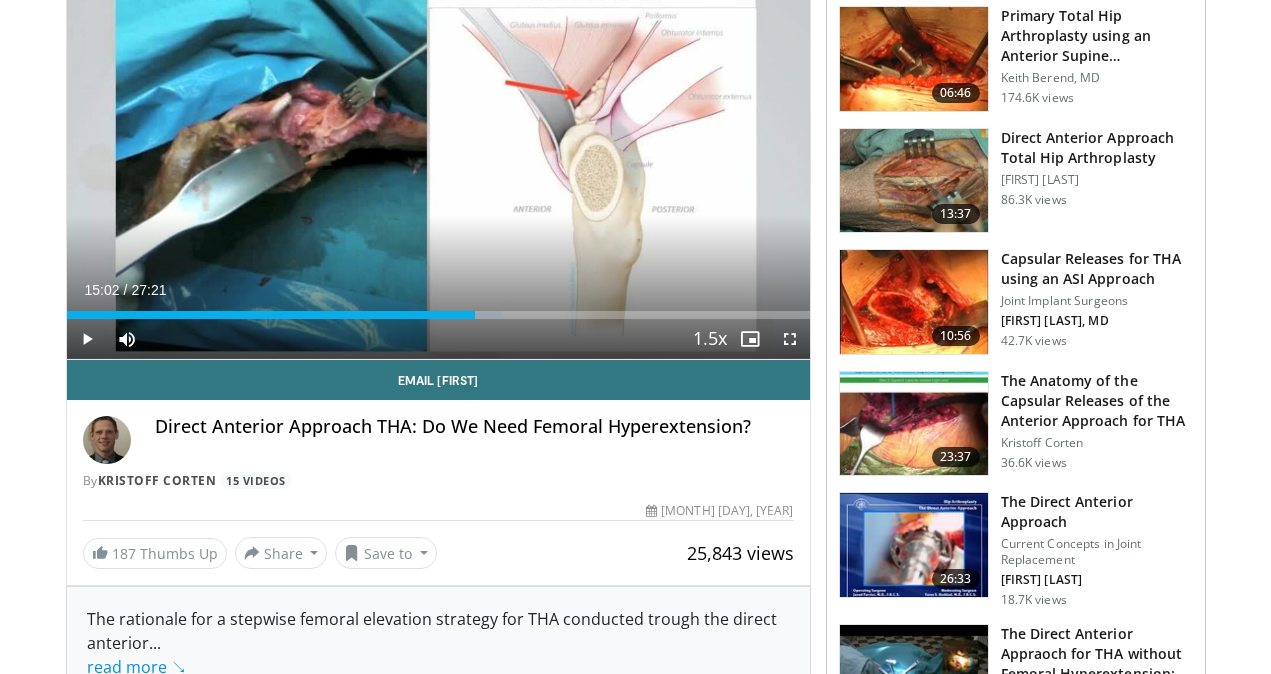scroll, scrollTop: 383, scrollLeft: 0, axis: vertical 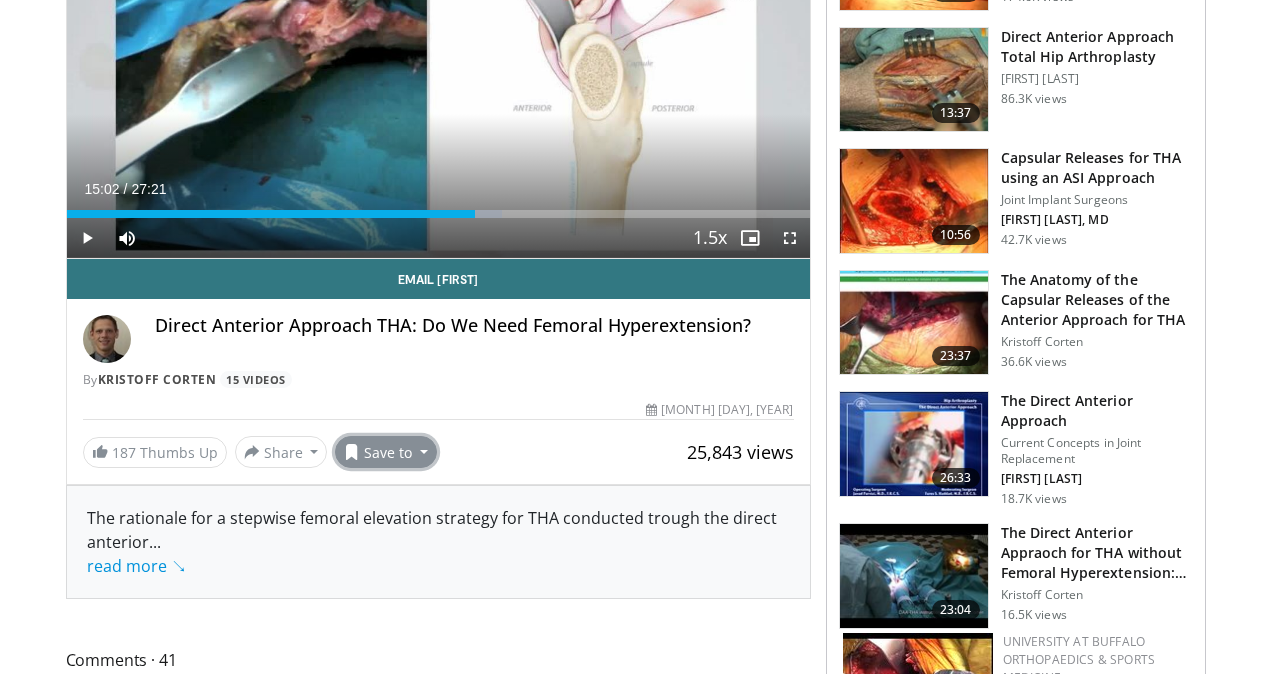 click on "Save to" at bounding box center (386, 452) 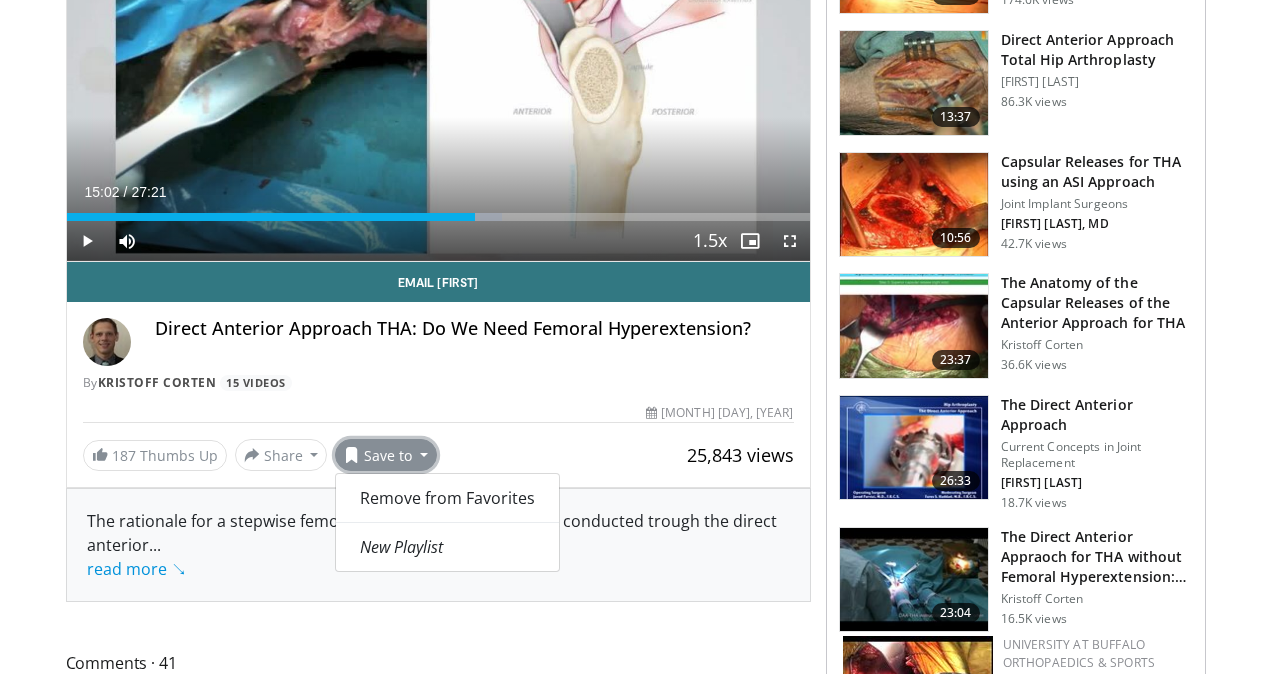 scroll, scrollTop: 317, scrollLeft: 0, axis: vertical 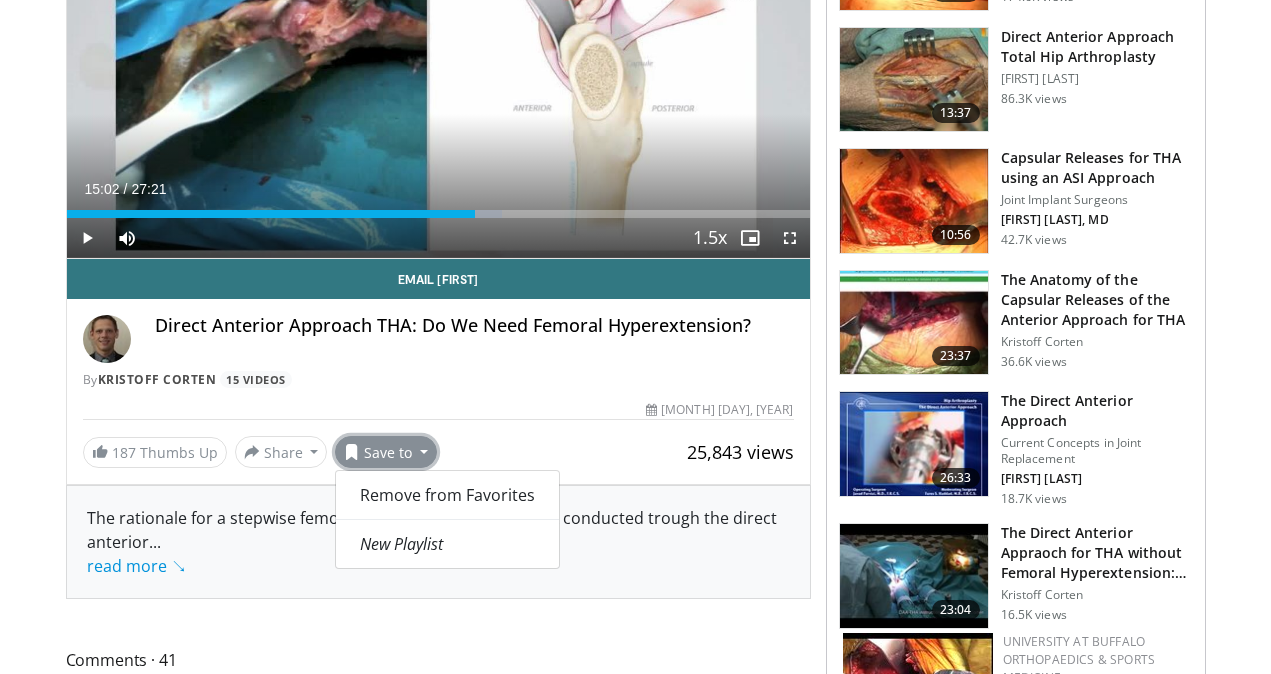 click on "Save to" at bounding box center [386, 452] 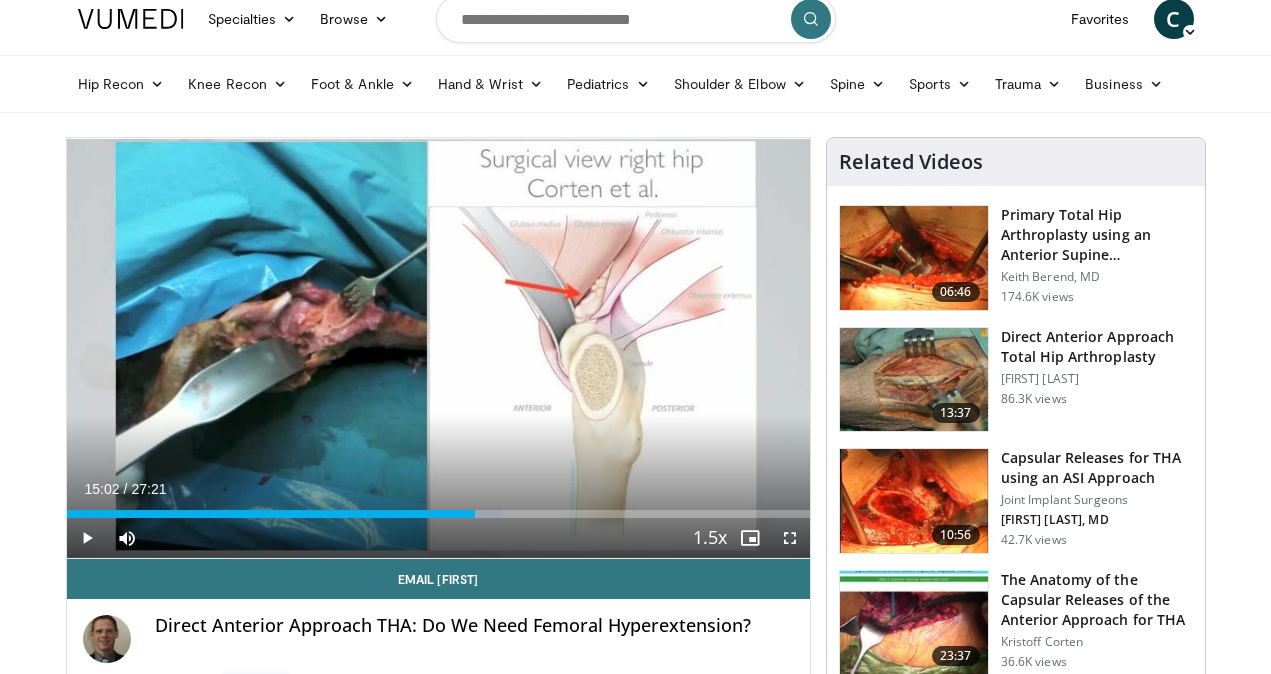 scroll, scrollTop: 0, scrollLeft: 0, axis: both 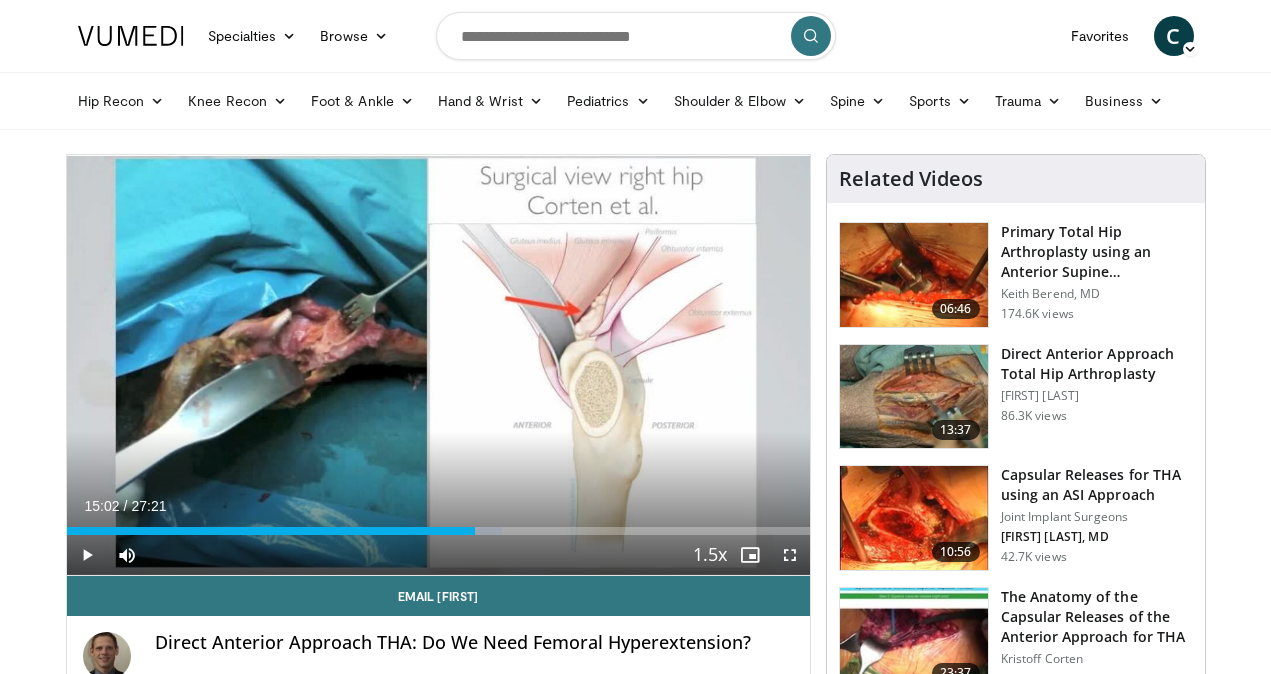 click at bounding box center [636, 36] 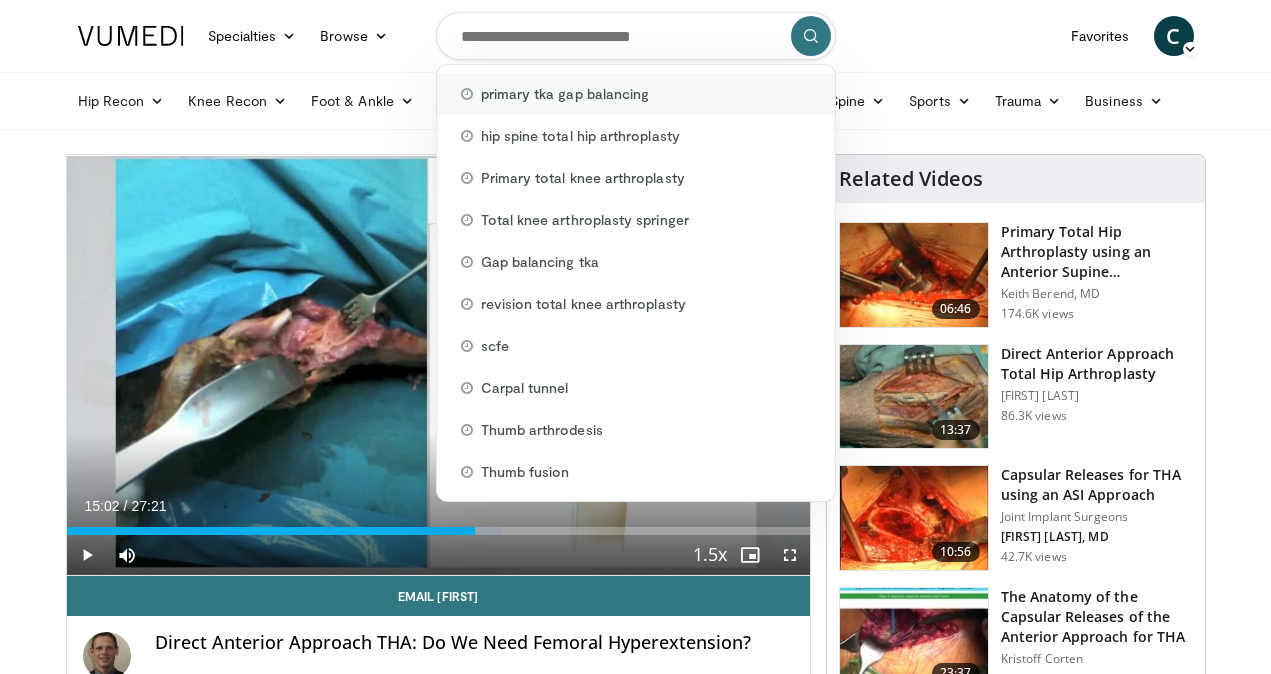 click on "primary tka gap balancing" at bounding box center (565, 94) 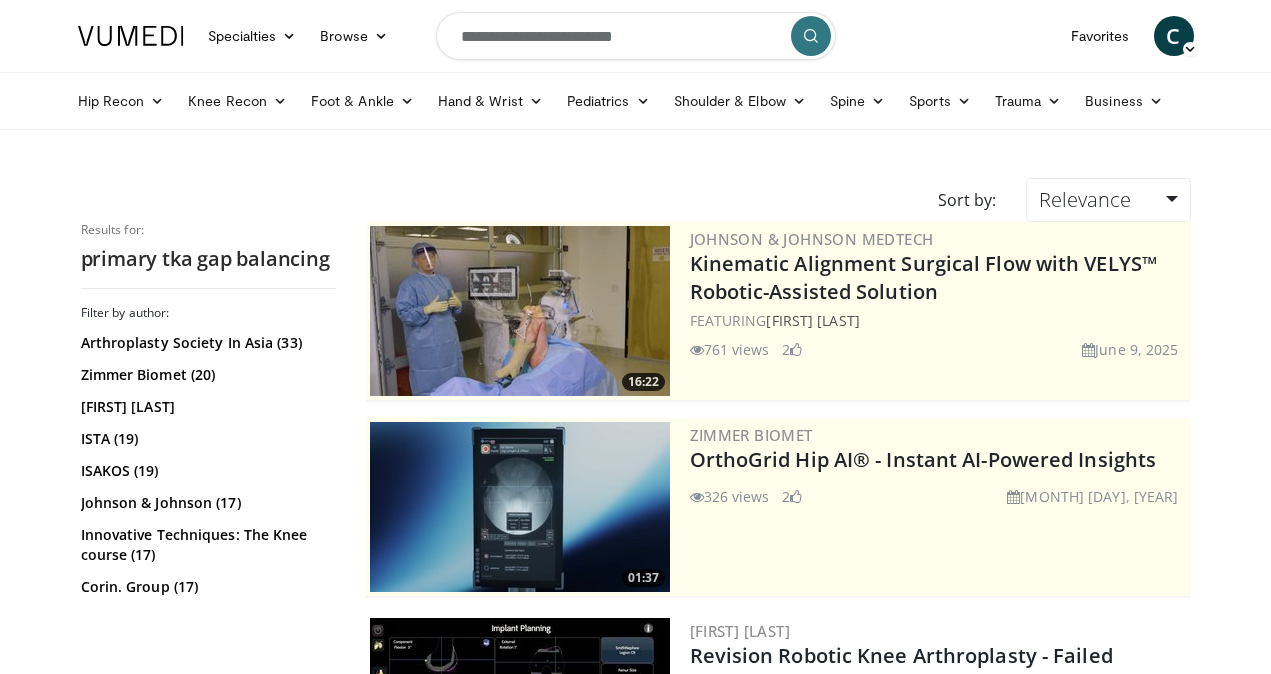 scroll, scrollTop: 0, scrollLeft: 0, axis: both 